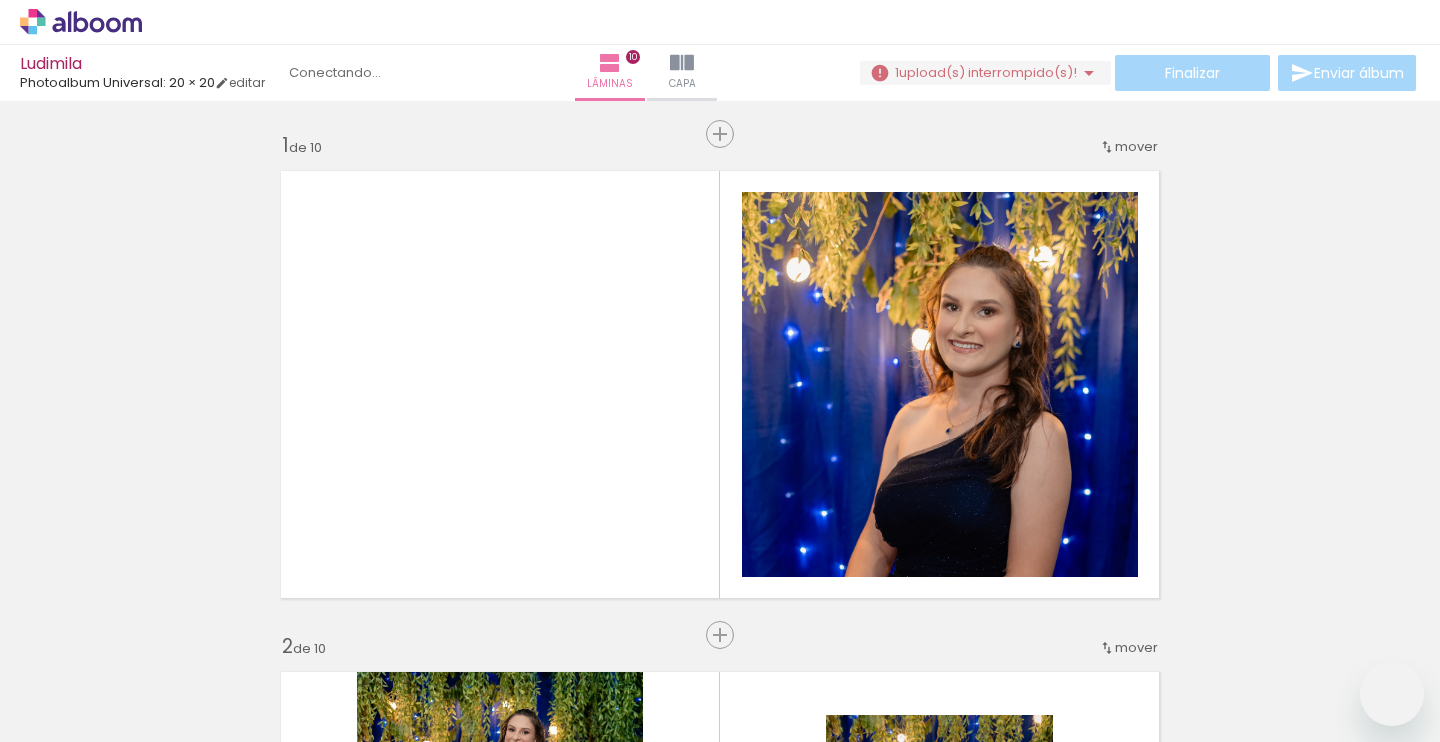 scroll, scrollTop: 0, scrollLeft: 0, axis: both 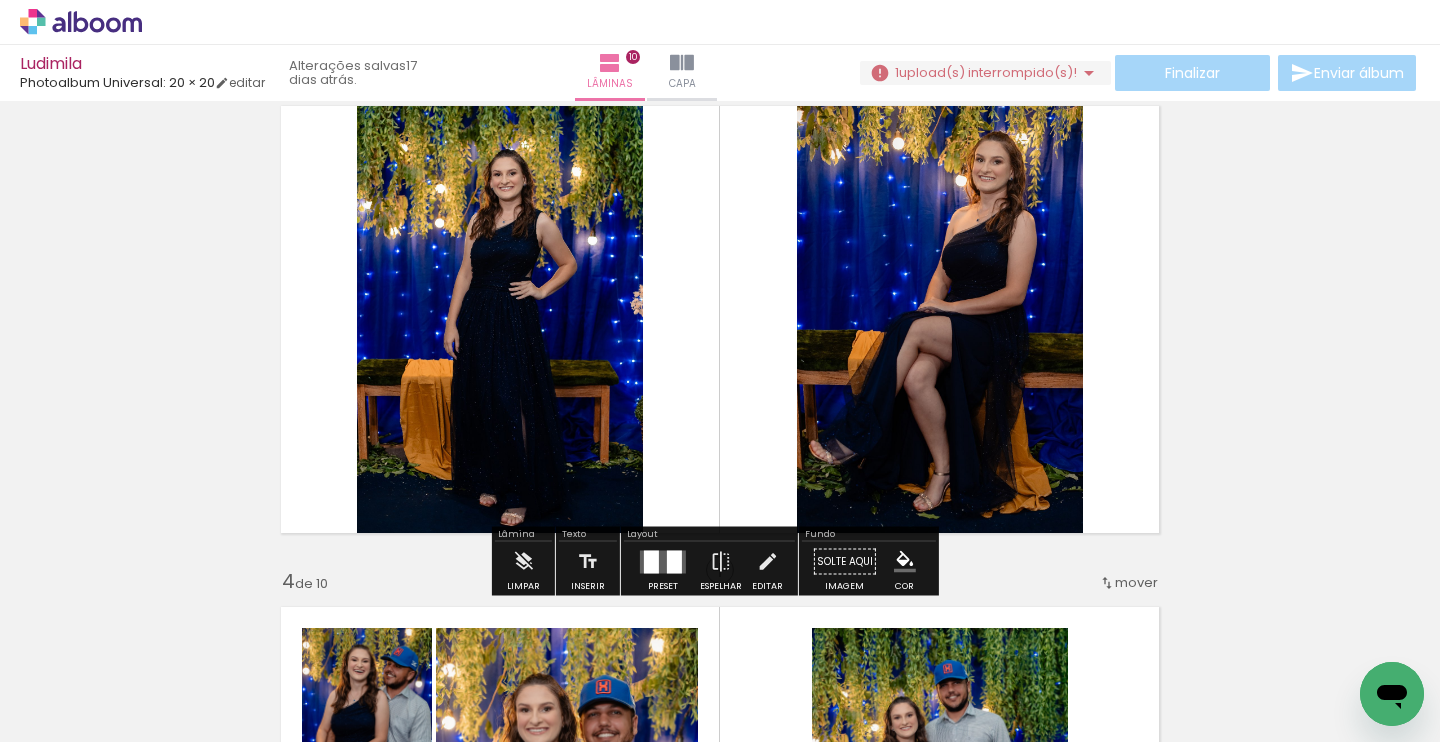click on "upload(s) interrompido(s)!" at bounding box center [988, 72] 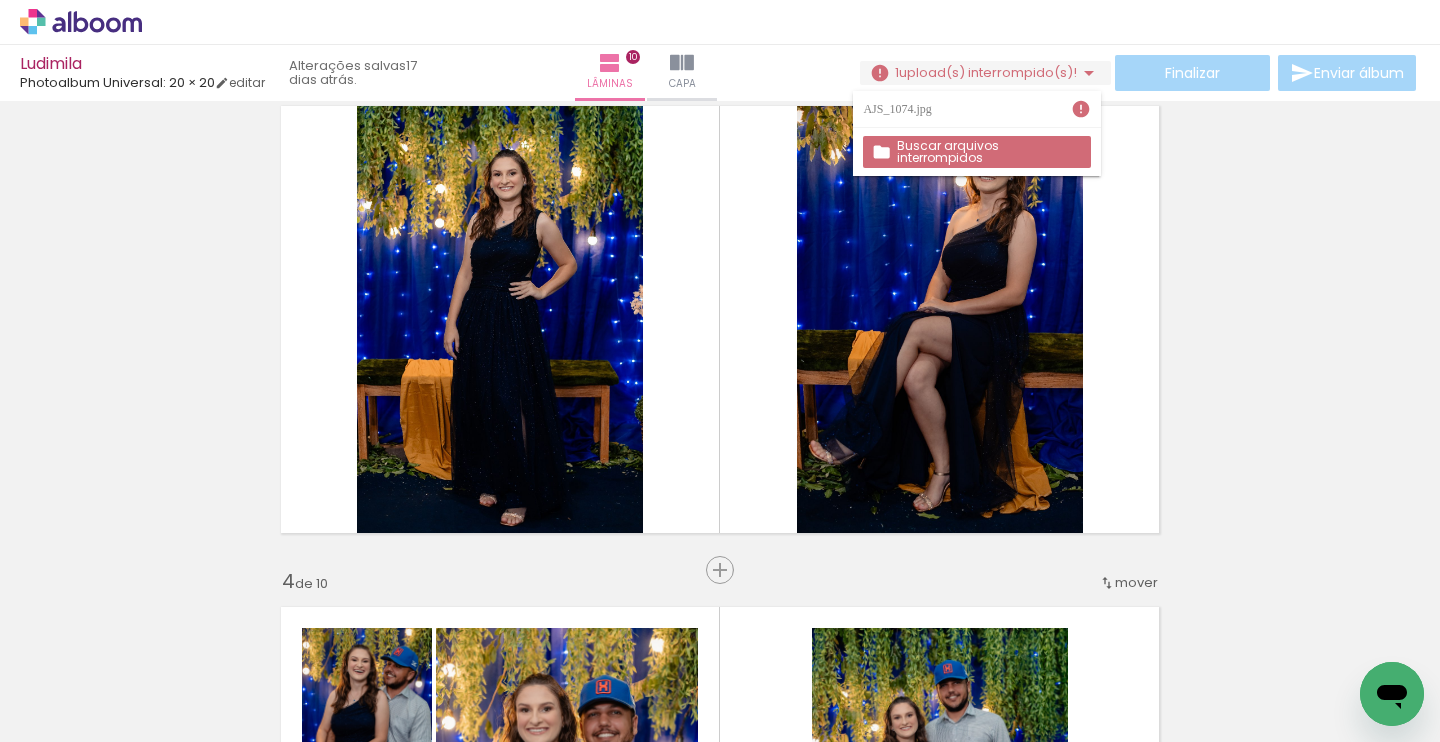 click on "Buscar arquivos interrompidos" at bounding box center (0, 0) 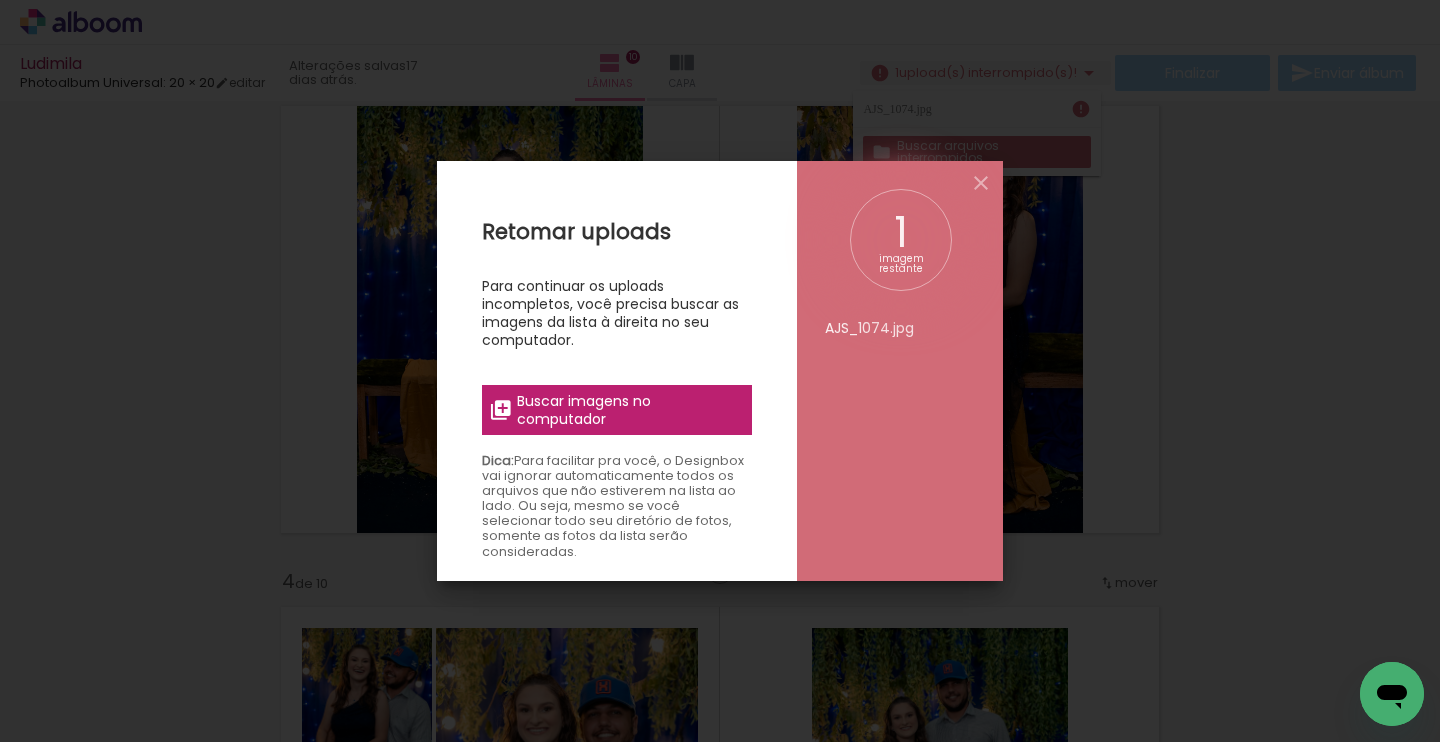 click on "Buscar imagens no computador" at bounding box center (628, 410) 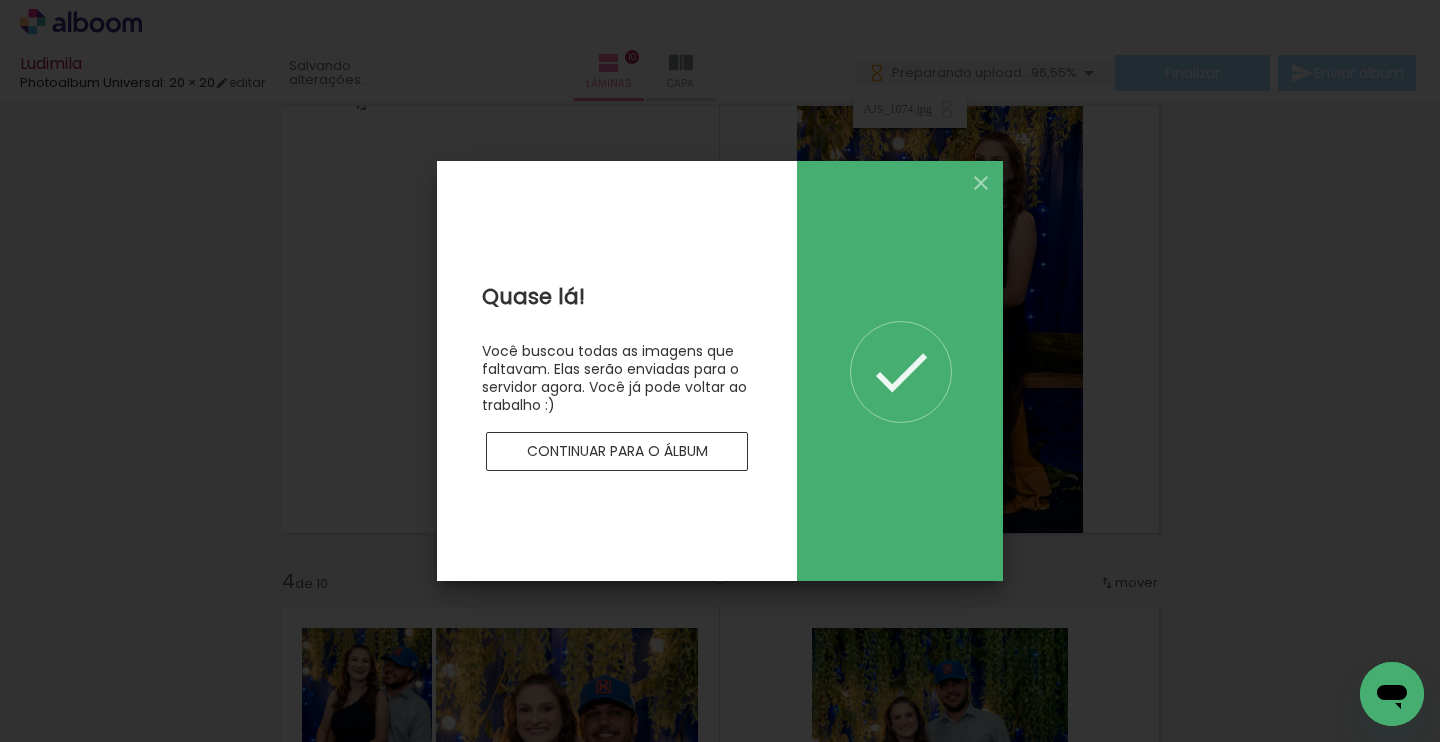 click on "Continuar para o álbum" at bounding box center [0, 0] 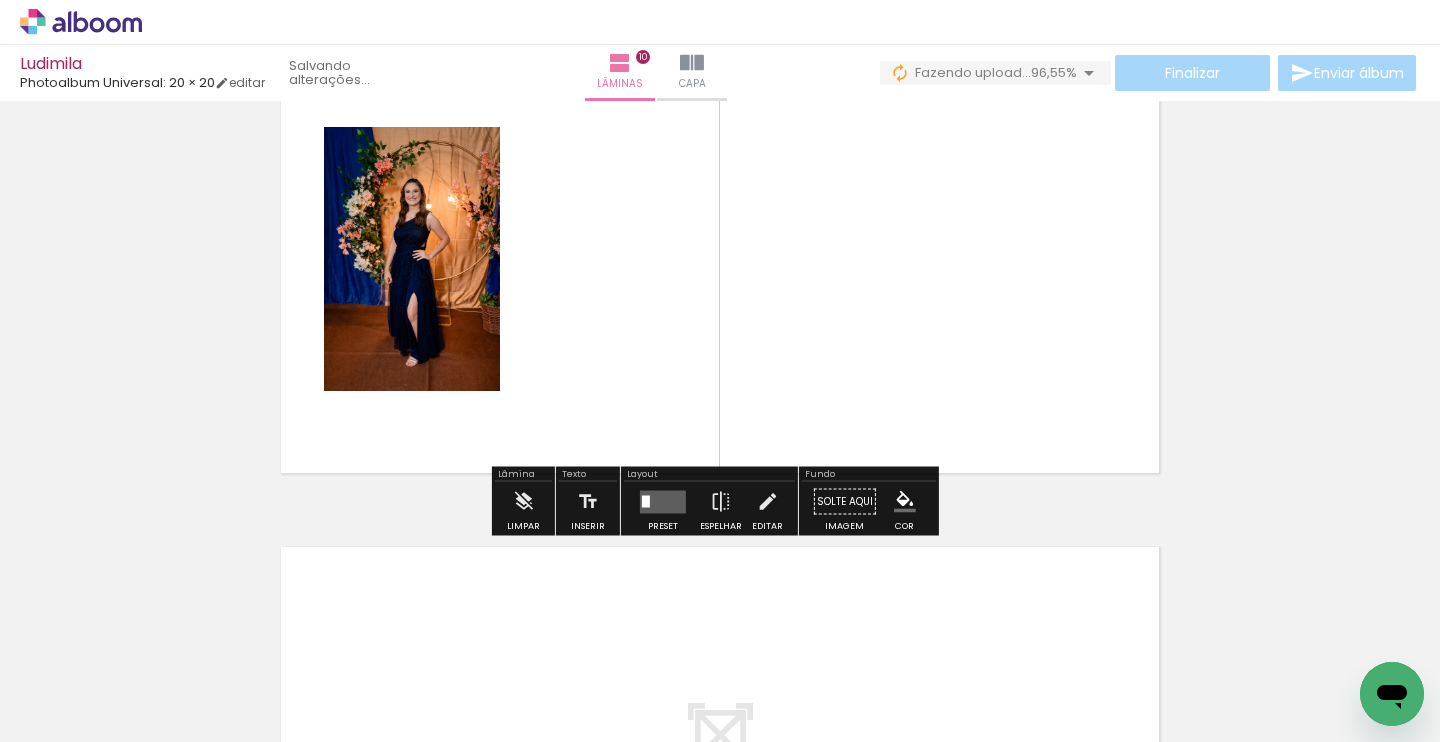 scroll, scrollTop: 4751, scrollLeft: 0, axis: vertical 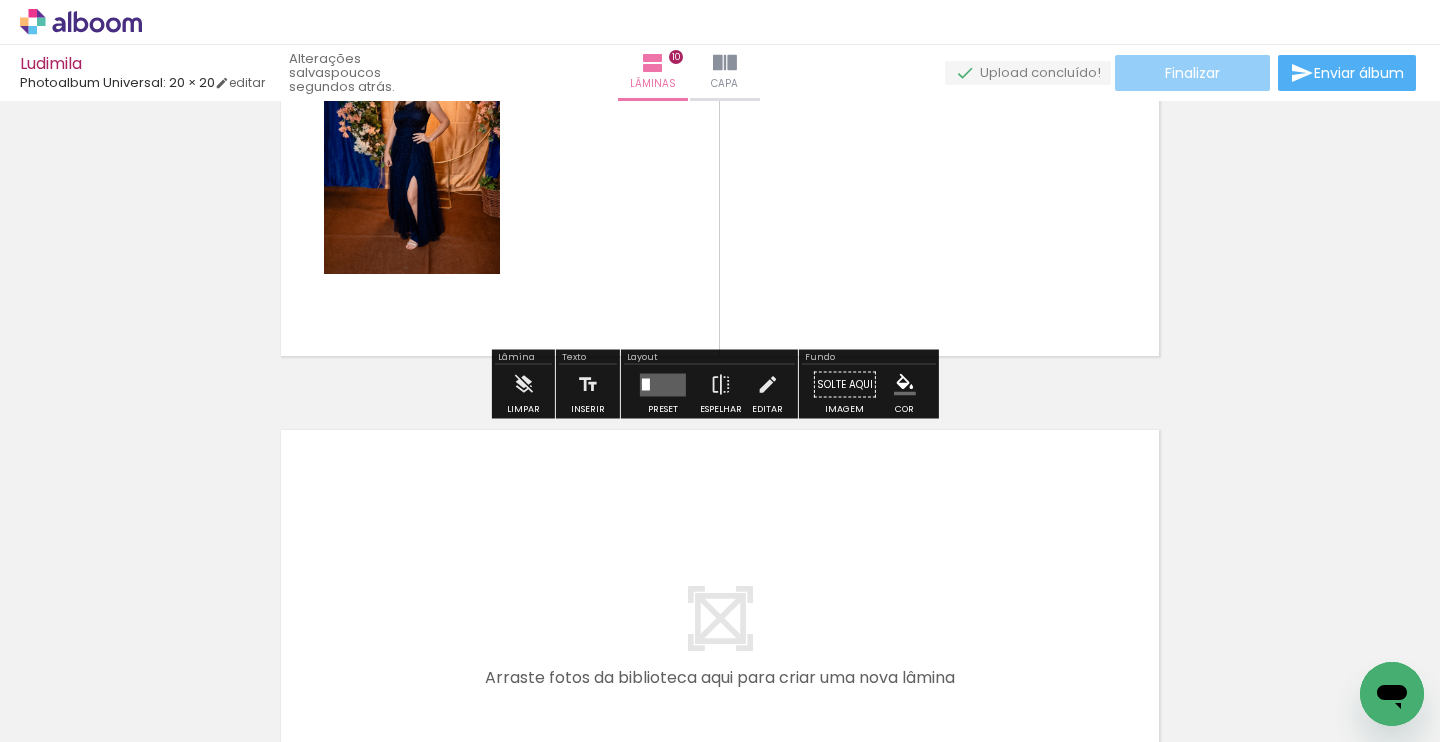 click on "Finalizar" 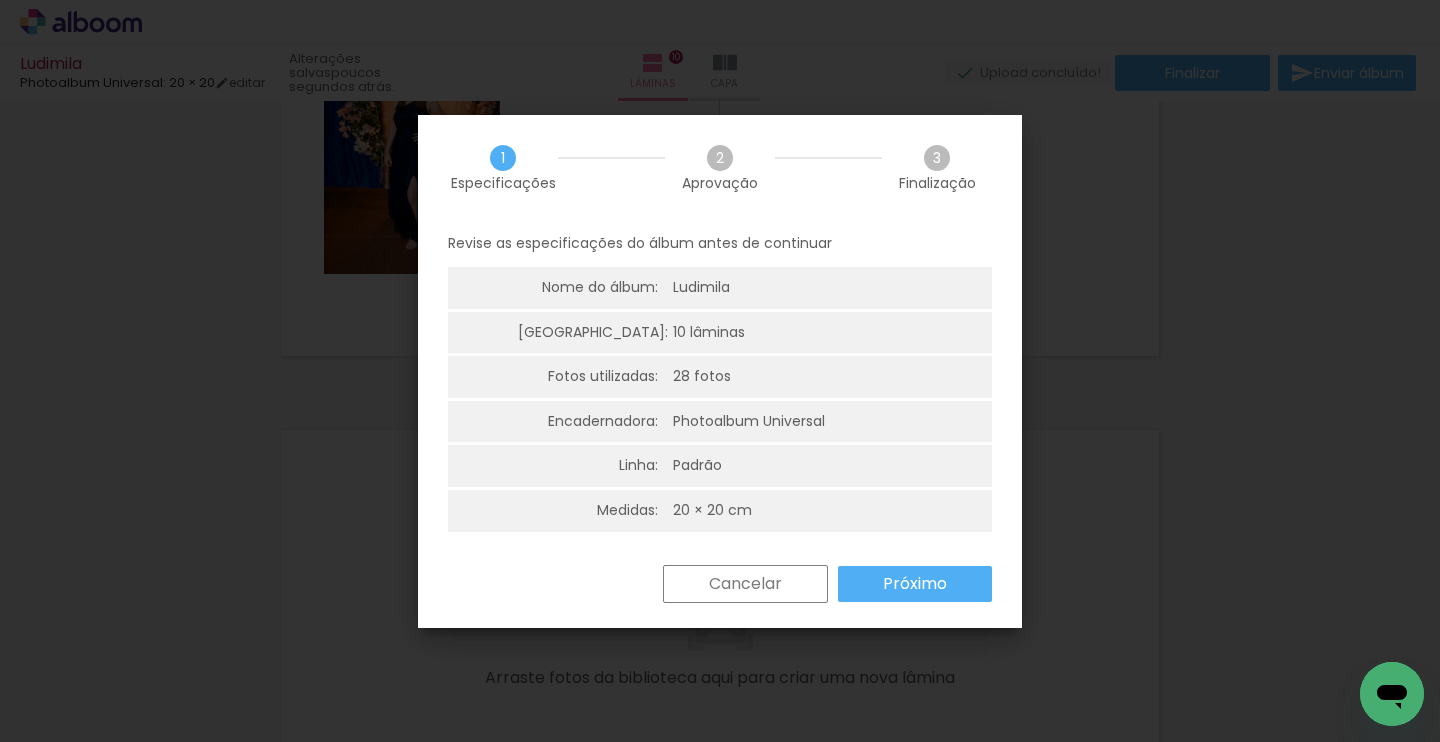scroll, scrollTop: 1, scrollLeft: 0, axis: vertical 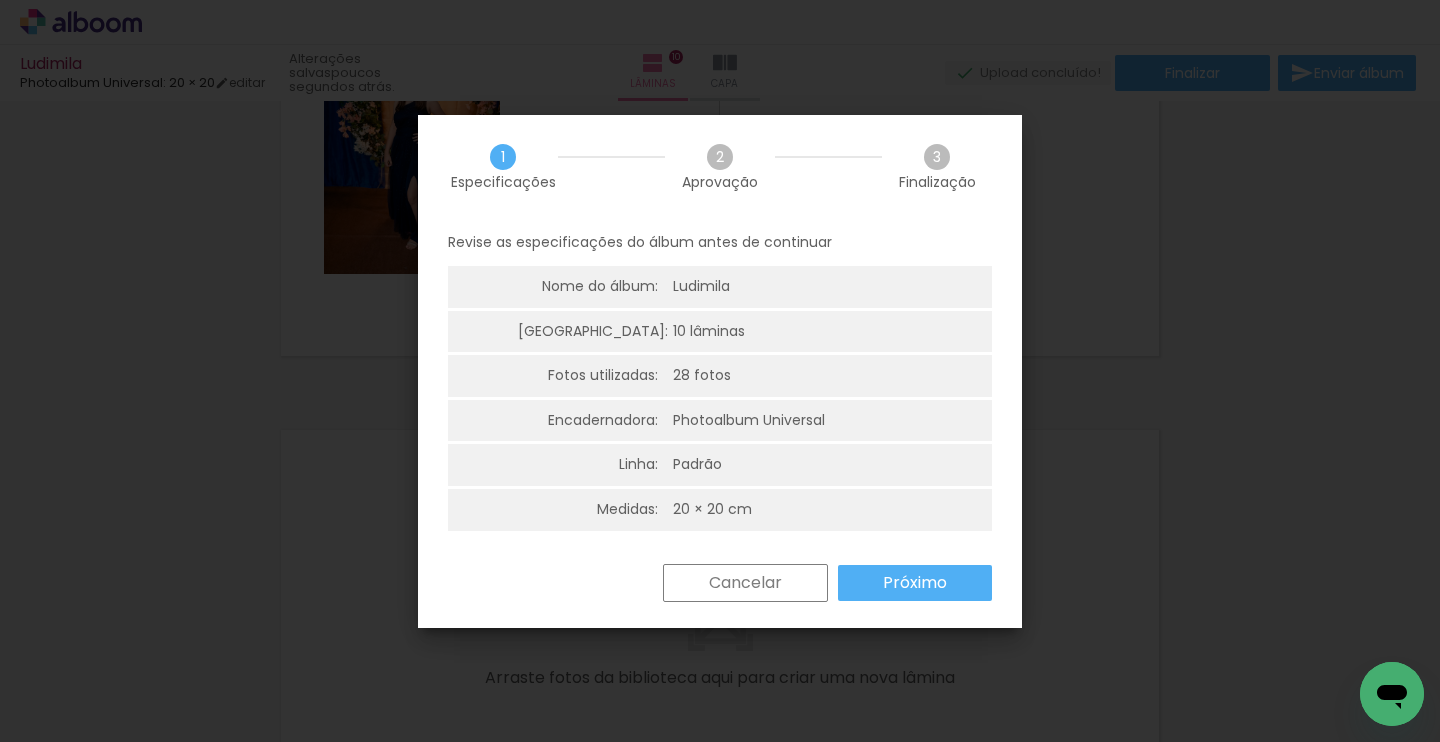 click on "Próximo" at bounding box center [915, 583] 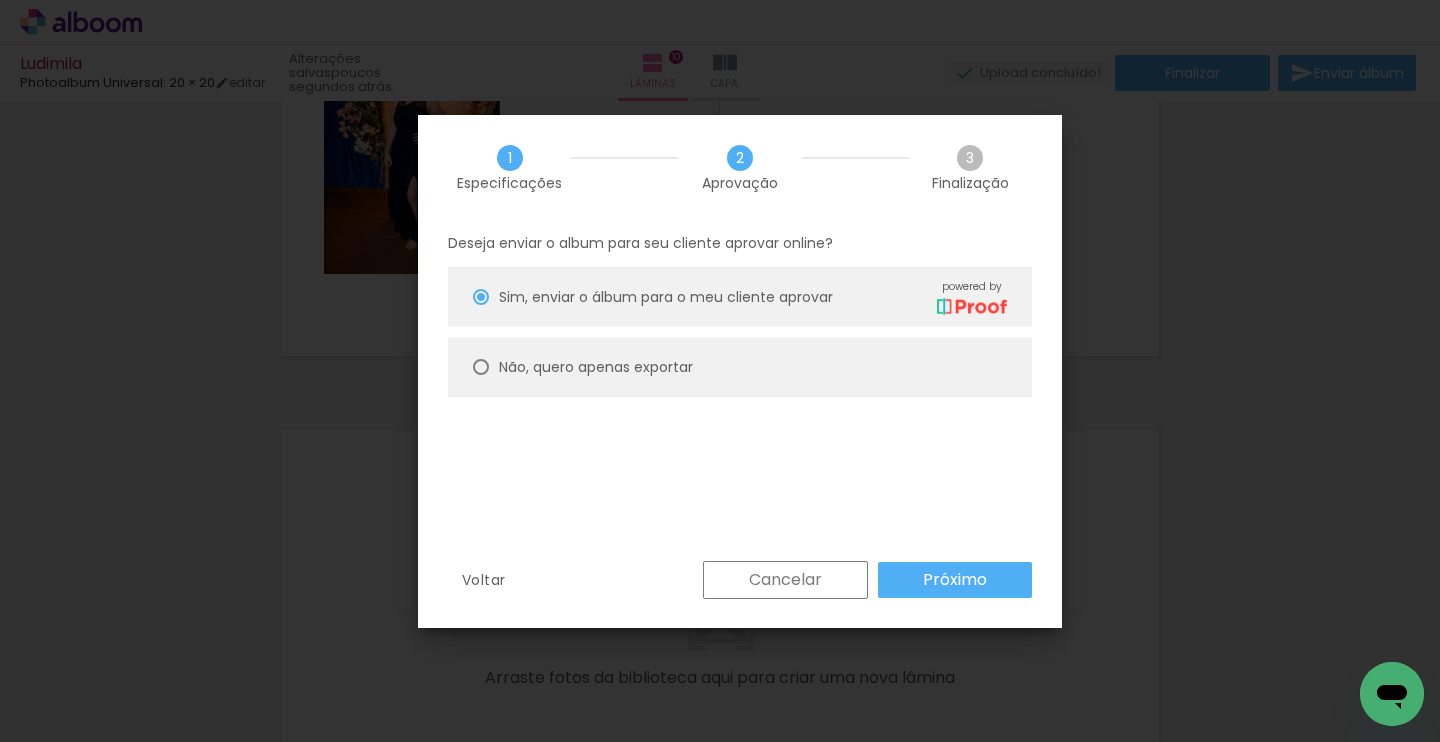 click on "Não, quero apenas exportar" at bounding box center (0, 0) 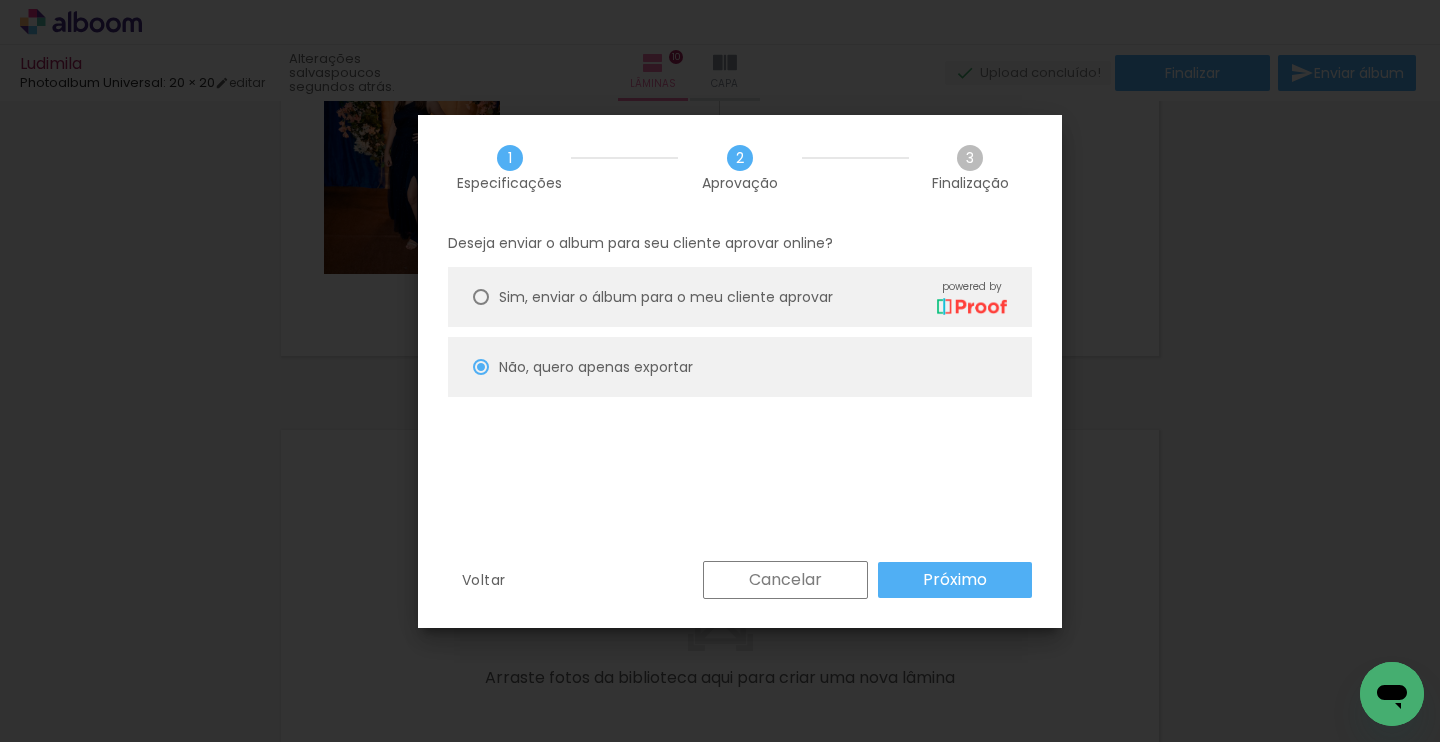 click on "Próximo" at bounding box center (0, 0) 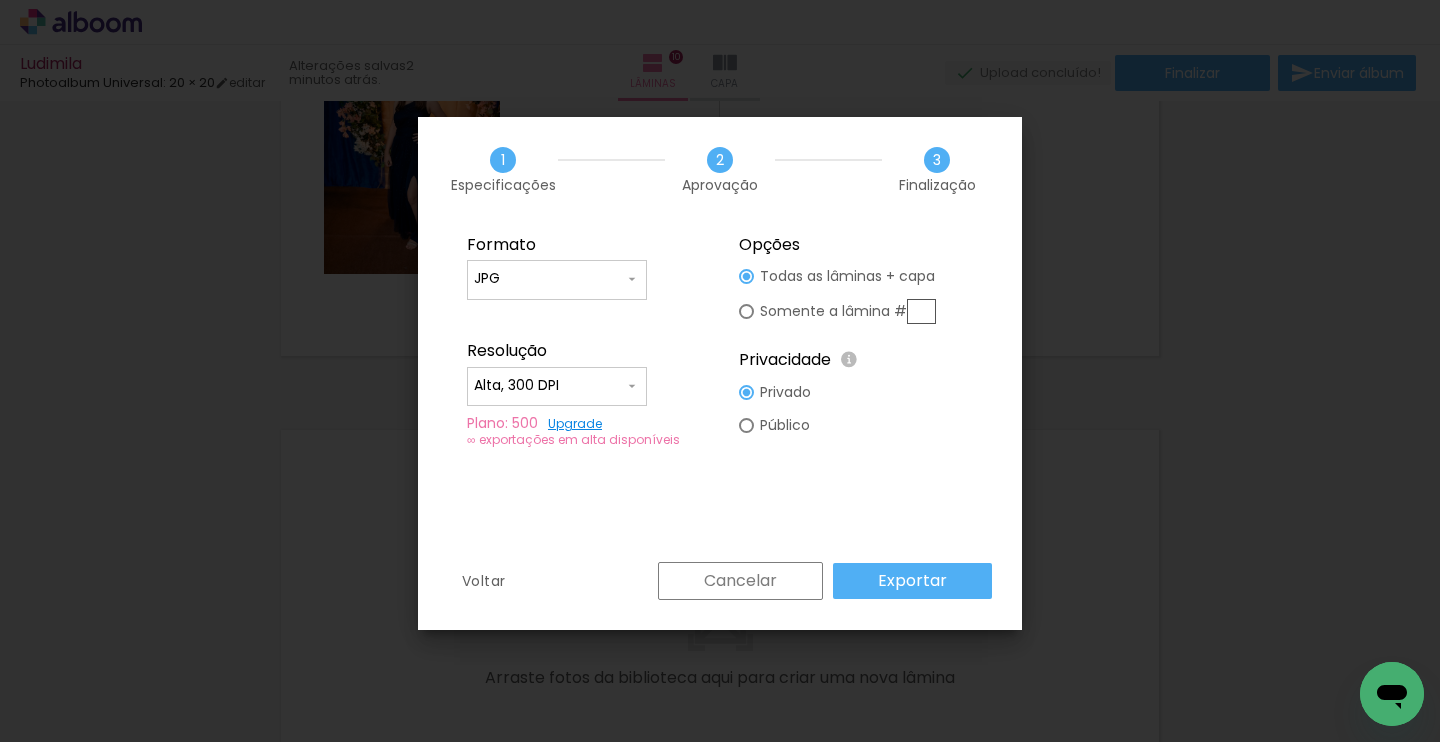 click on "Exportar" at bounding box center [0, 0] 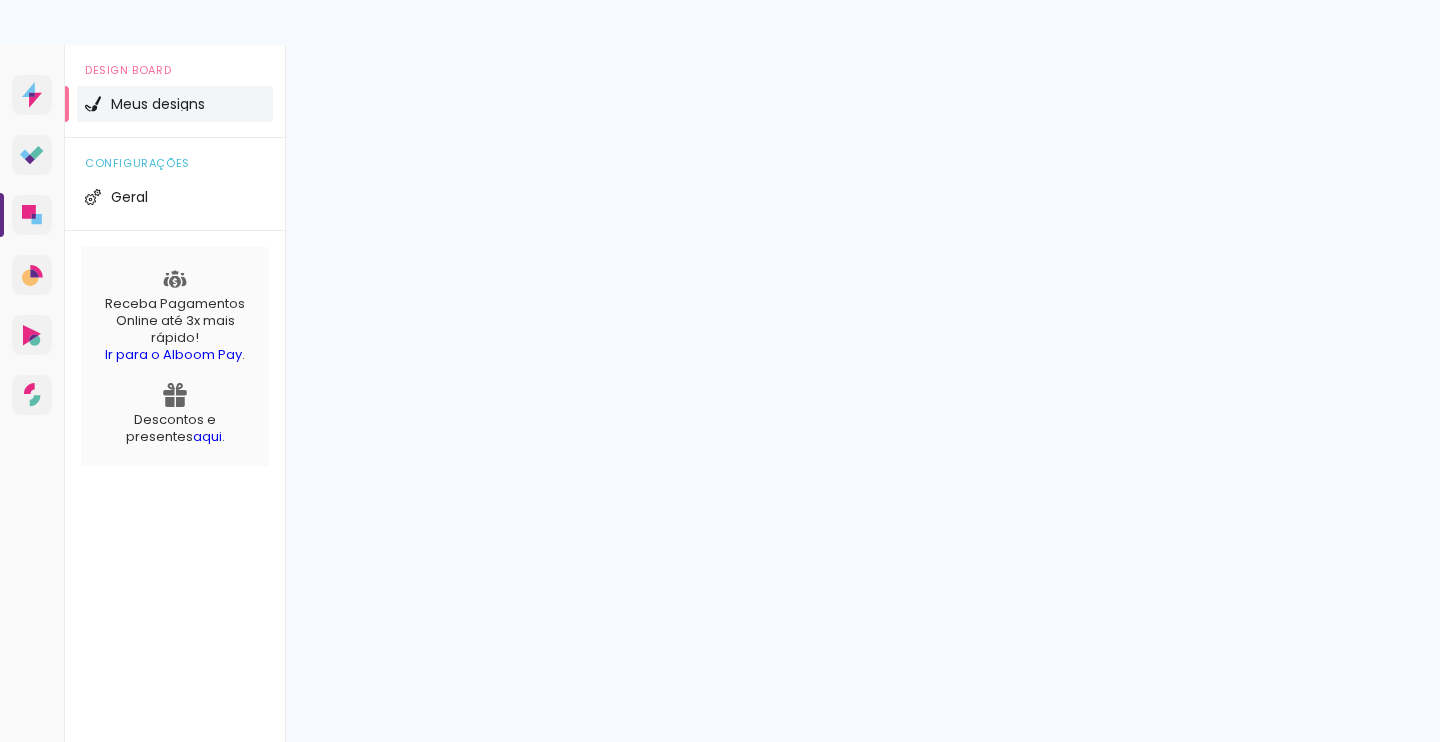 scroll, scrollTop: 0, scrollLeft: 0, axis: both 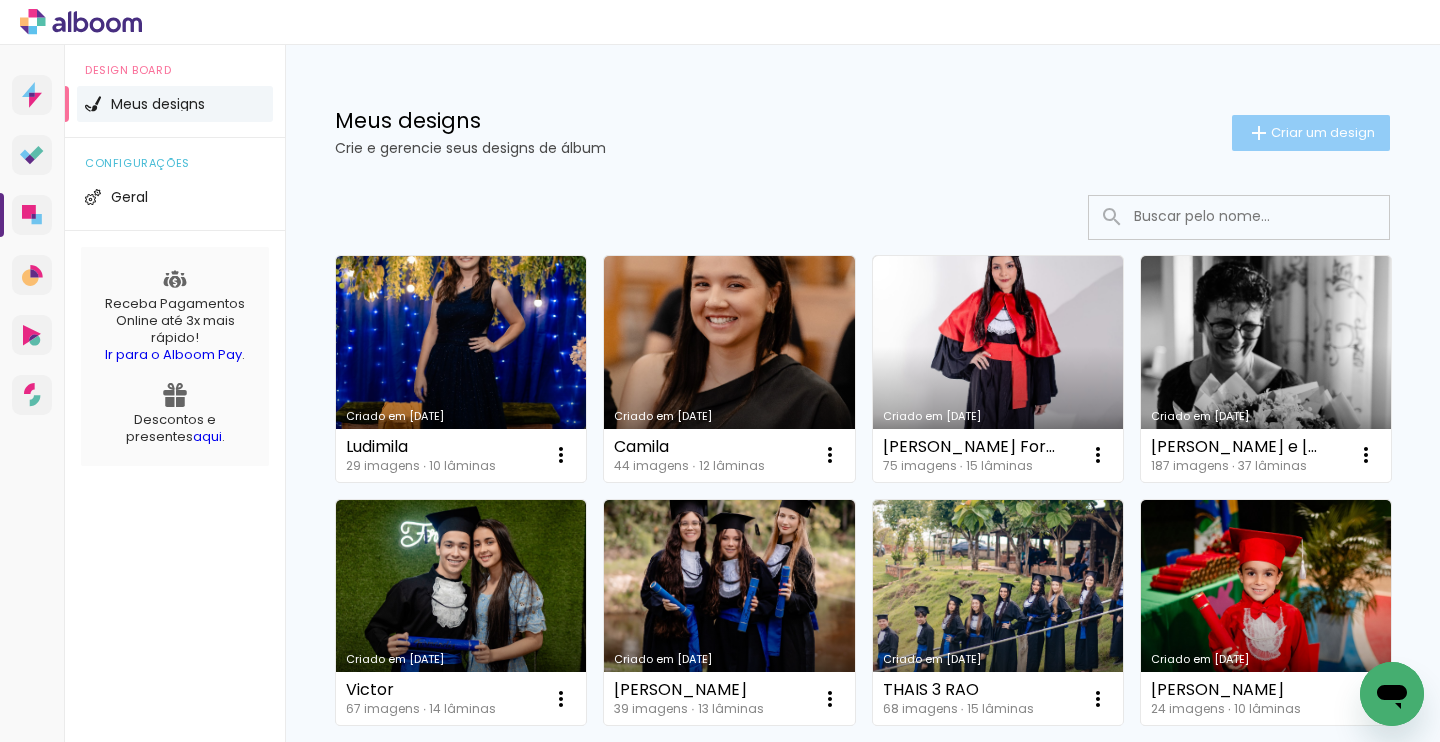 click on "Criar um design" 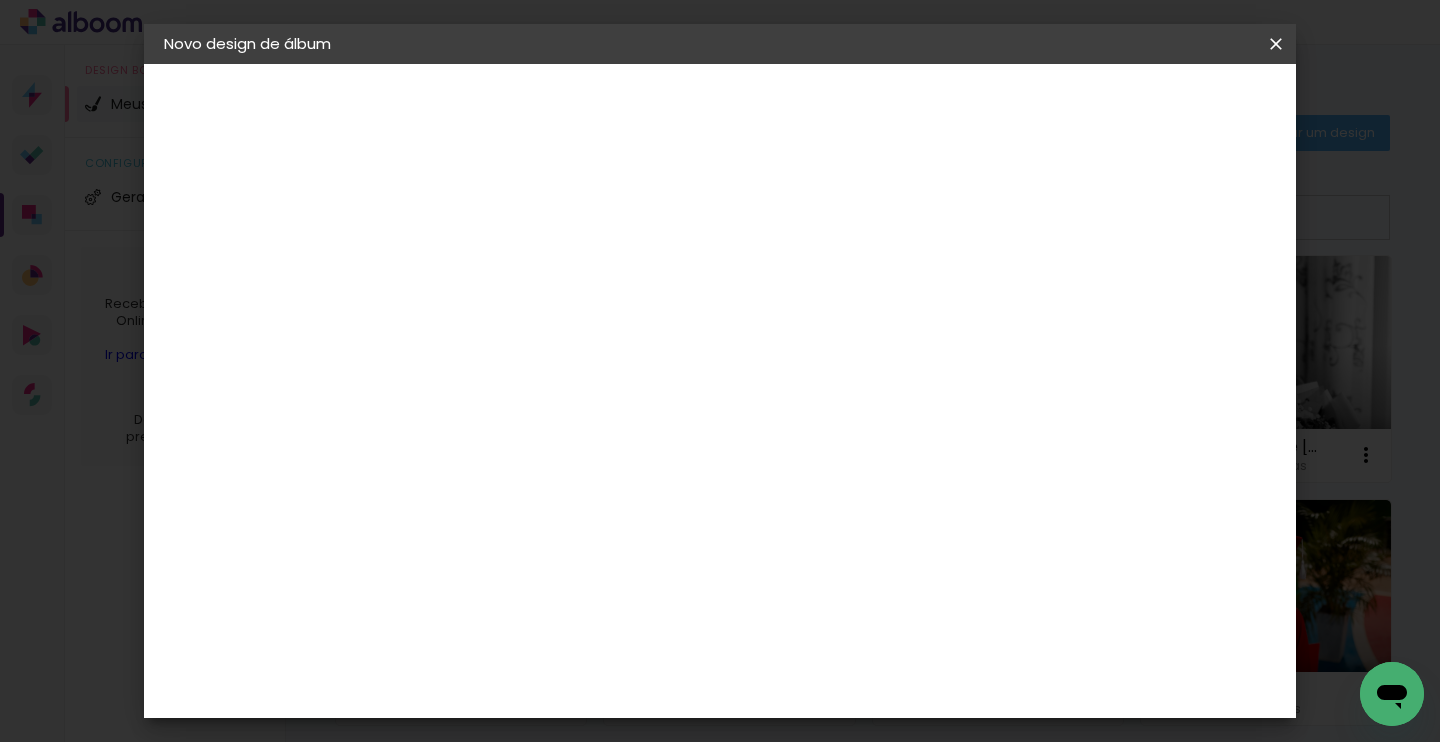 click at bounding box center [491, 268] 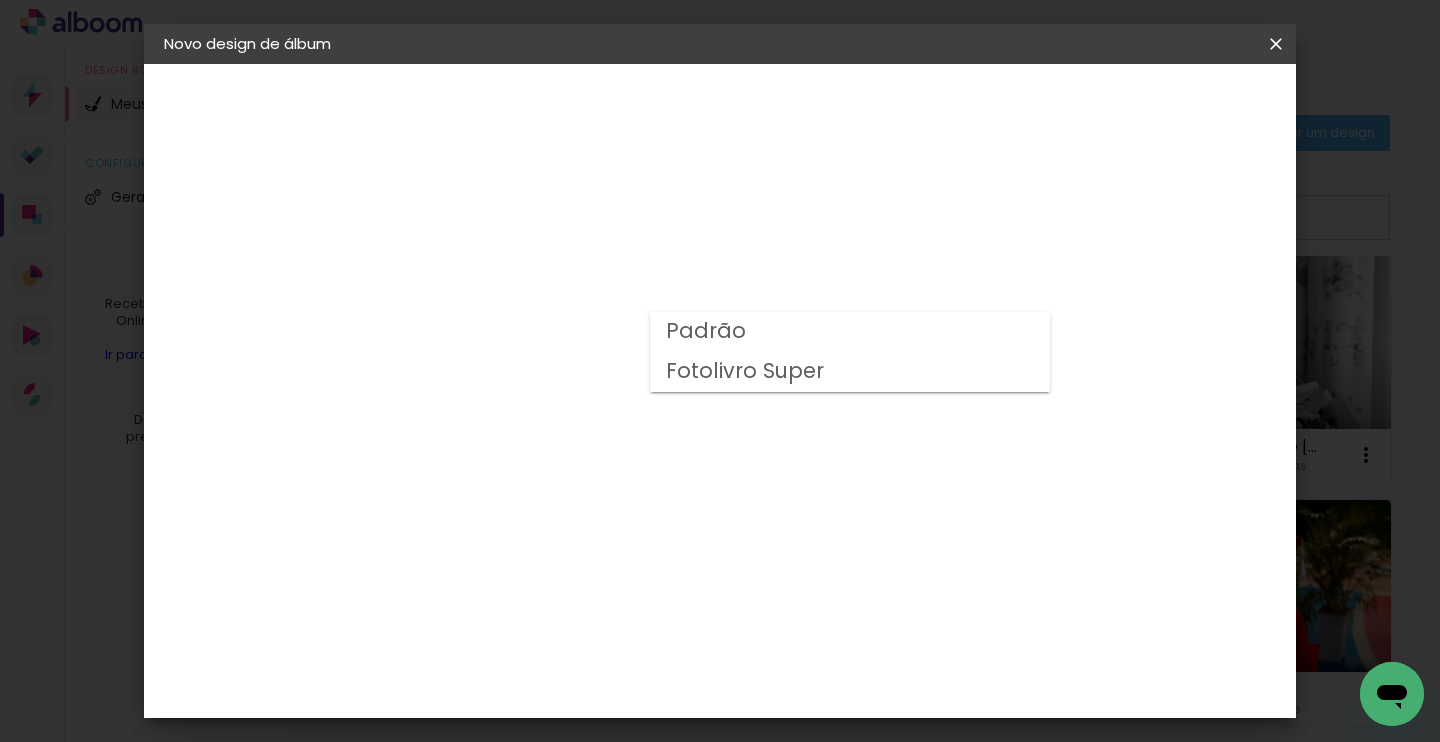 click on "Opções disponíveis Padrão Fotolivro Super Tamanho Escolha o tamanho" at bounding box center [542, 381] 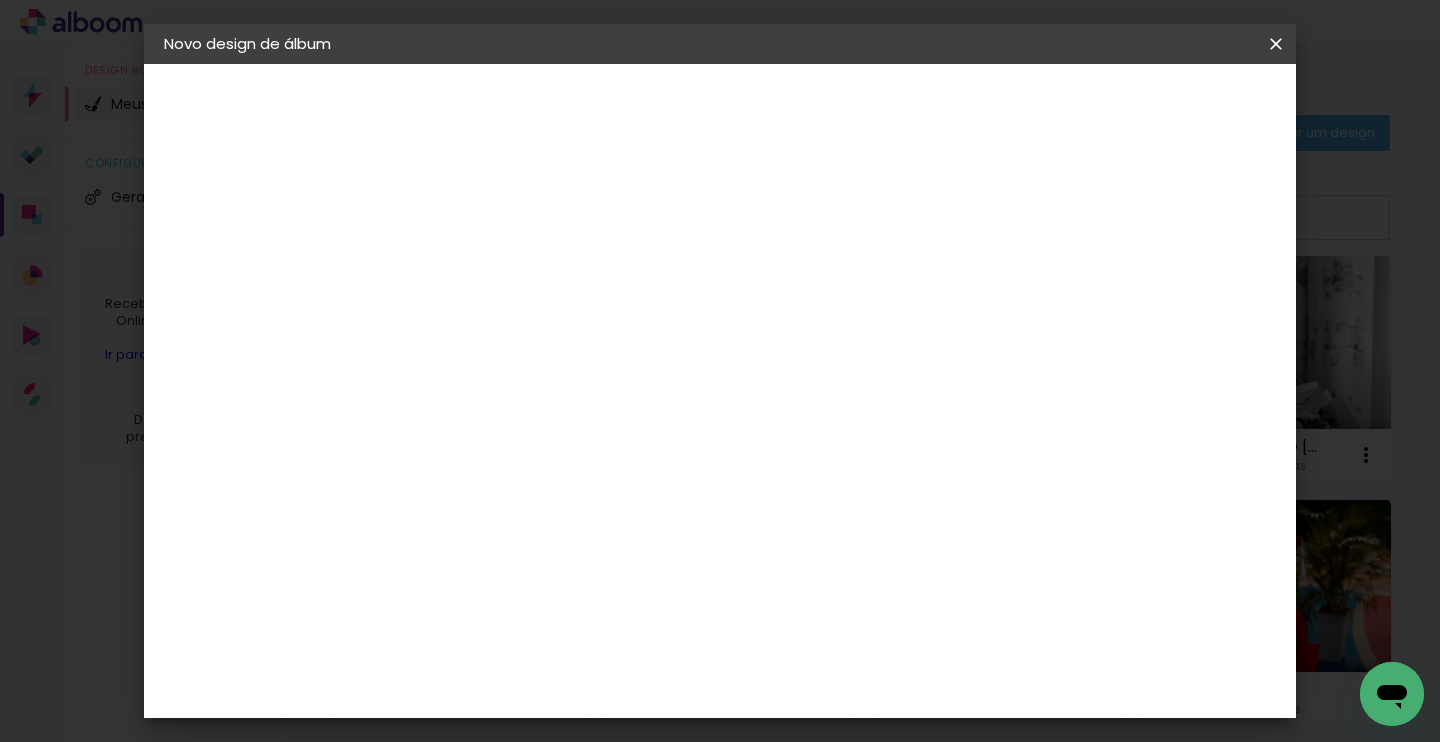 click on "Escolha o tamanho" at bounding box center [542, 456] 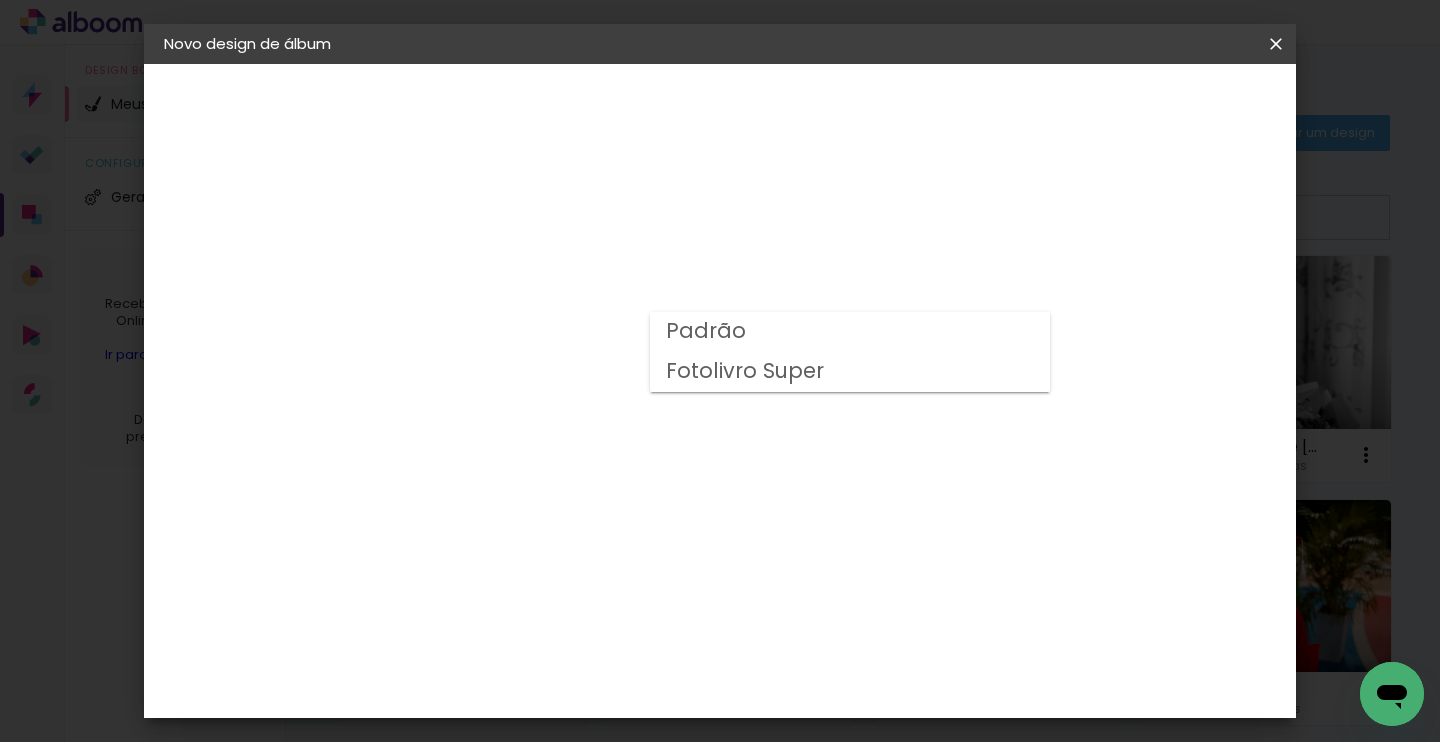 click on "Padrão" at bounding box center (850, 332) 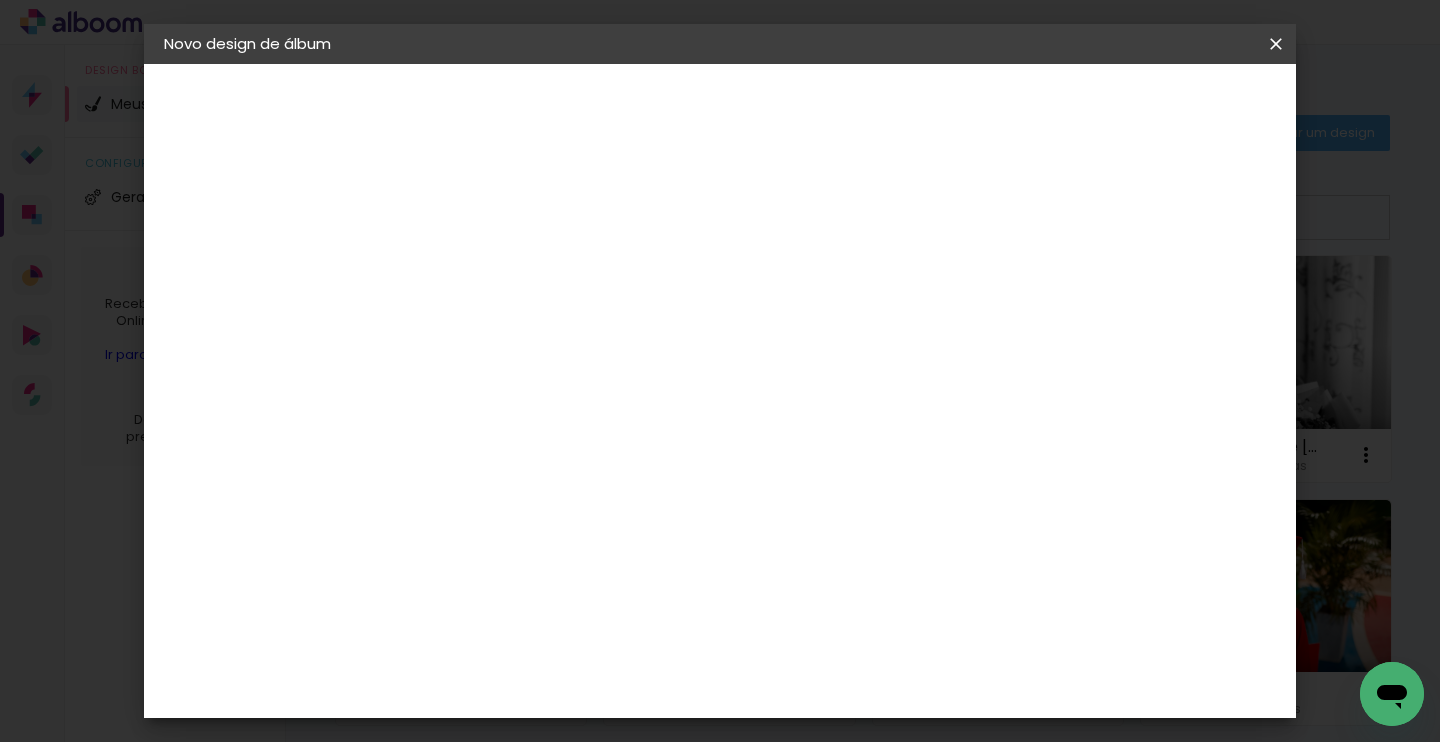 scroll, scrollTop: 650, scrollLeft: 0, axis: vertical 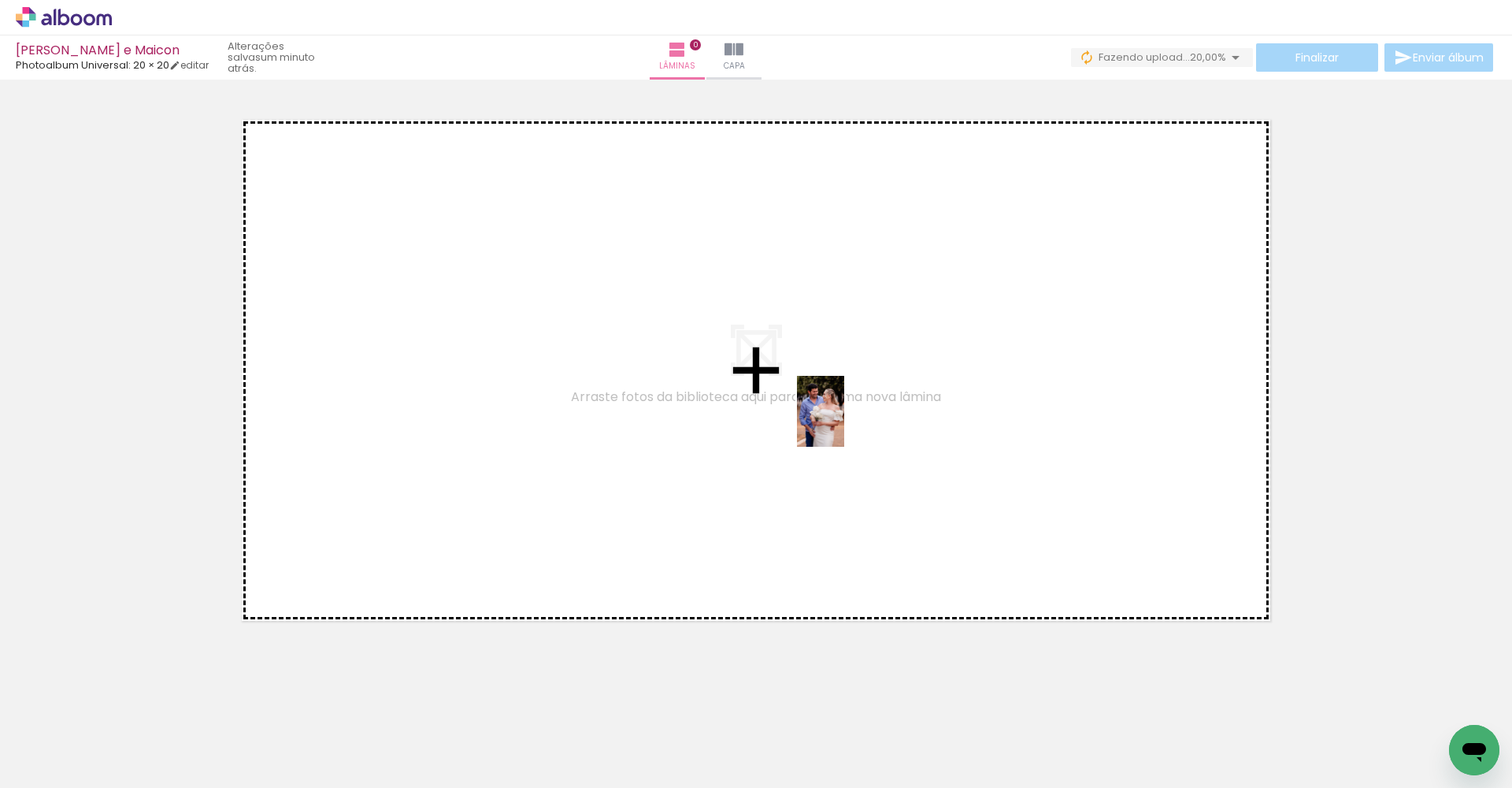 drag, startPoint x: 177, startPoint y: 740, endPoint x: 907, endPoint y: 401, distance: 804.87328 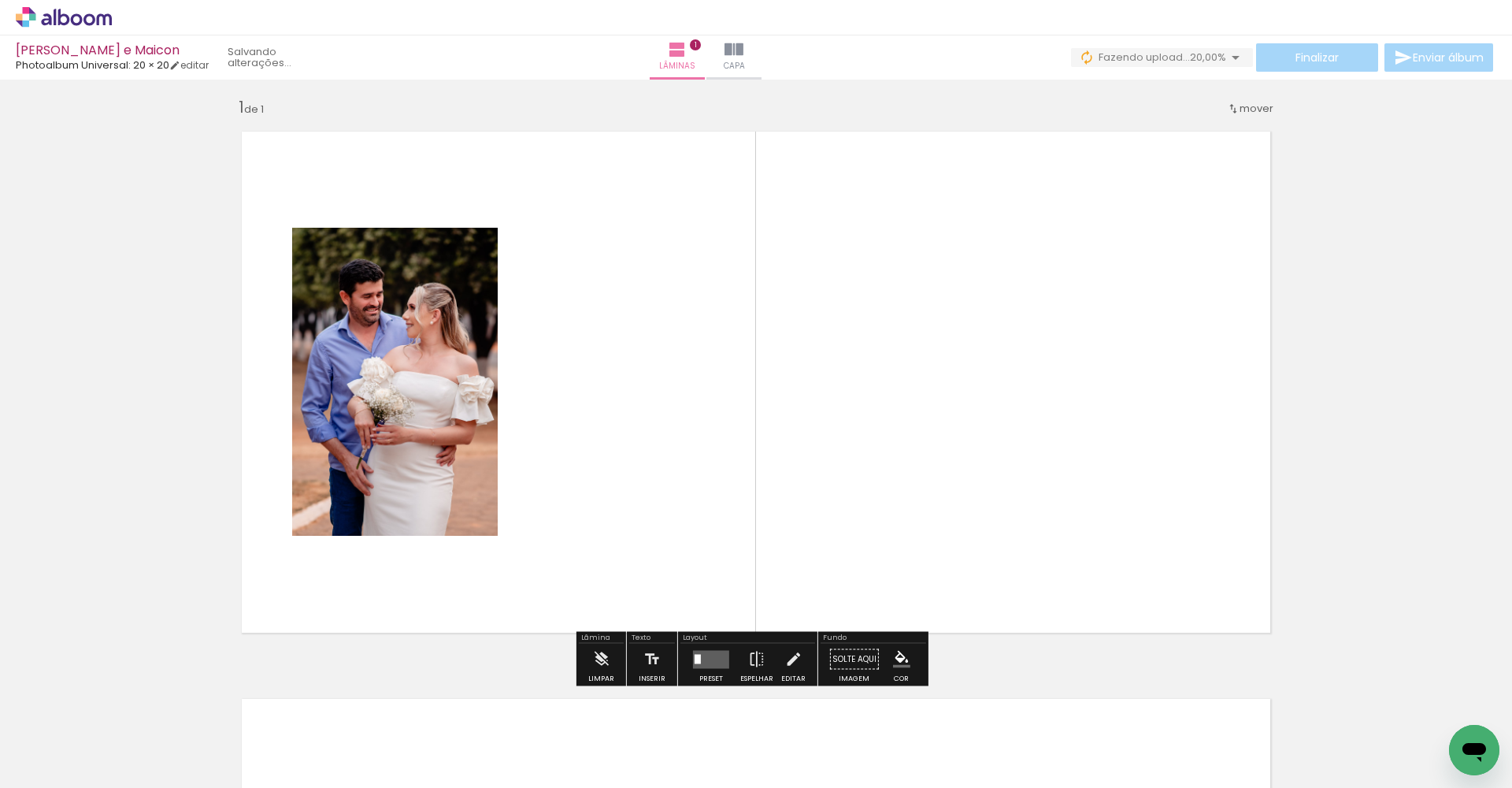 scroll, scrollTop: 5, scrollLeft: 0, axis: vertical 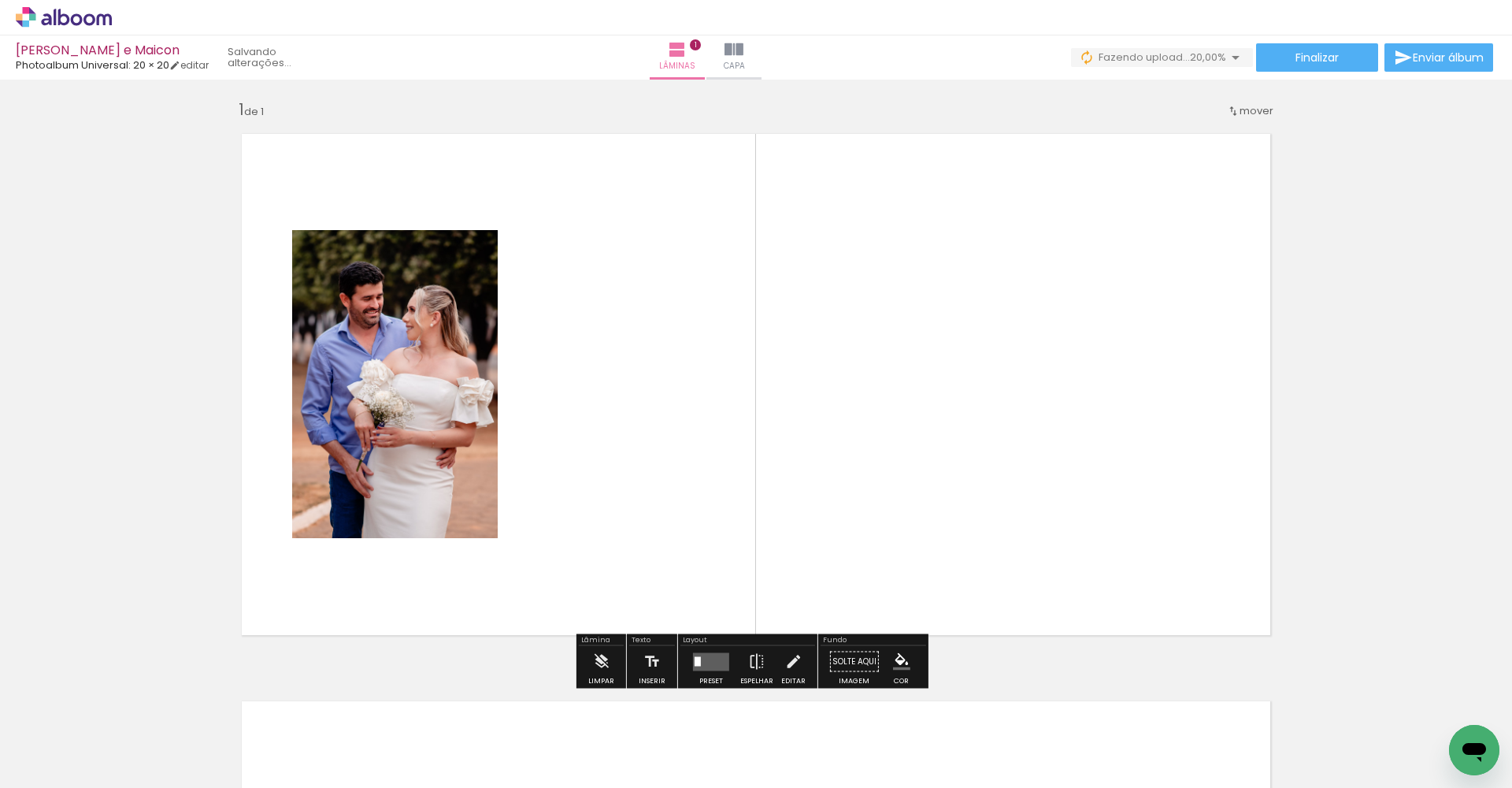 click at bounding box center (711, 661) 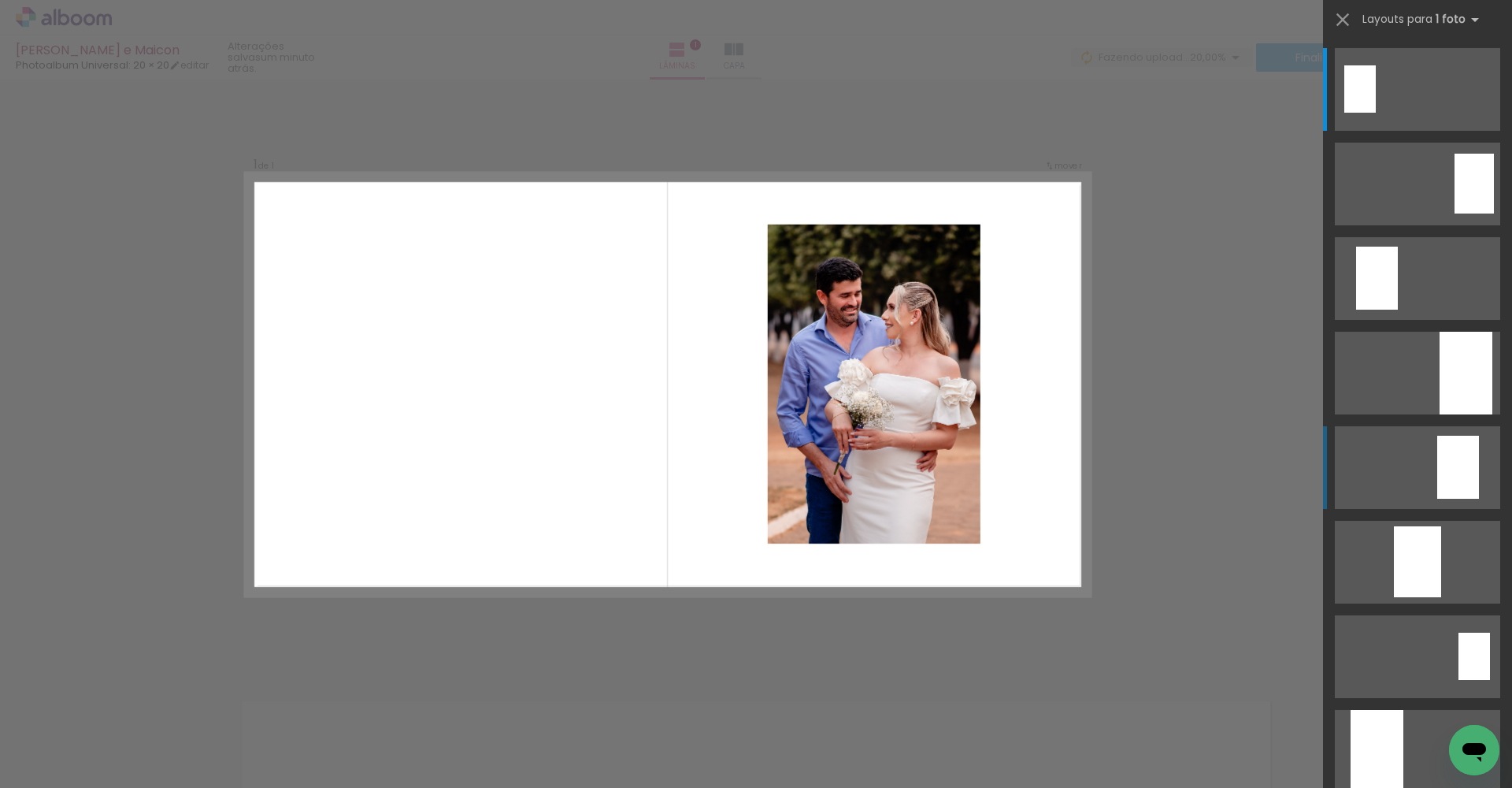 click at bounding box center [1418, 89] 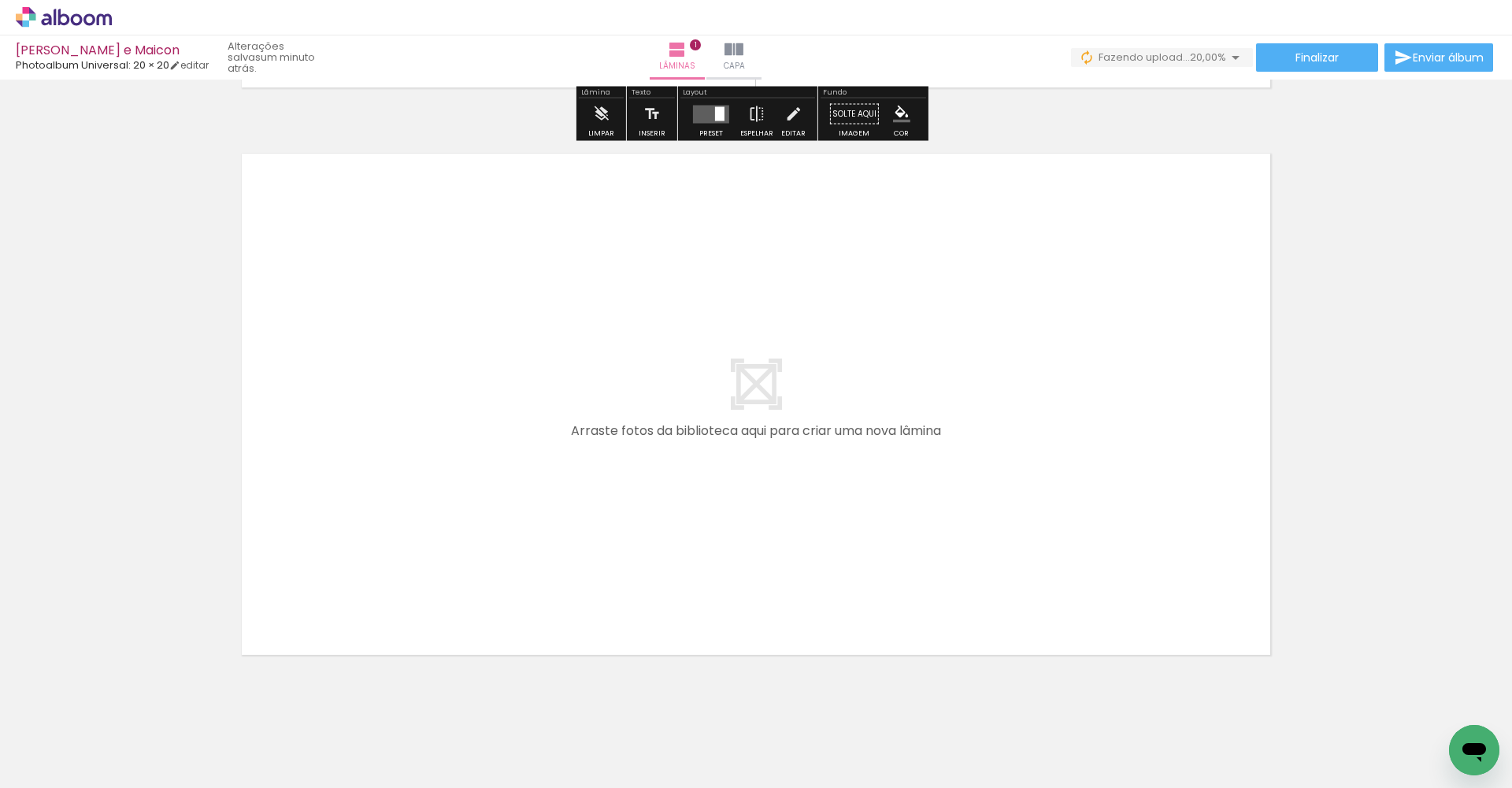 scroll, scrollTop: 586, scrollLeft: 0, axis: vertical 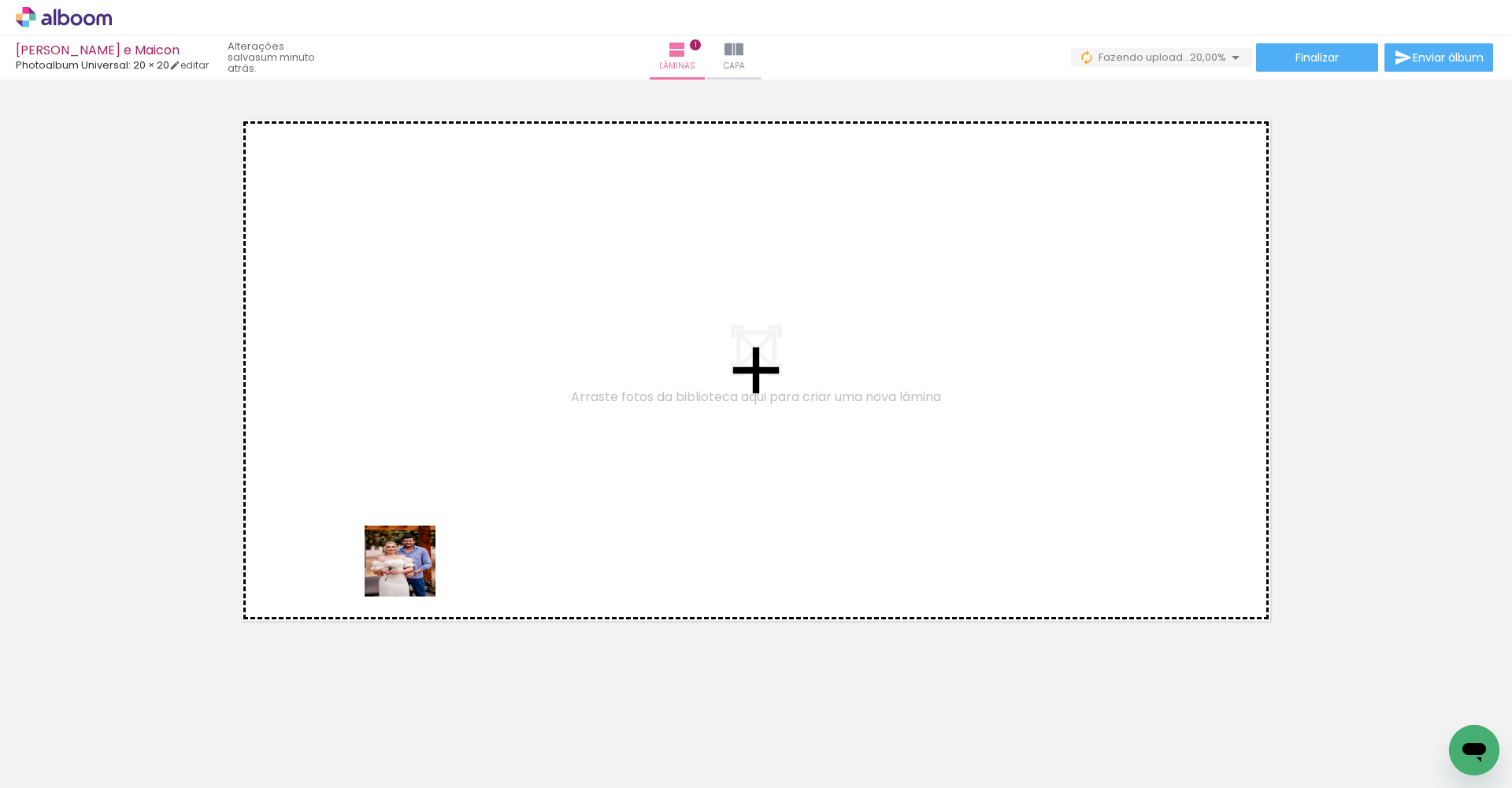 drag, startPoint x: 273, startPoint y: 734, endPoint x: 418, endPoint y: 554, distance: 231.13849 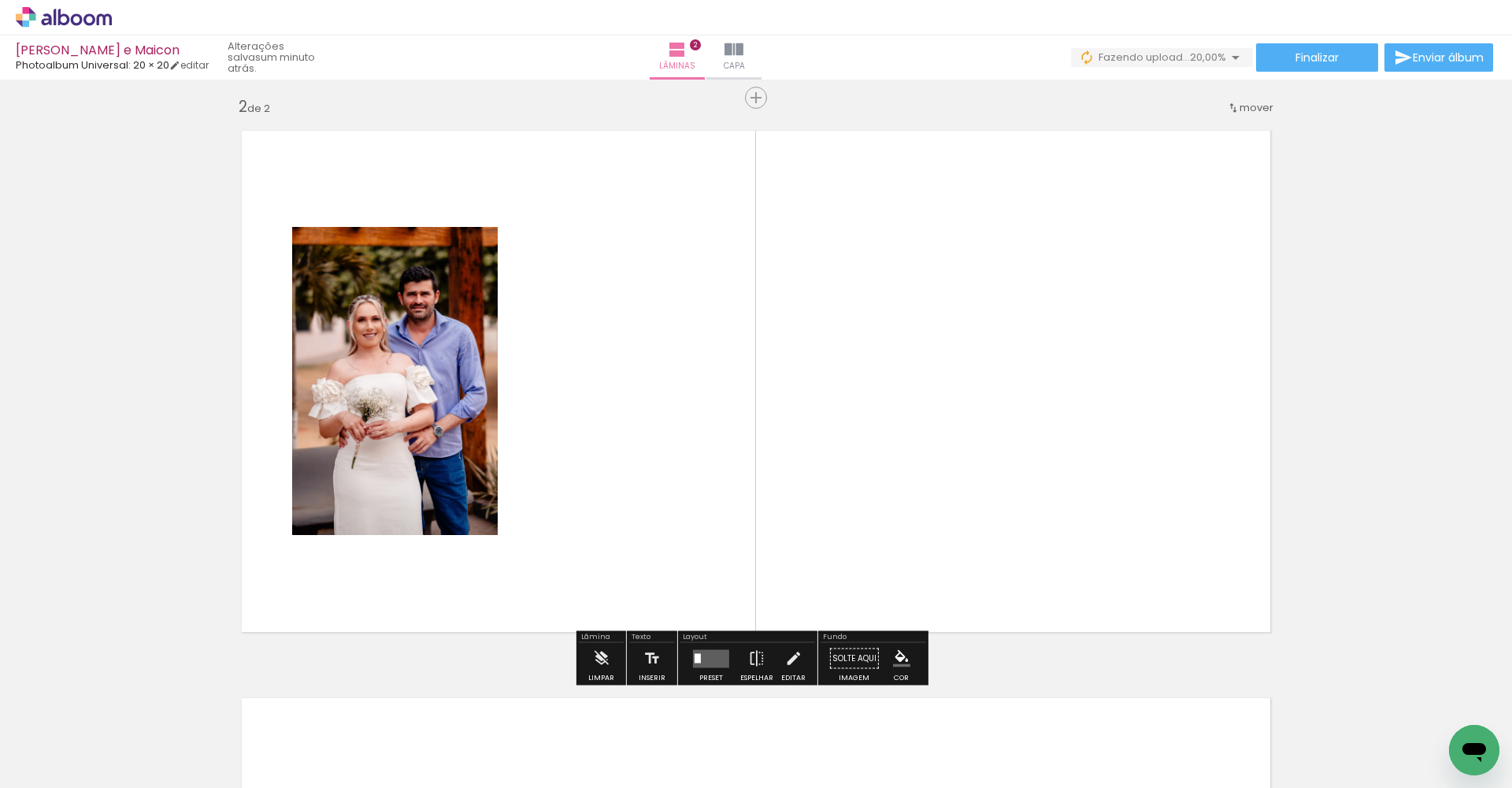 scroll, scrollTop: 572, scrollLeft: 0, axis: vertical 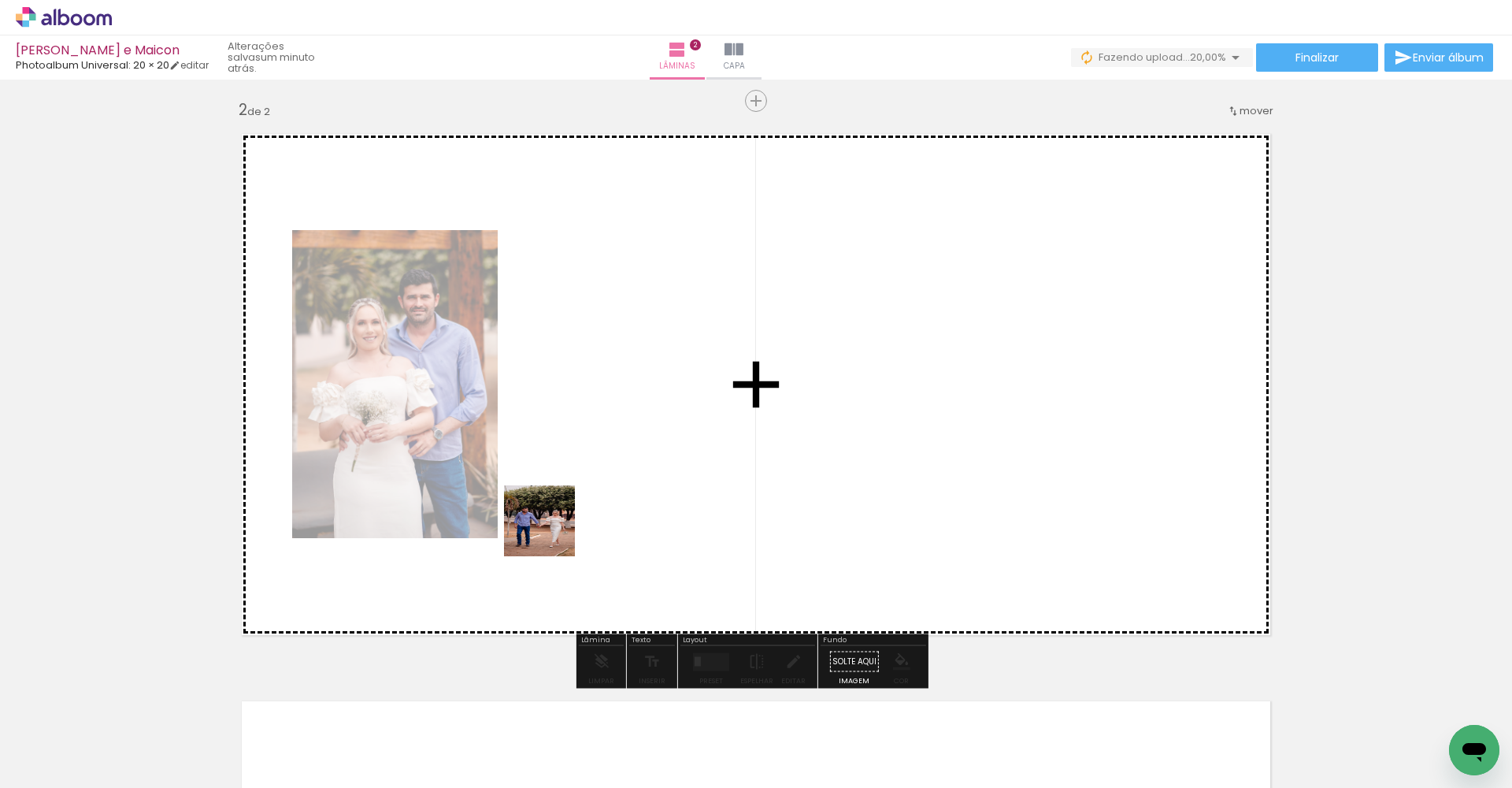 drag, startPoint x: 350, startPoint y: 727, endPoint x: 662, endPoint y: 466, distance: 406.7739 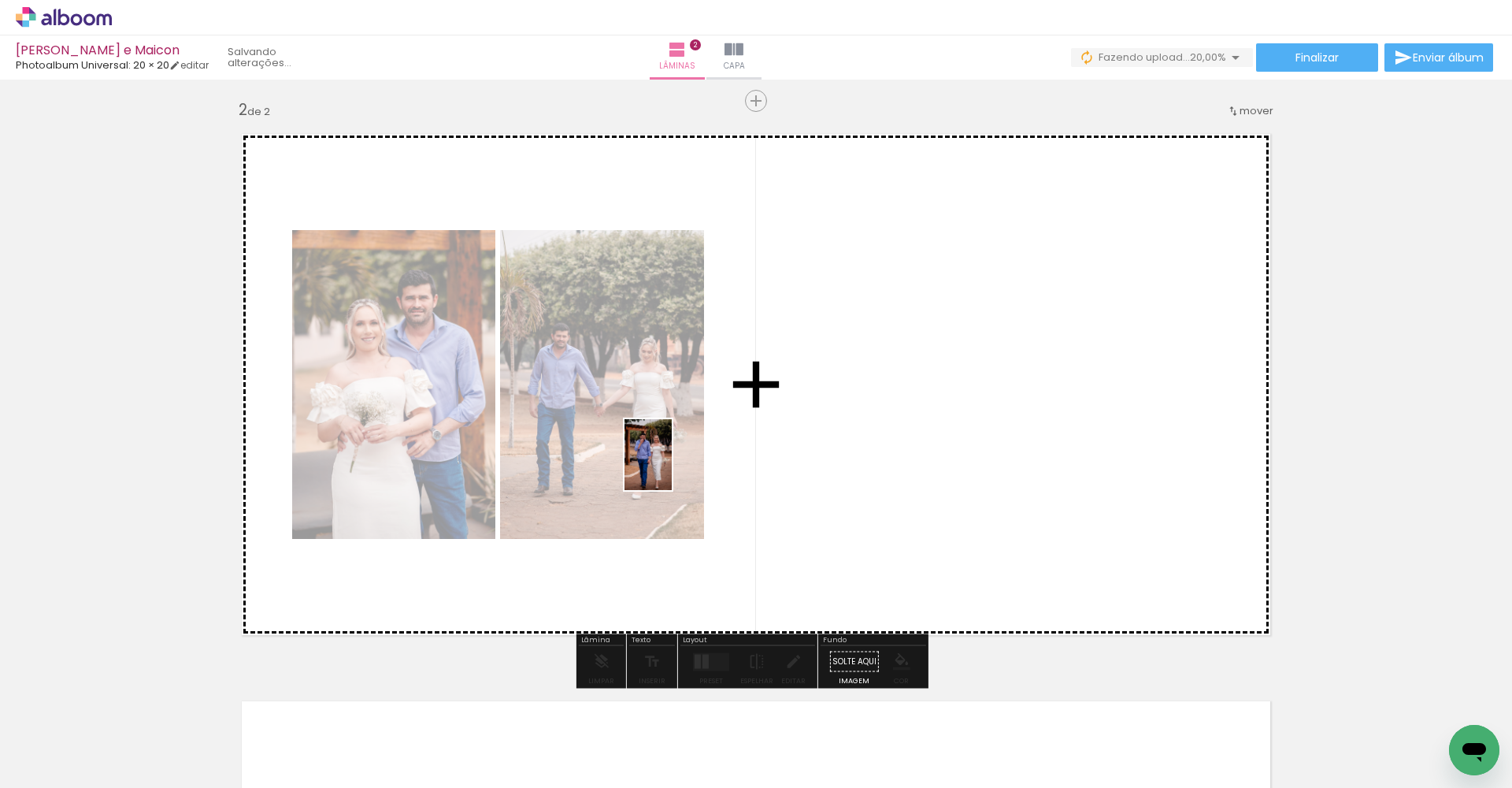 drag, startPoint x: 444, startPoint y: 723, endPoint x: 673, endPoint y: 466, distance: 344.22376 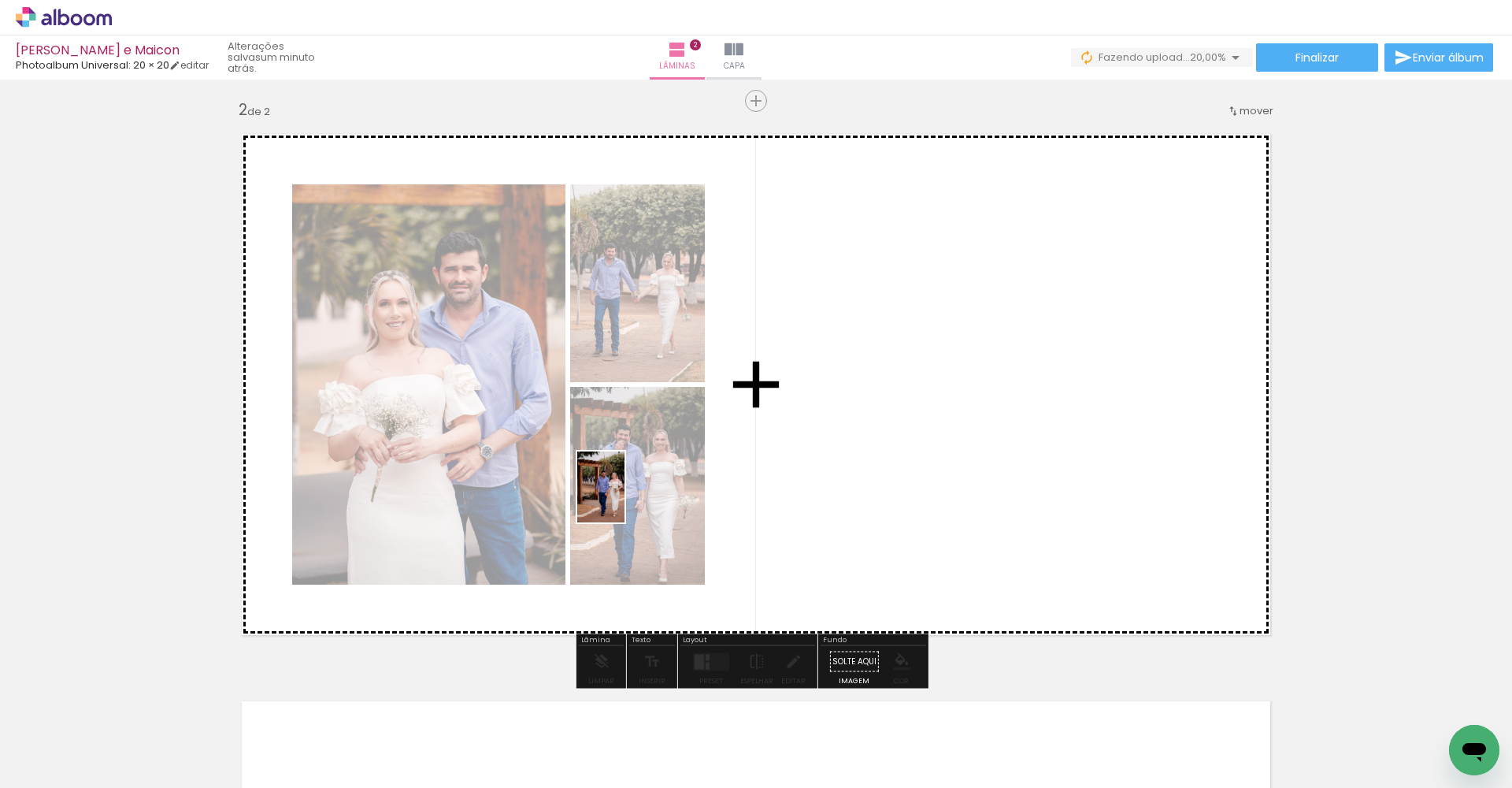 drag, startPoint x: 516, startPoint y: 734, endPoint x: 624, endPoint y: 499, distance: 258.62908 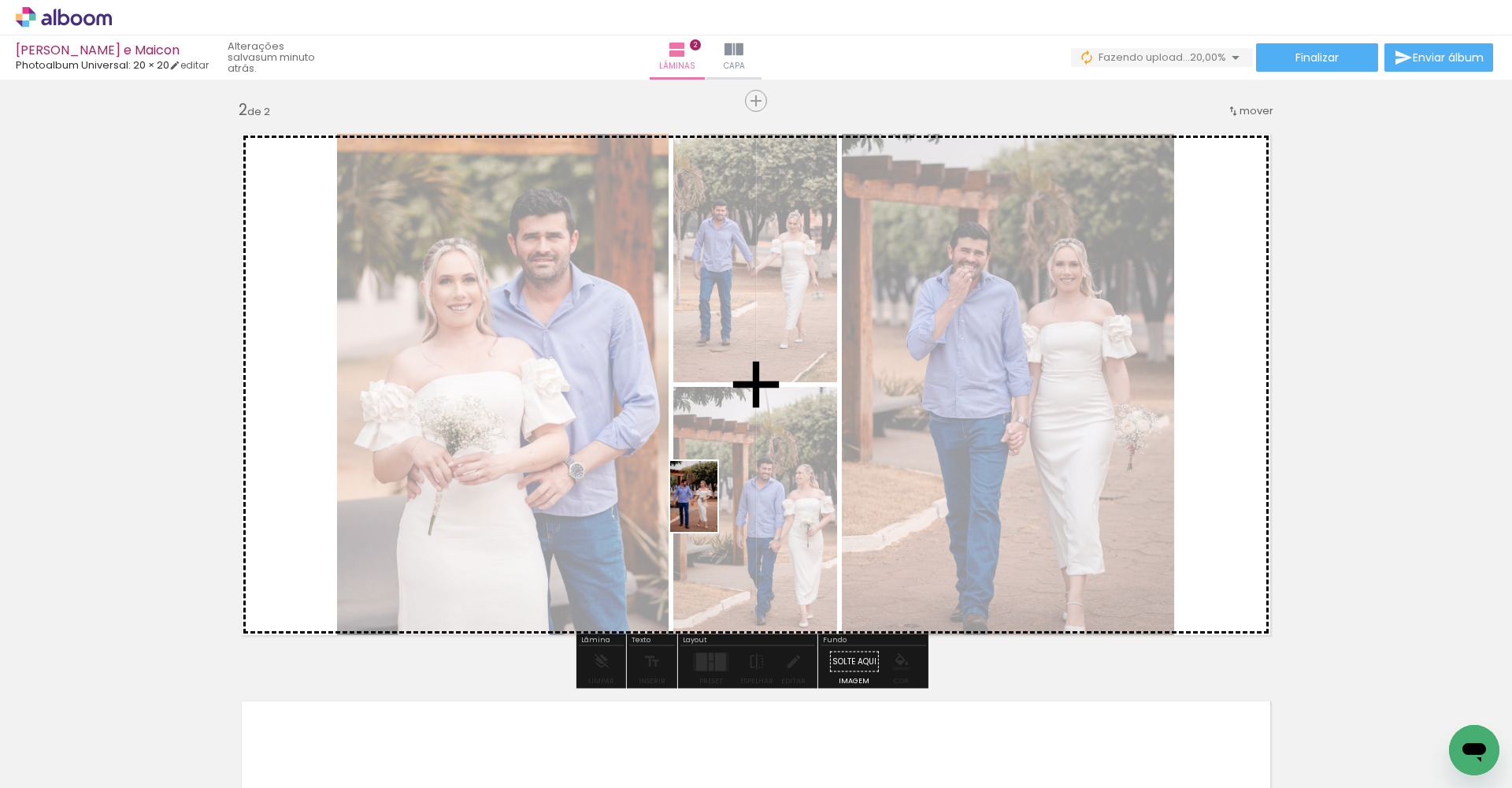 drag, startPoint x: 606, startPoint y: 723, endPoint x: 757, endPoint y: 489, distance: 278.49057 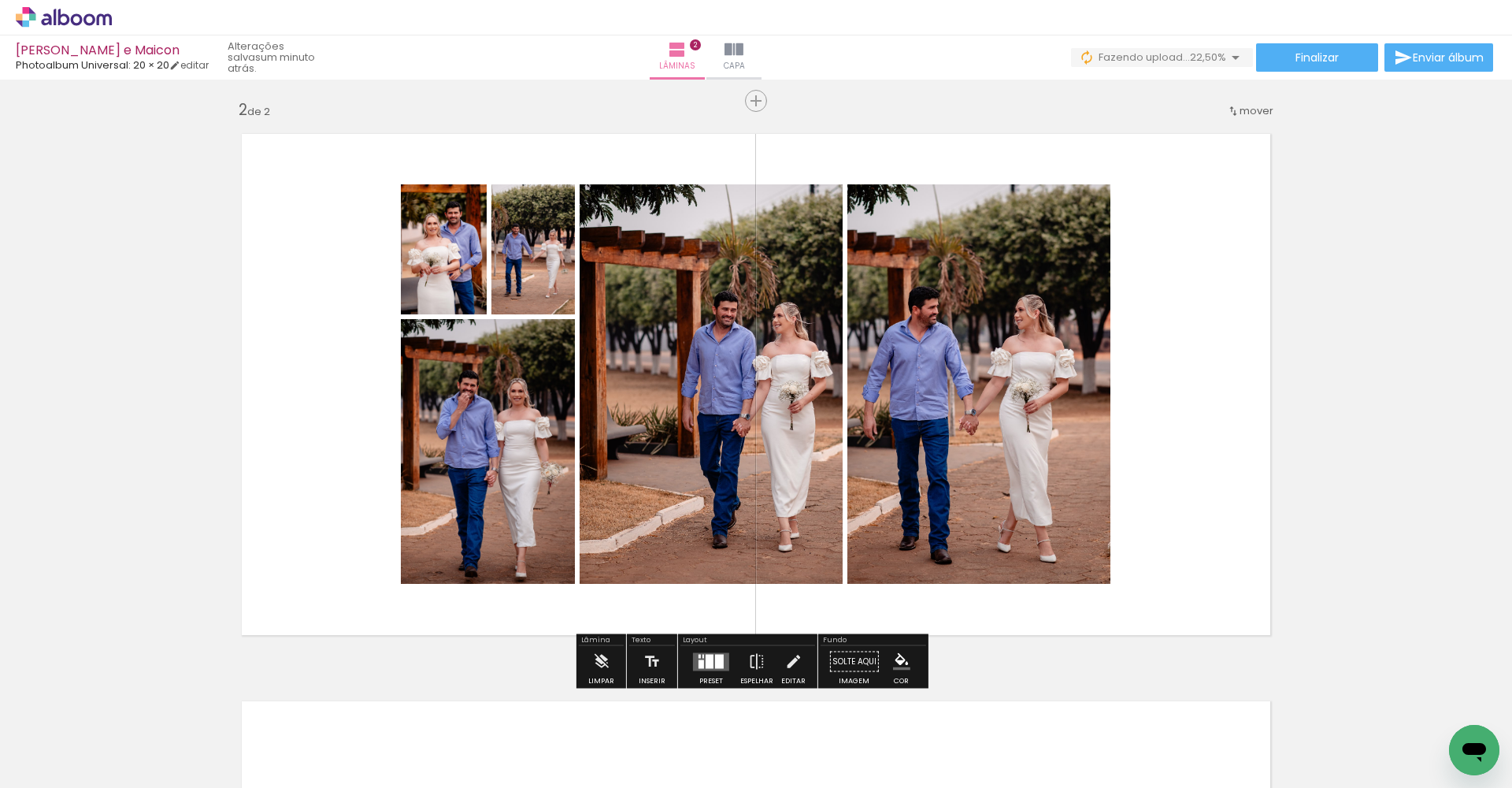 scroll, scrollTop: 575, scrollLeft: 0, axis: vertical 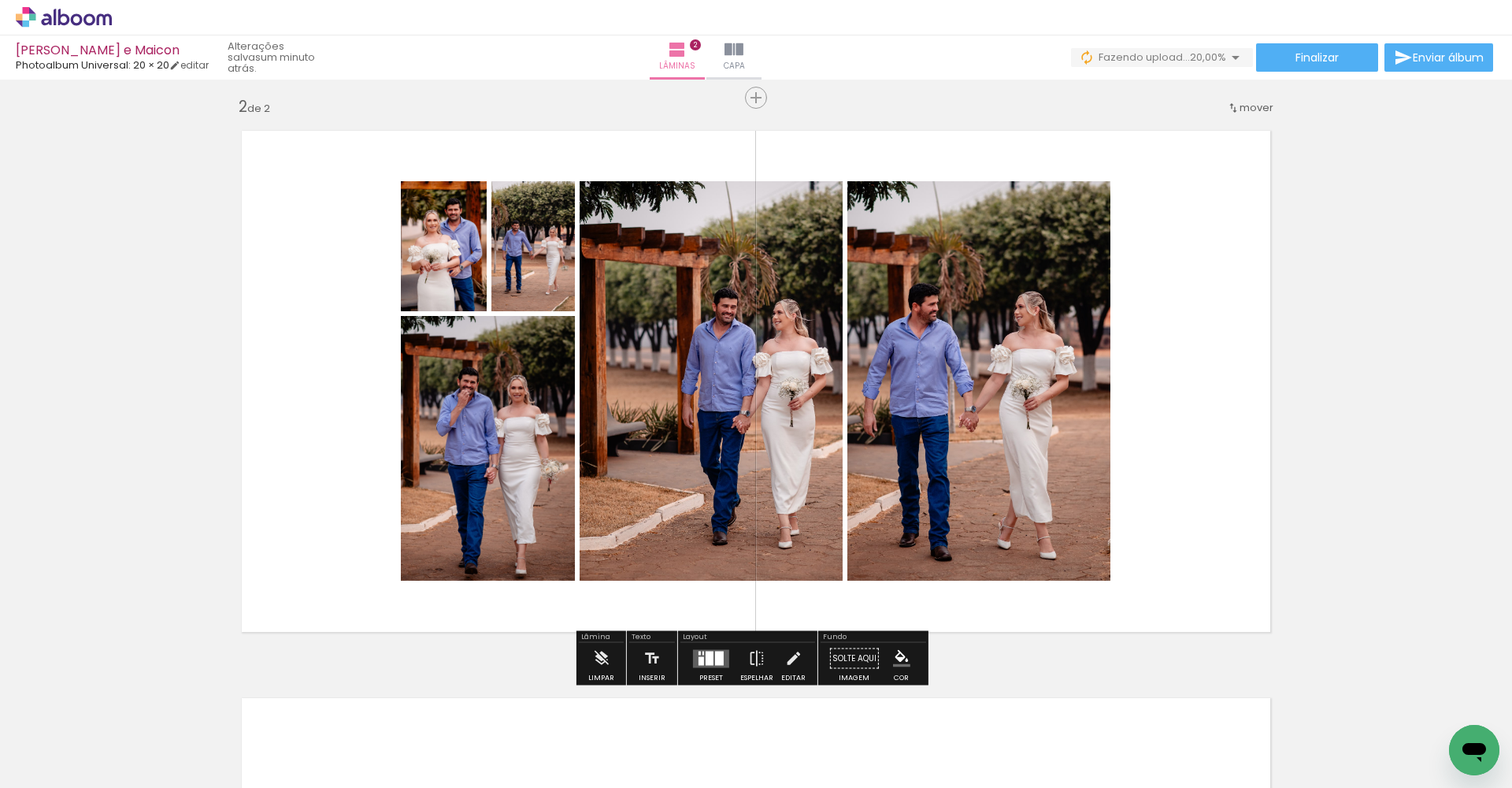 click at bounding box center [719, 658] 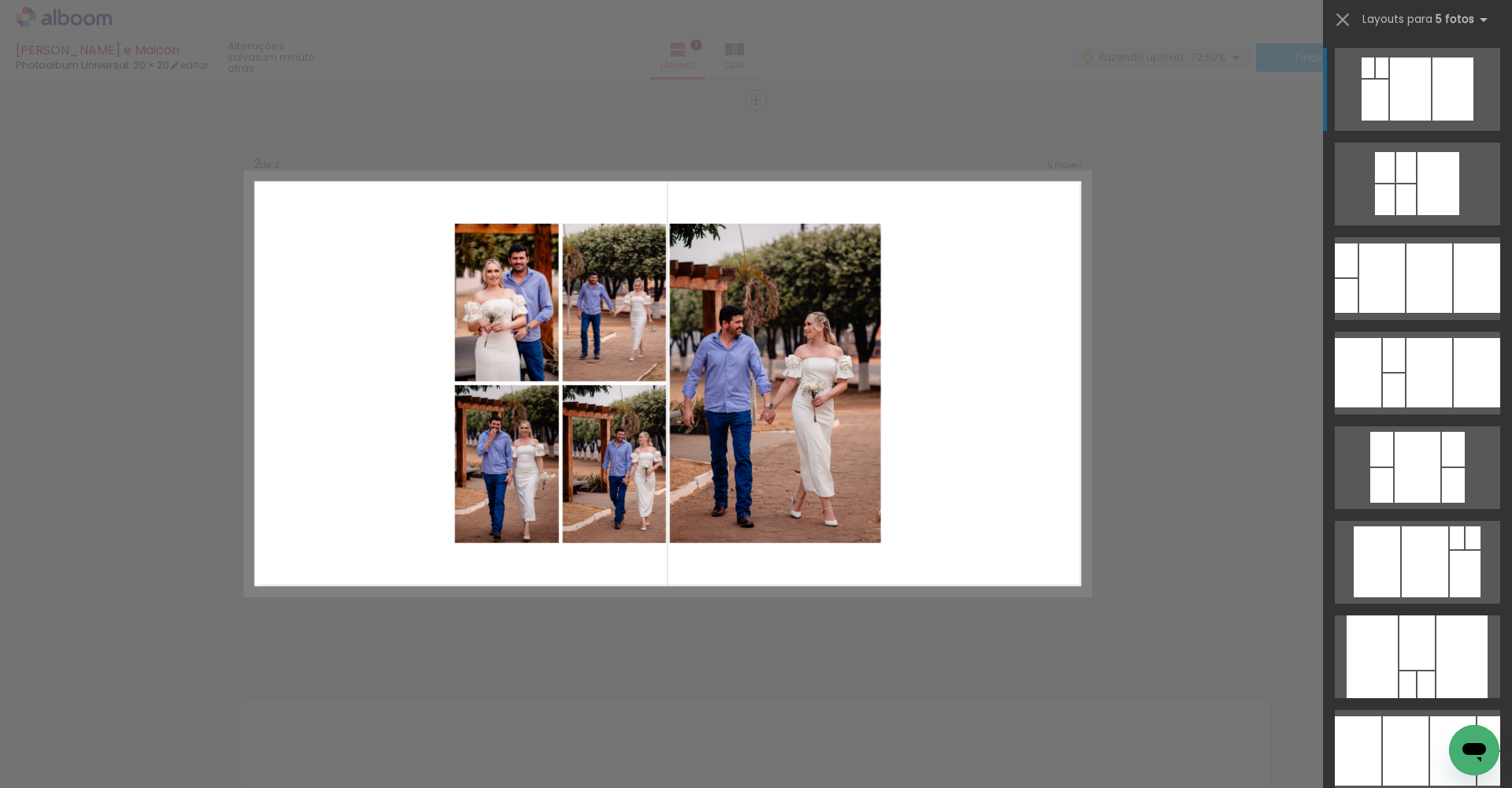 scroll, scrollTop: 572, scrollLeft: 0, axis: vertical 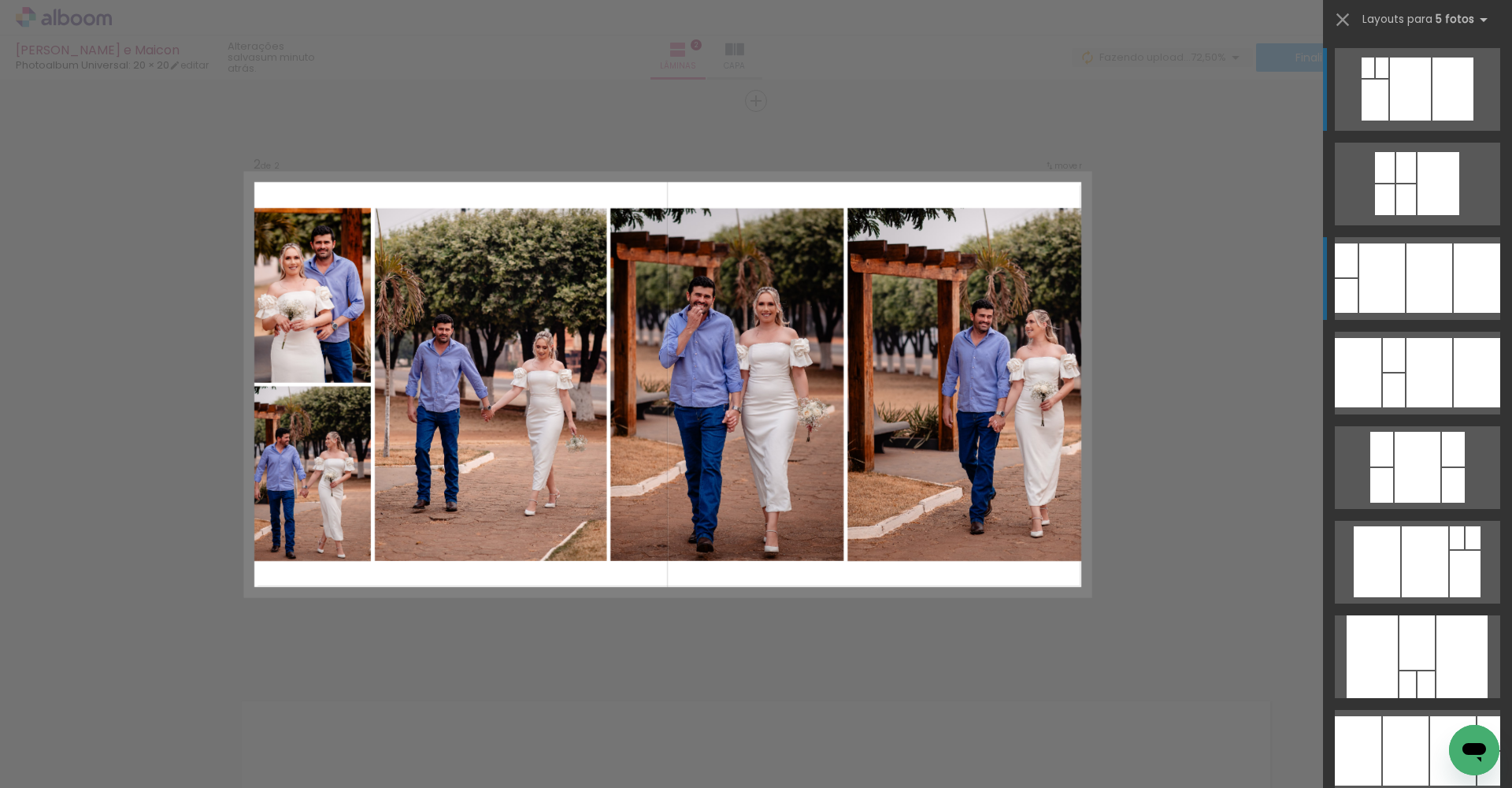 click at bounding box center (1429, 278) 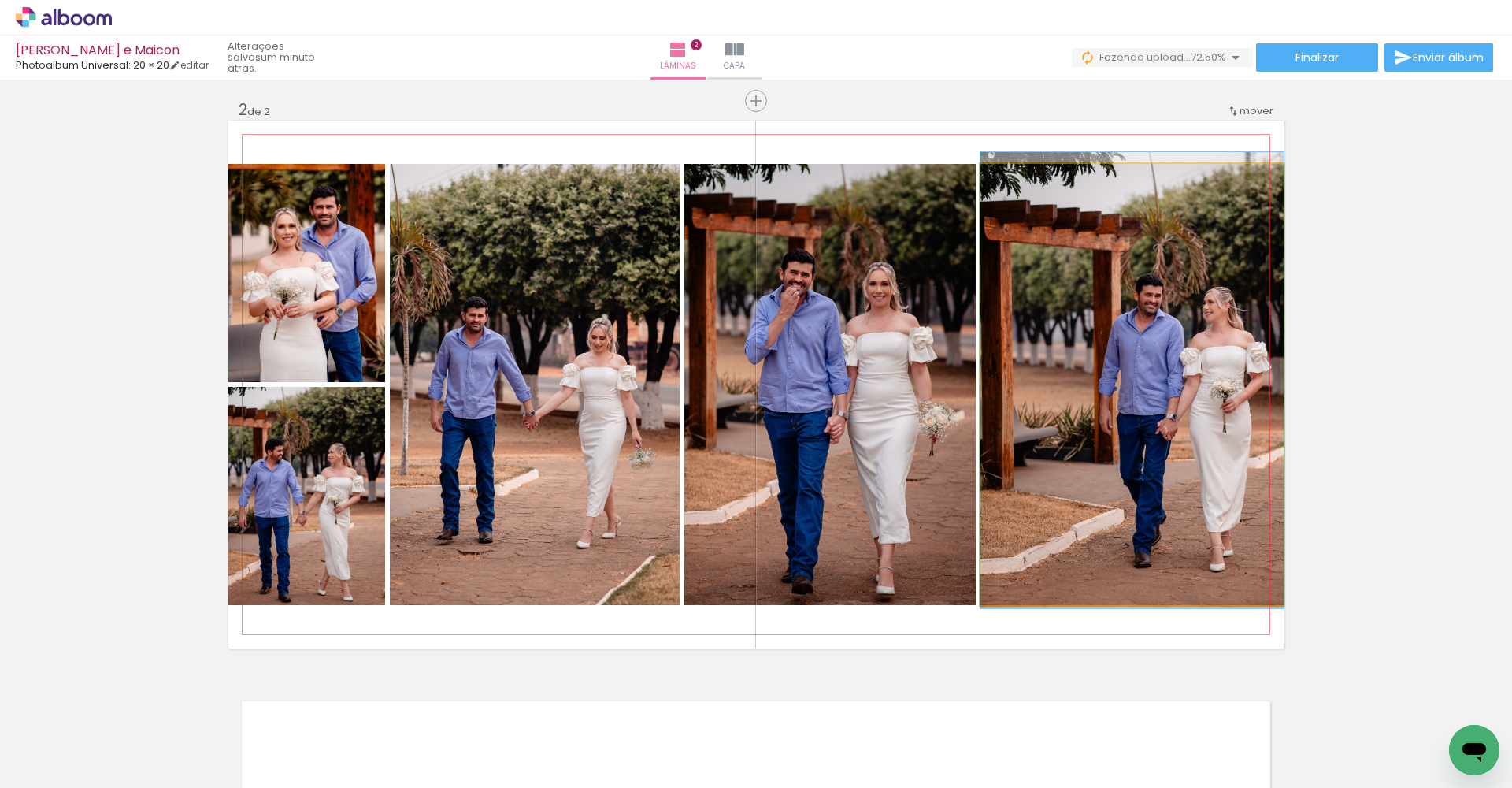 drag, startPoint x: 1198, startPoint y: 455, endPoint x: 1134, endPoint y: 451, distance: 64.124878 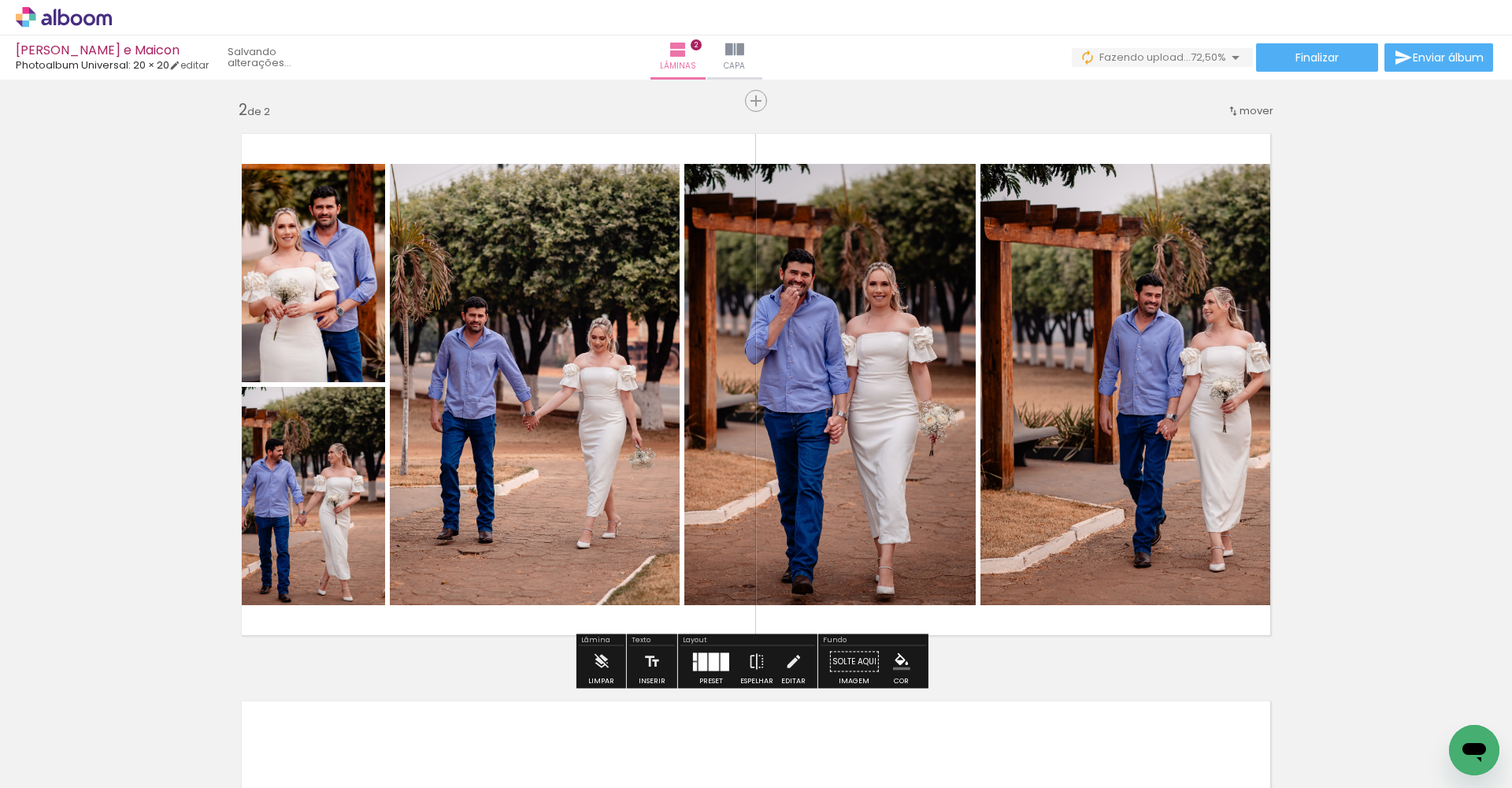 click on "Layout Preset Espelhar Editar" at bounding box center (747, 661) 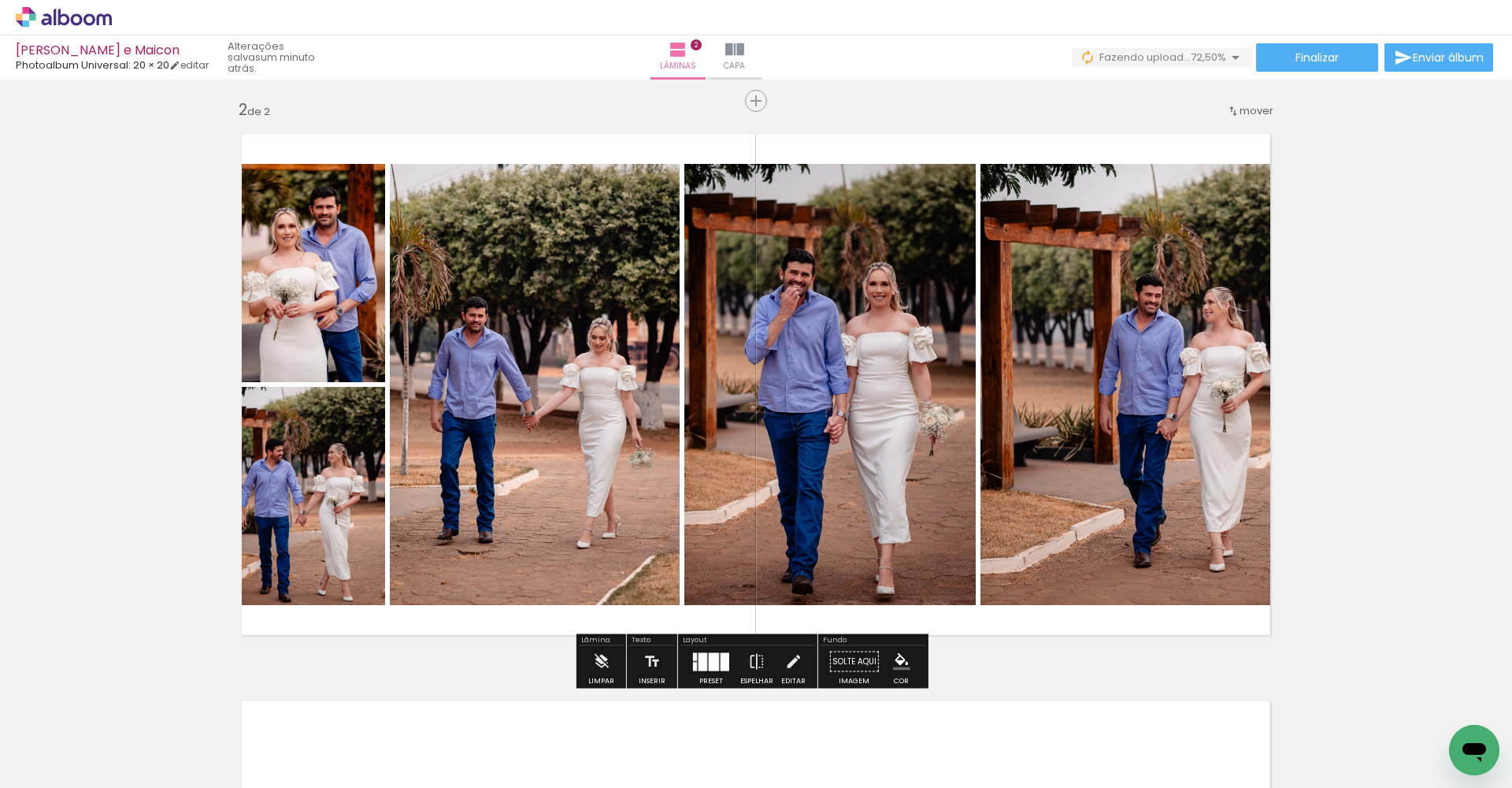 click at bounding box center [713, 661] 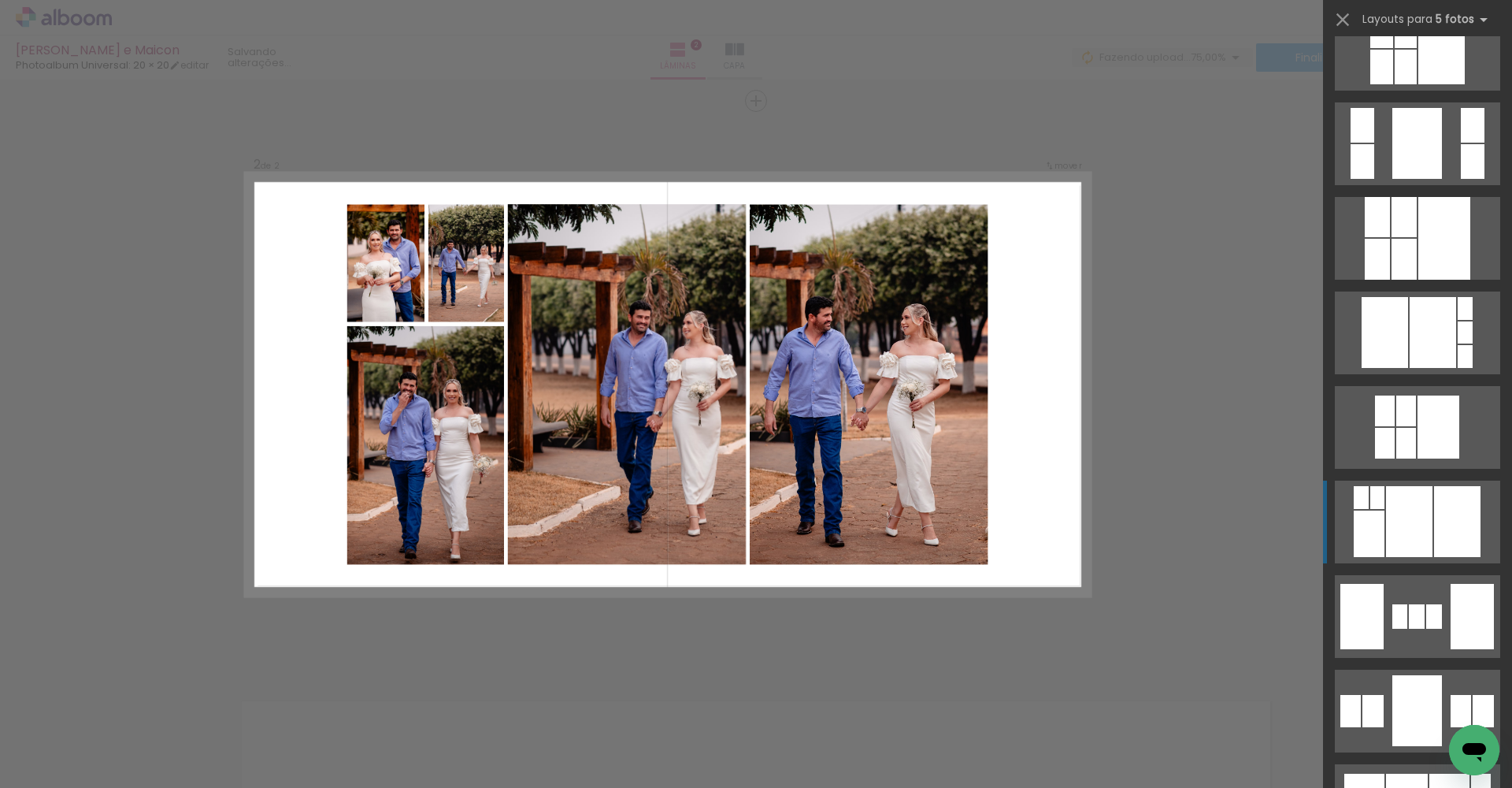 scroll, scrollTop: 1348, scrollLeft: 0, axis: vertical 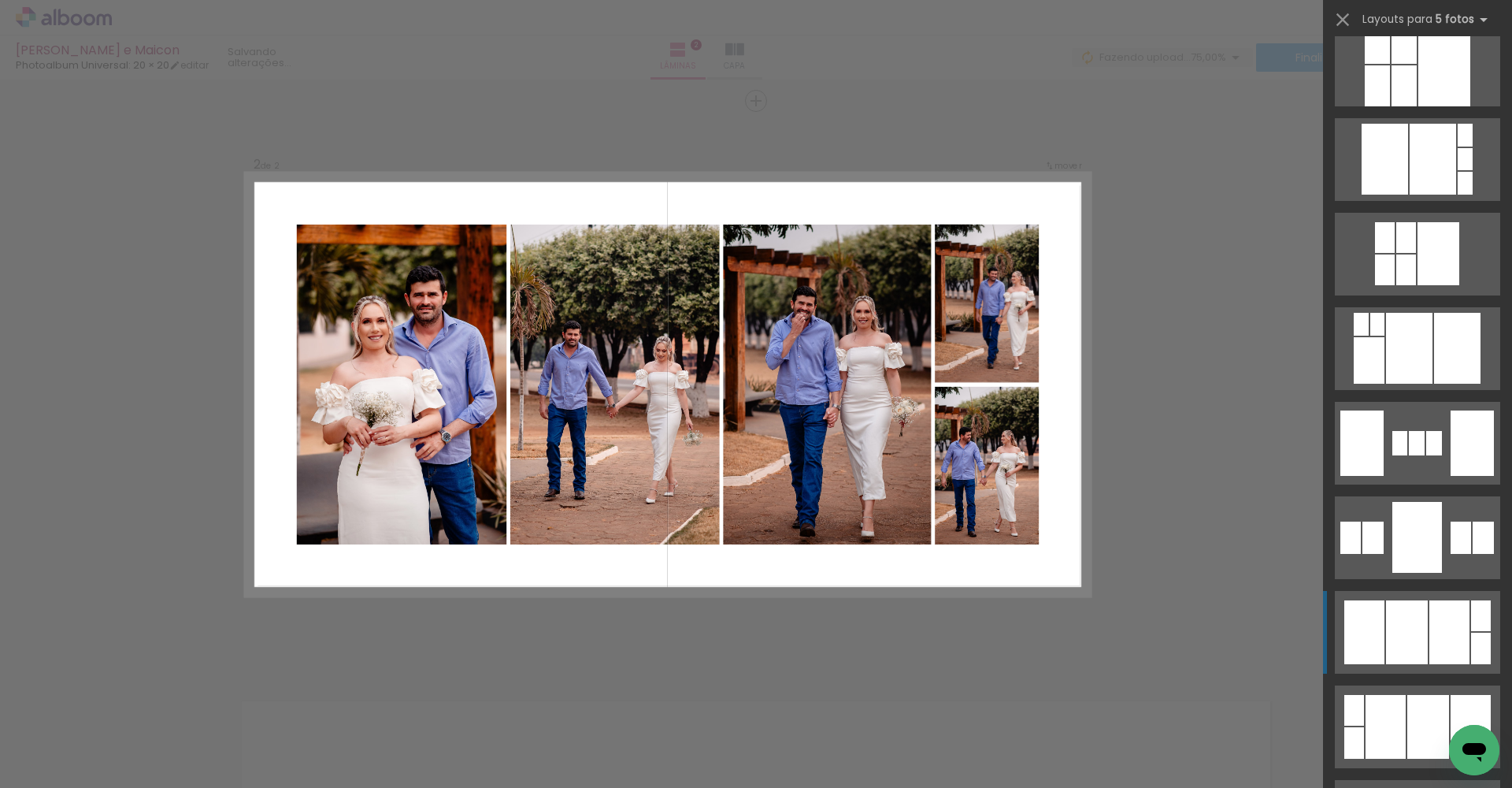 click at bounding box center (1417, 998) 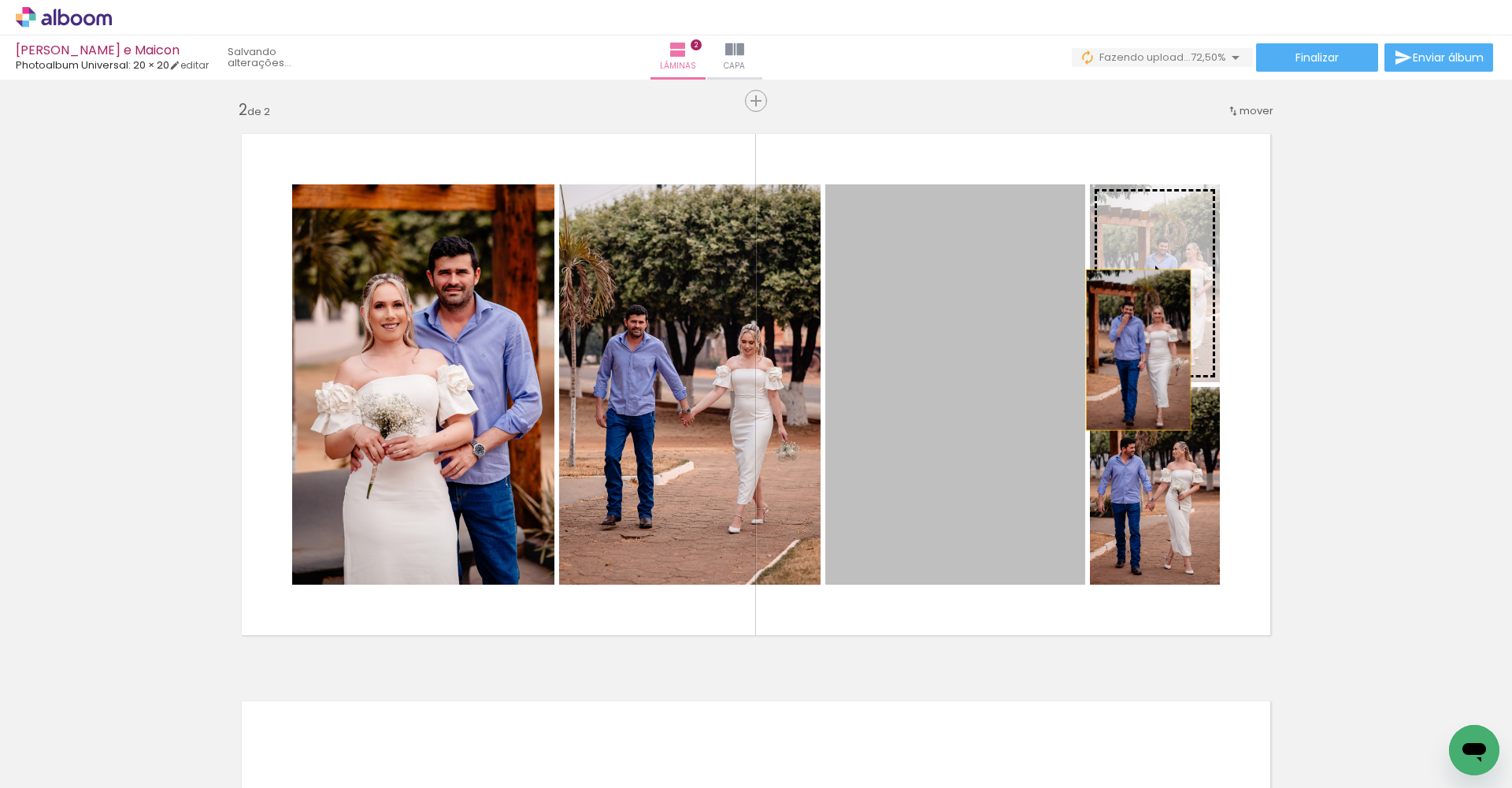 drag, startPoint x: 895, startPoint y: 392, endPoint x: 1157, endPoint y: 337, distance: 267.71066 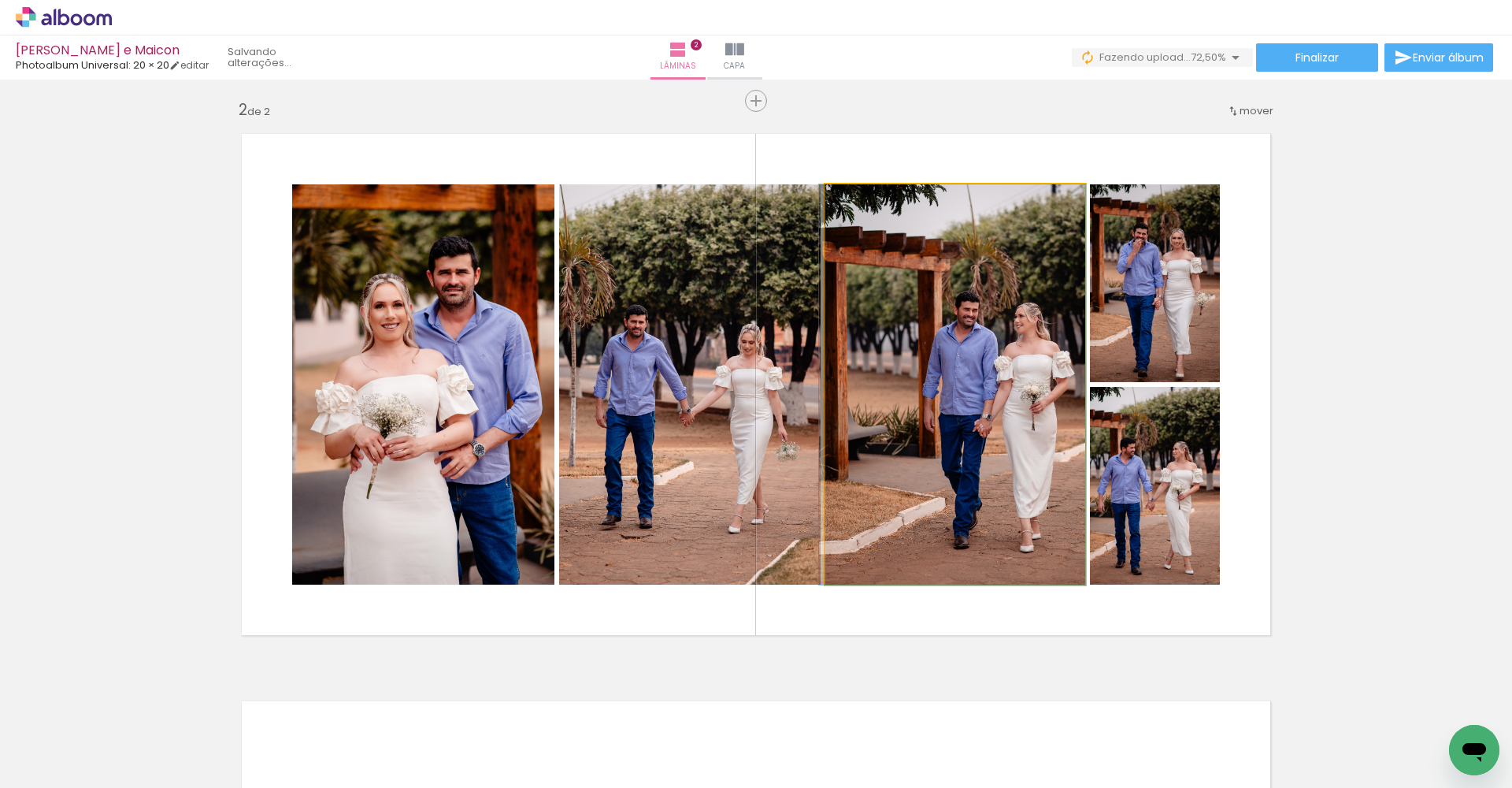 drag, startPoint x: 906, startPoint y: 497, endPoint x: 896, endPoint y: 496, distance: 10.049876 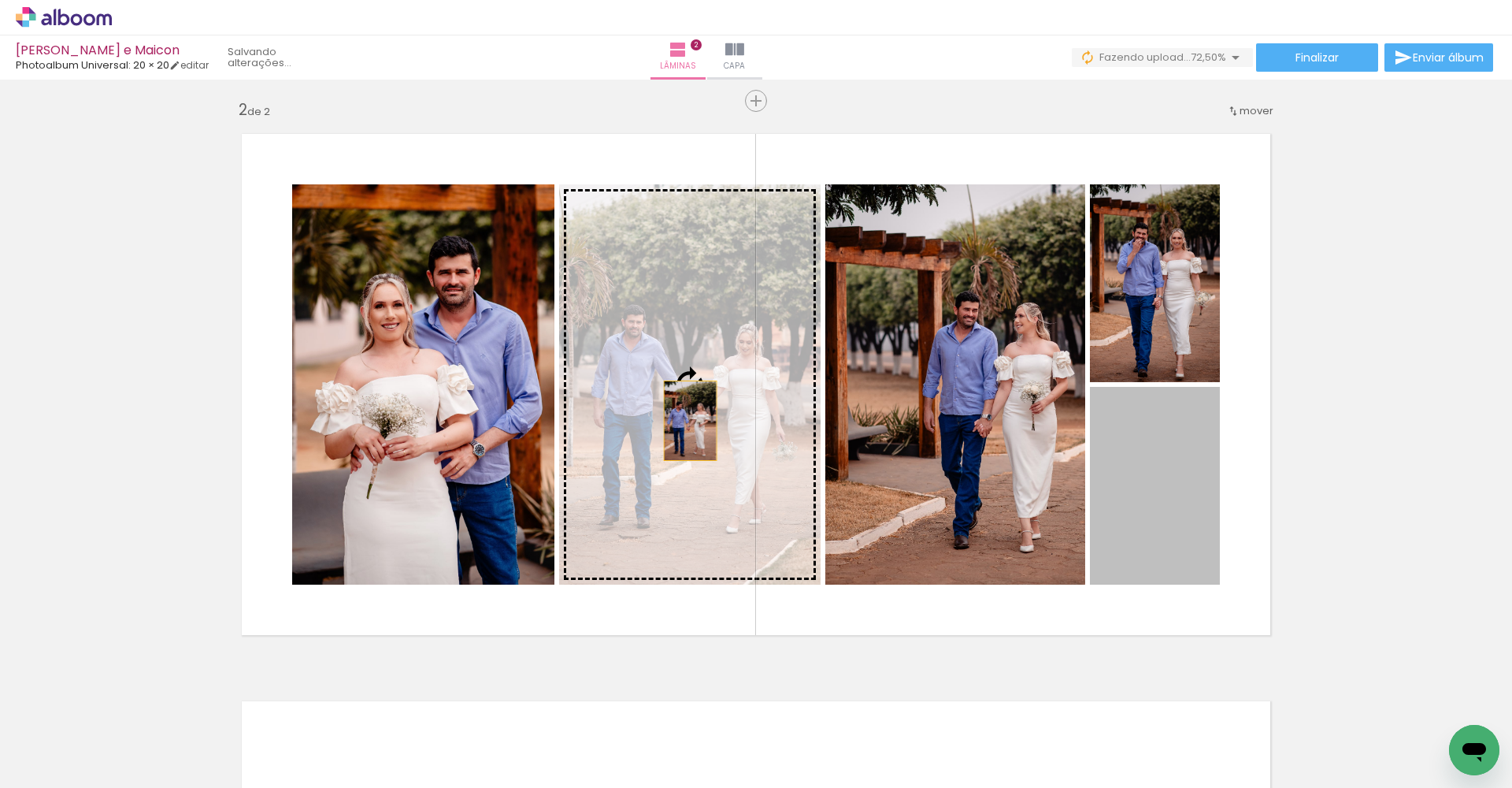 drag, startPoint x: 1162, startPoint y: 490, endPoint x: 680, endPoint y: 421, distance: 486.91375 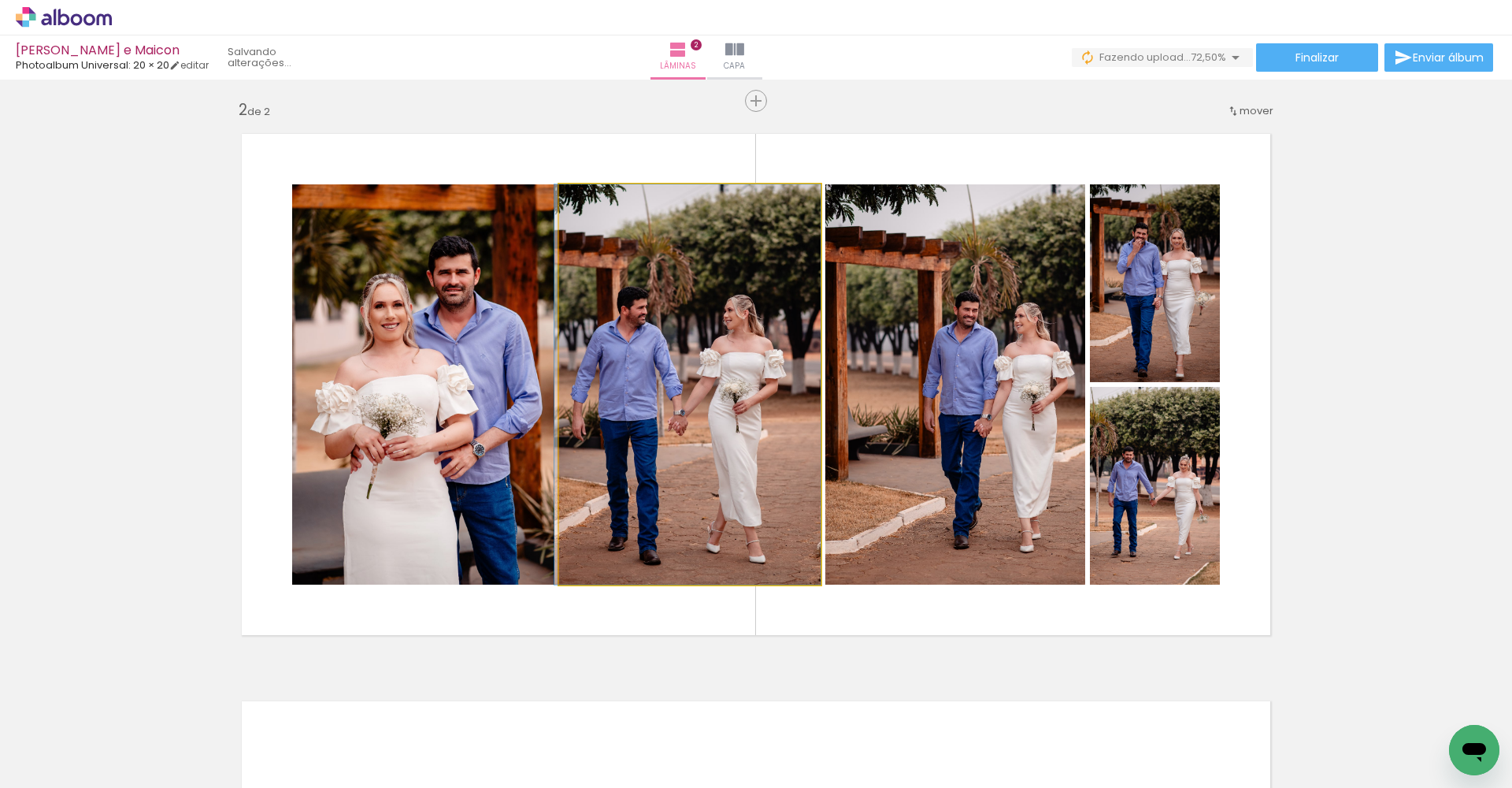 drag, startPoint x: 692, startPoint y: 414, endPoint x: 667, endPoint y: 407, distance: 25.96151 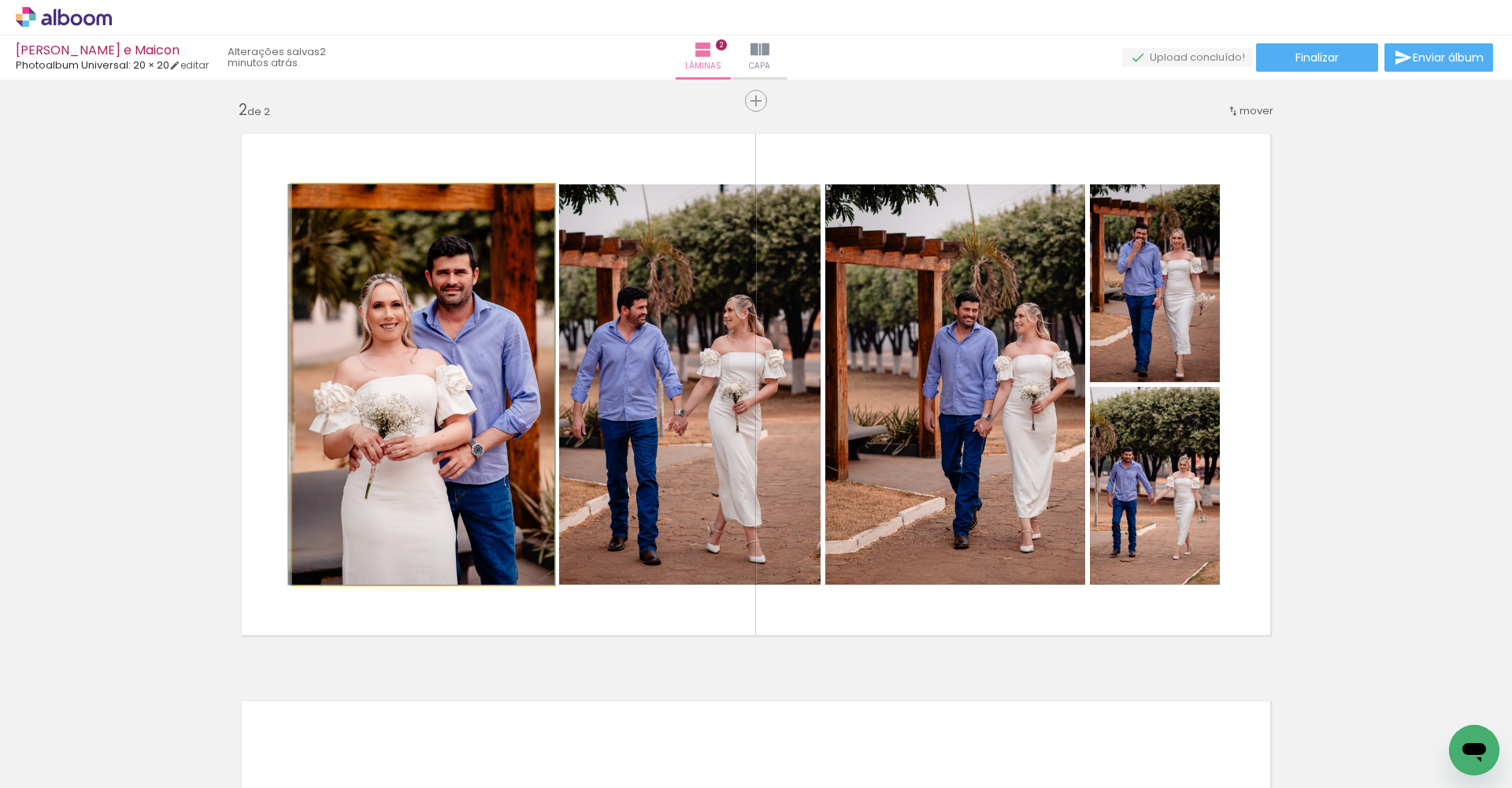 drag, startPoint x: 465, startPoint y: 333, endPoint x: 446, endPoint y: 329, distance: 19.416488 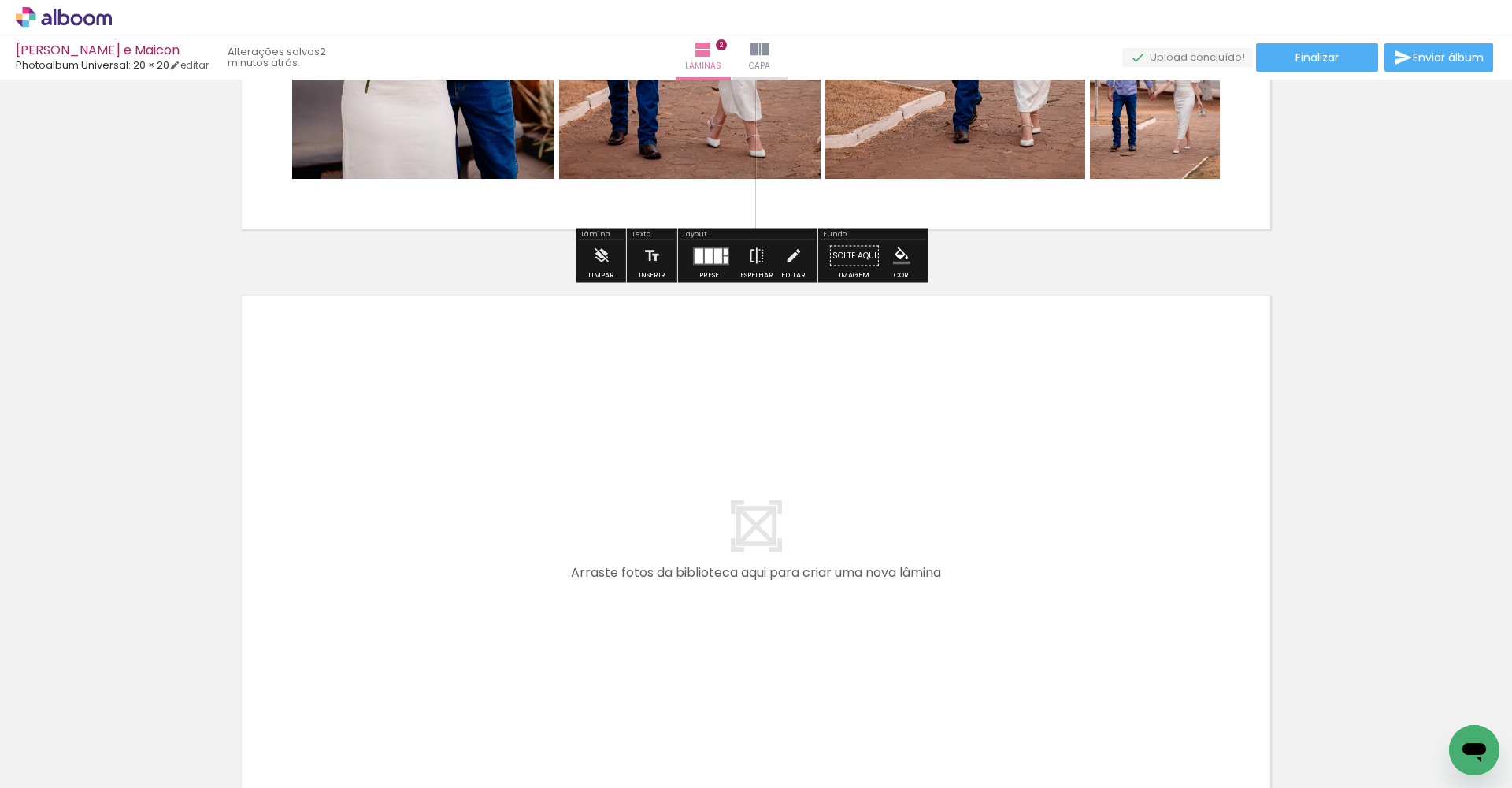 scroll, scrollTop: 1154, scrollLeft: 0, axis: vertical 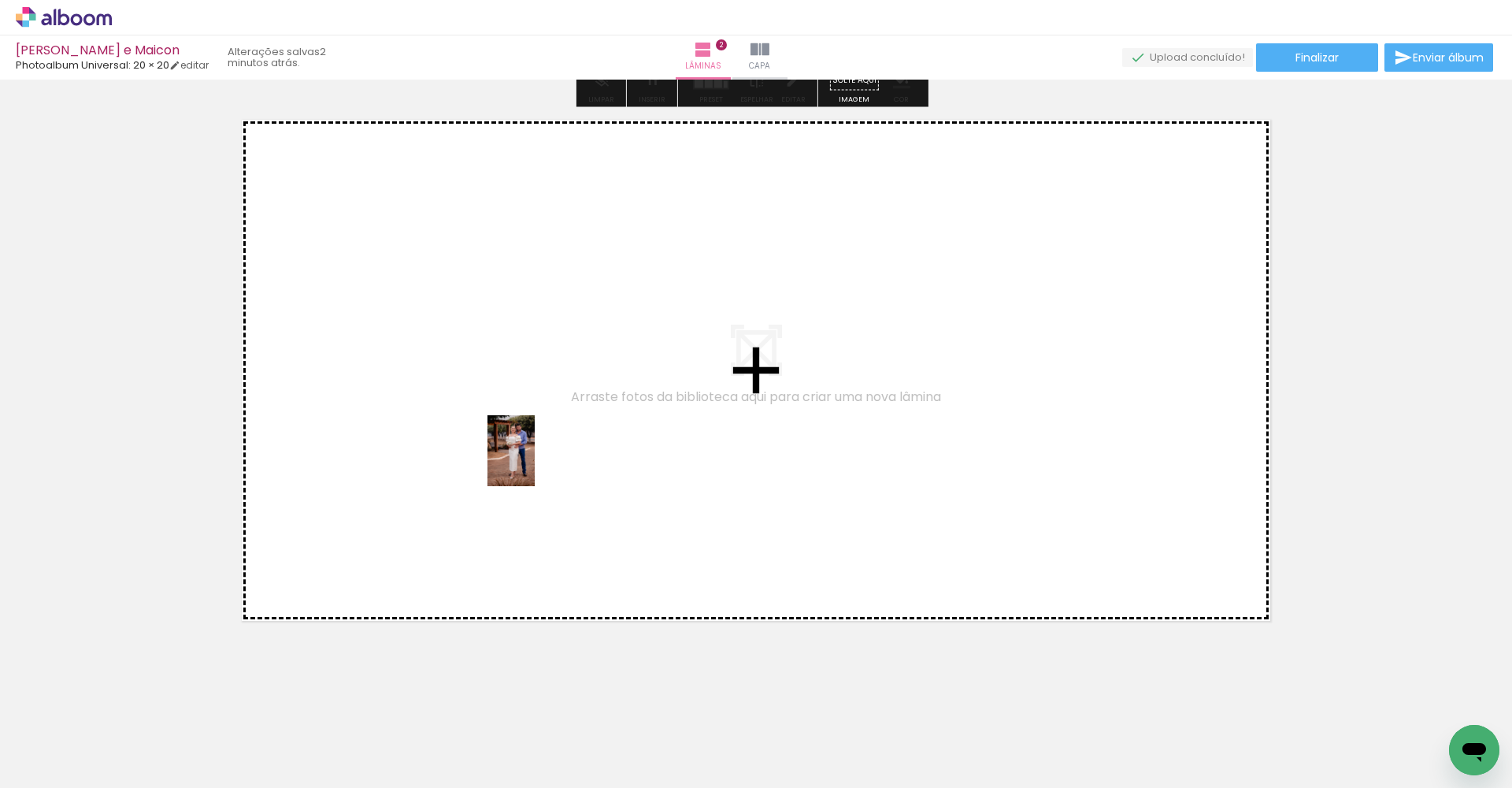 drag, startPoint x: 705, startPoint y: 747, endPoint x: 536, endPoint y: 462, distance: 331.3397 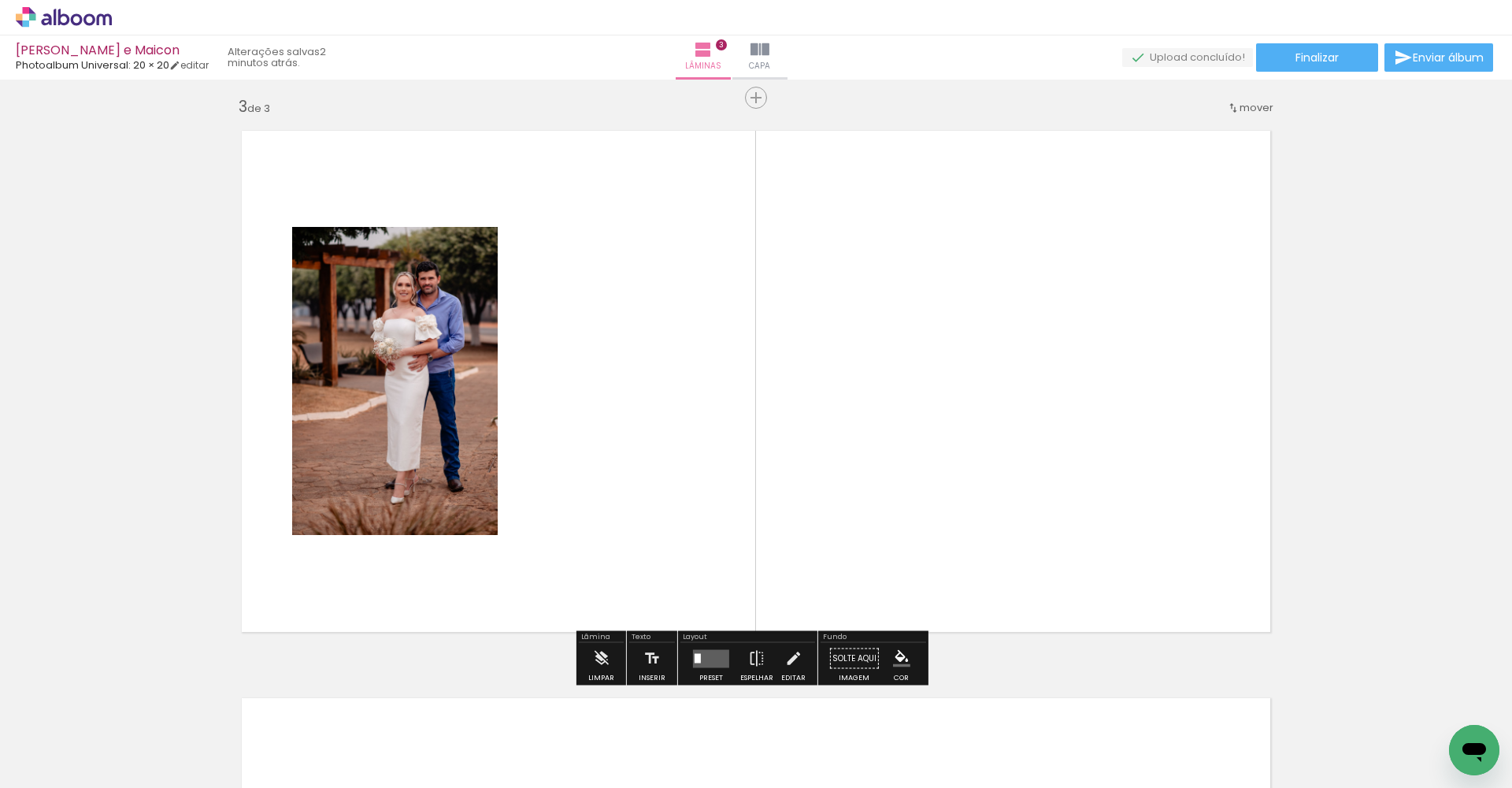 scroll, scrollTop: 1139, scrollLeft: 0, axis: vertical 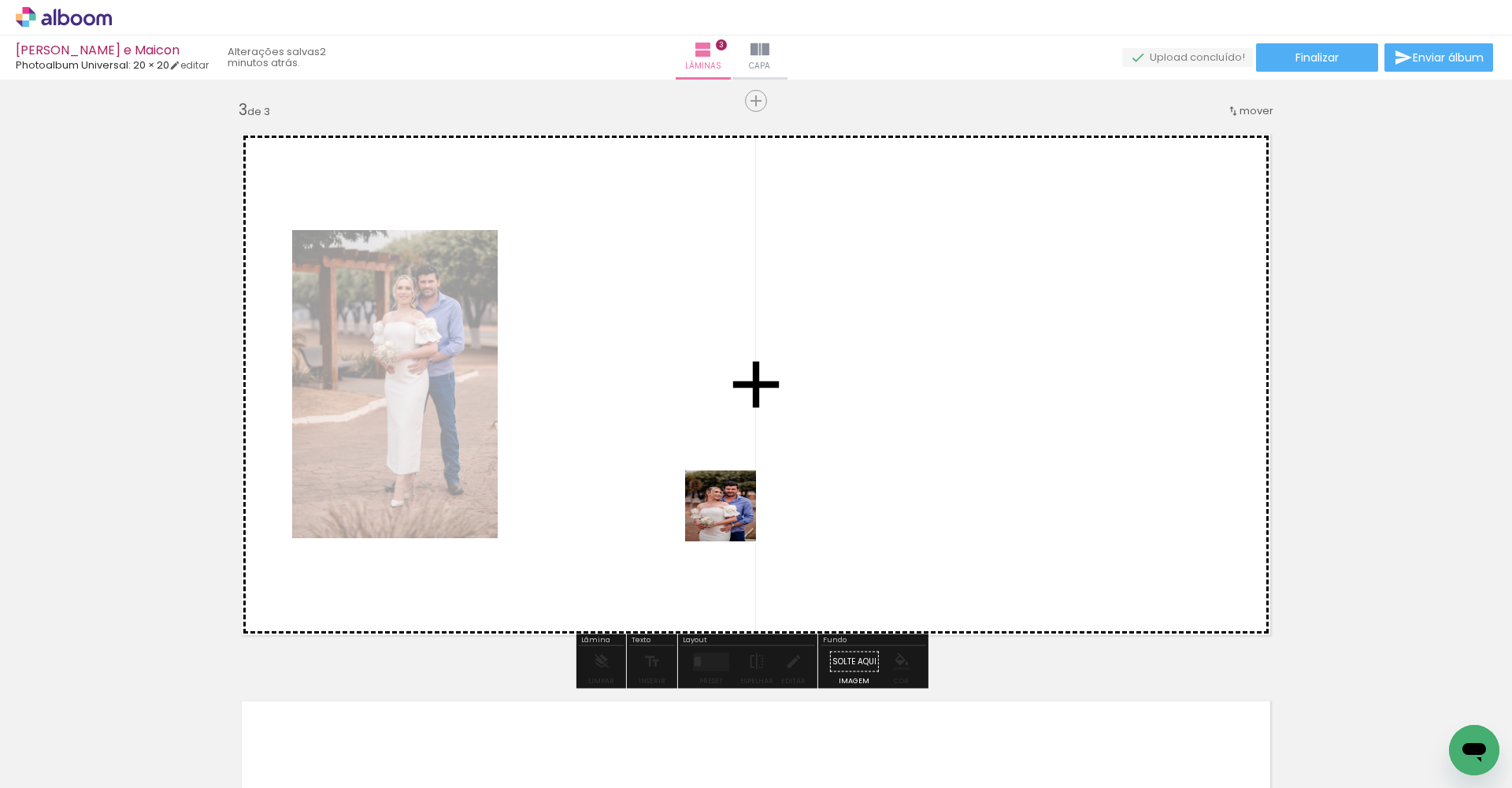 drag, startPoint x: 787, startPoint y: 725, endPoint x: 726, endPoint y: 487, distance: 245.6929 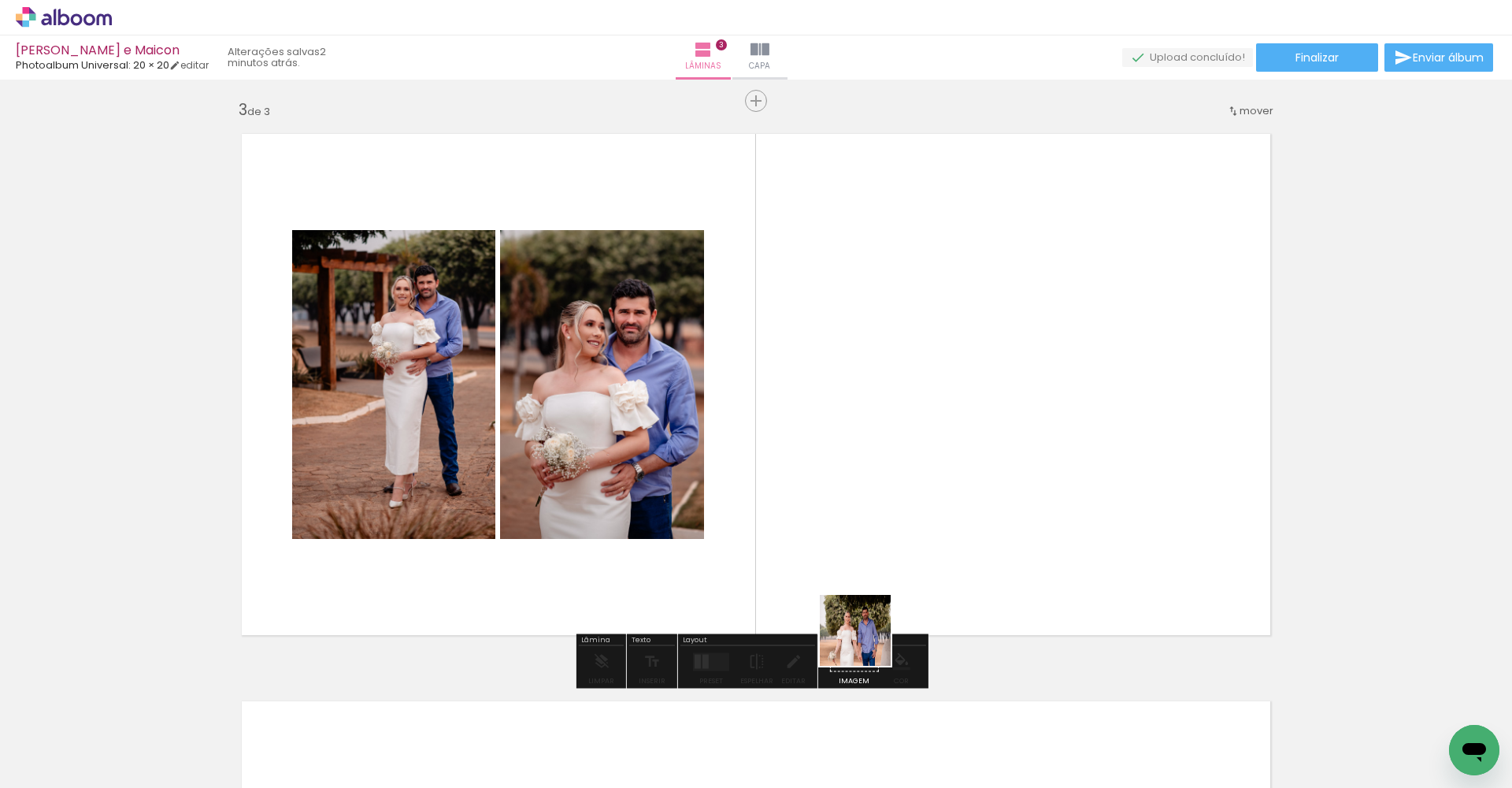 drag, startPoint x: 853, startPoint y: 743, endPoint x: 888, endPoint y: 491, distance: 254.41895 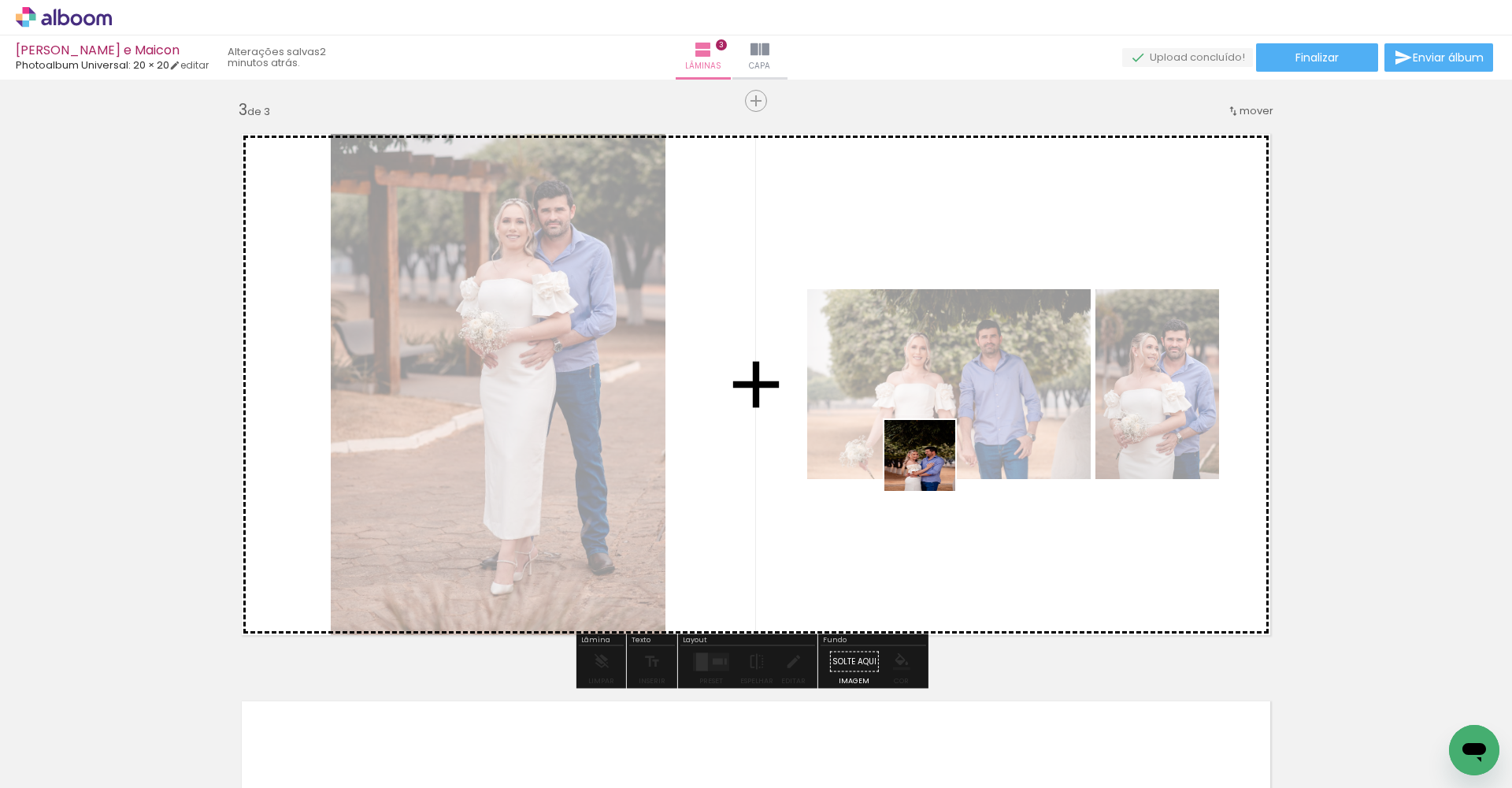 drag, startPoint x: 946, startPoint y: 748, endPoint x: 913, endPoint y: 435, distance: 314.73481 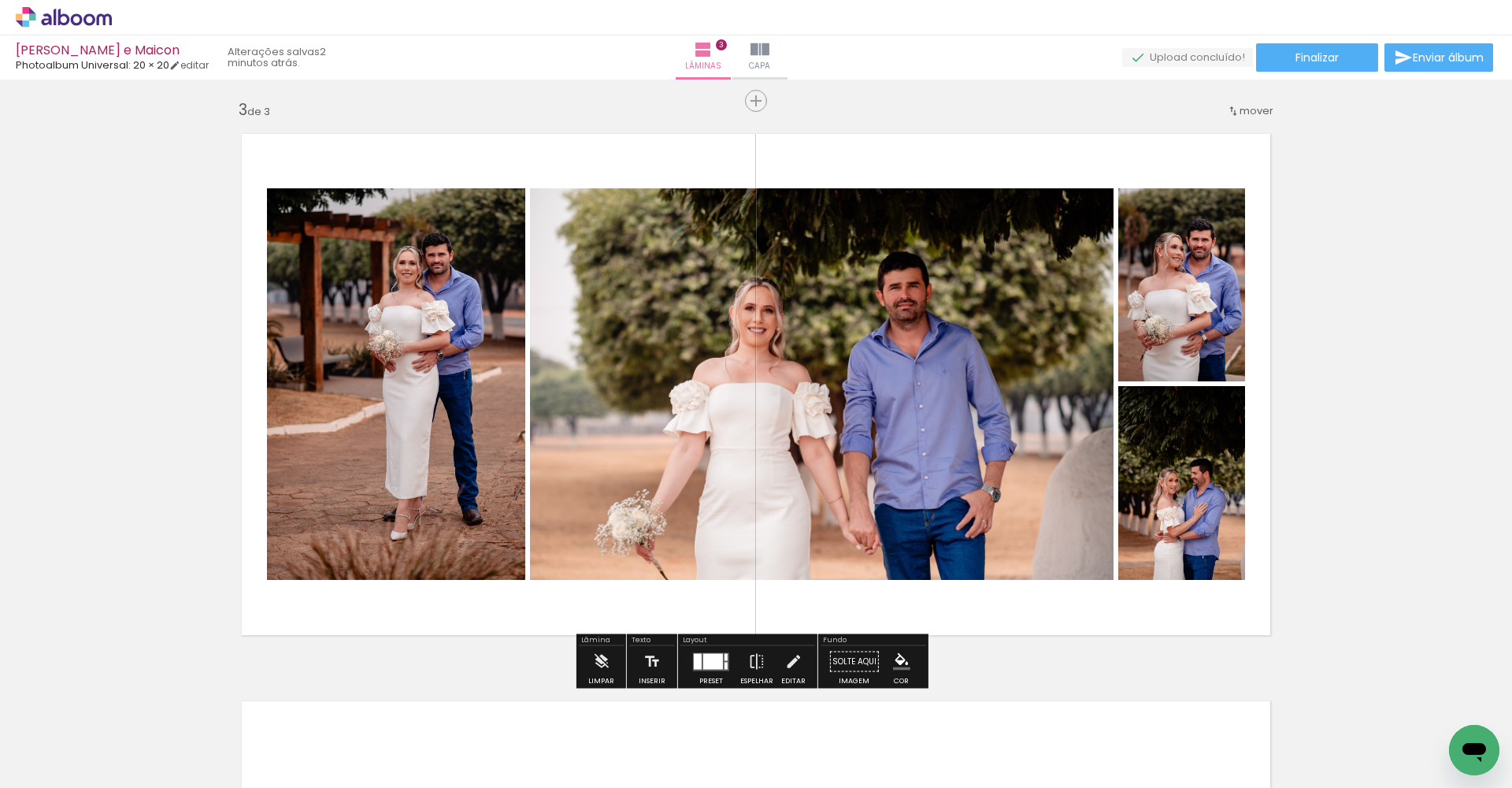 scroll, scrollTop: 1143, scrollLeft: 0, axis: vertical 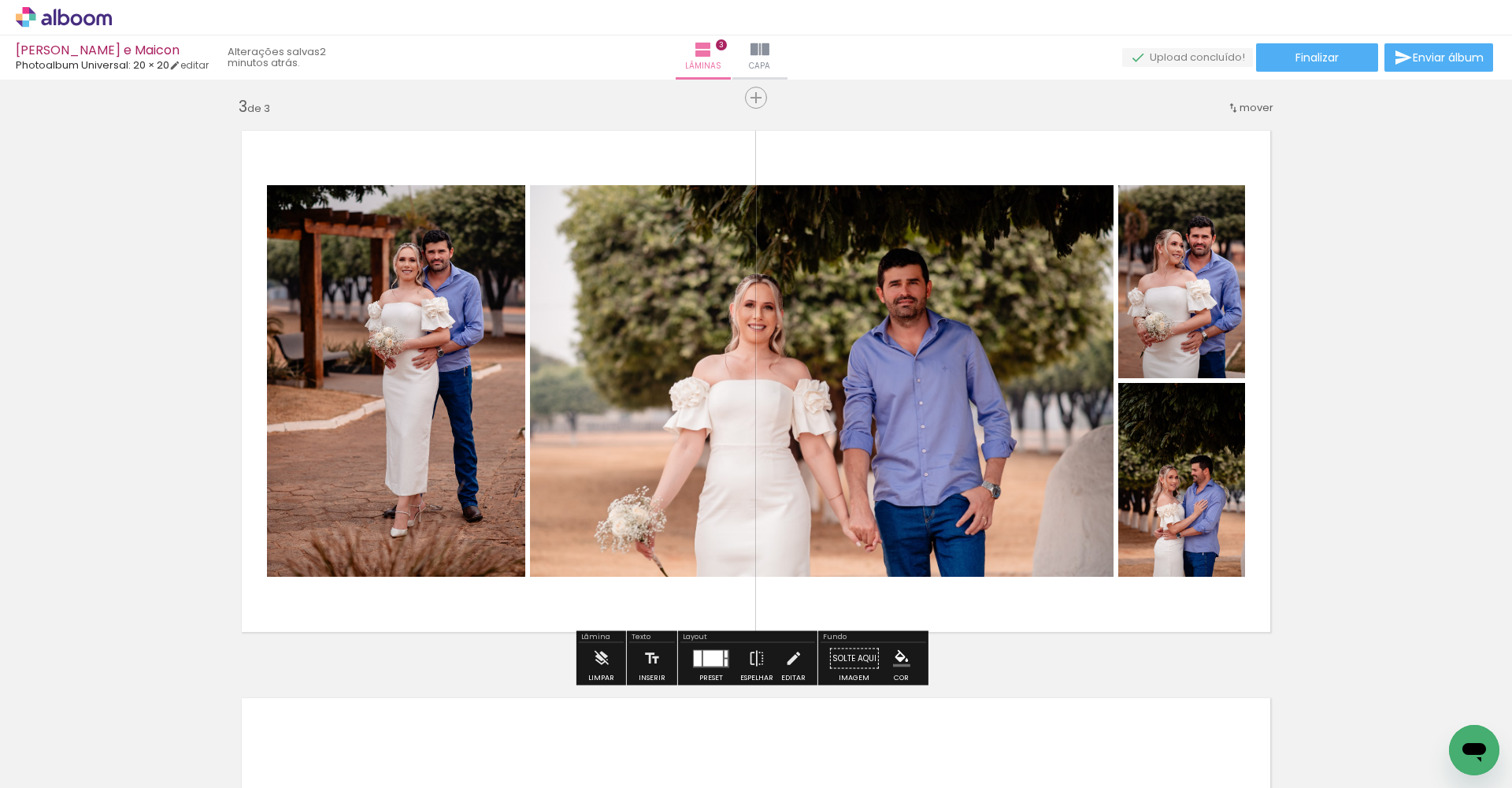 click at bounding box center [713, 658] 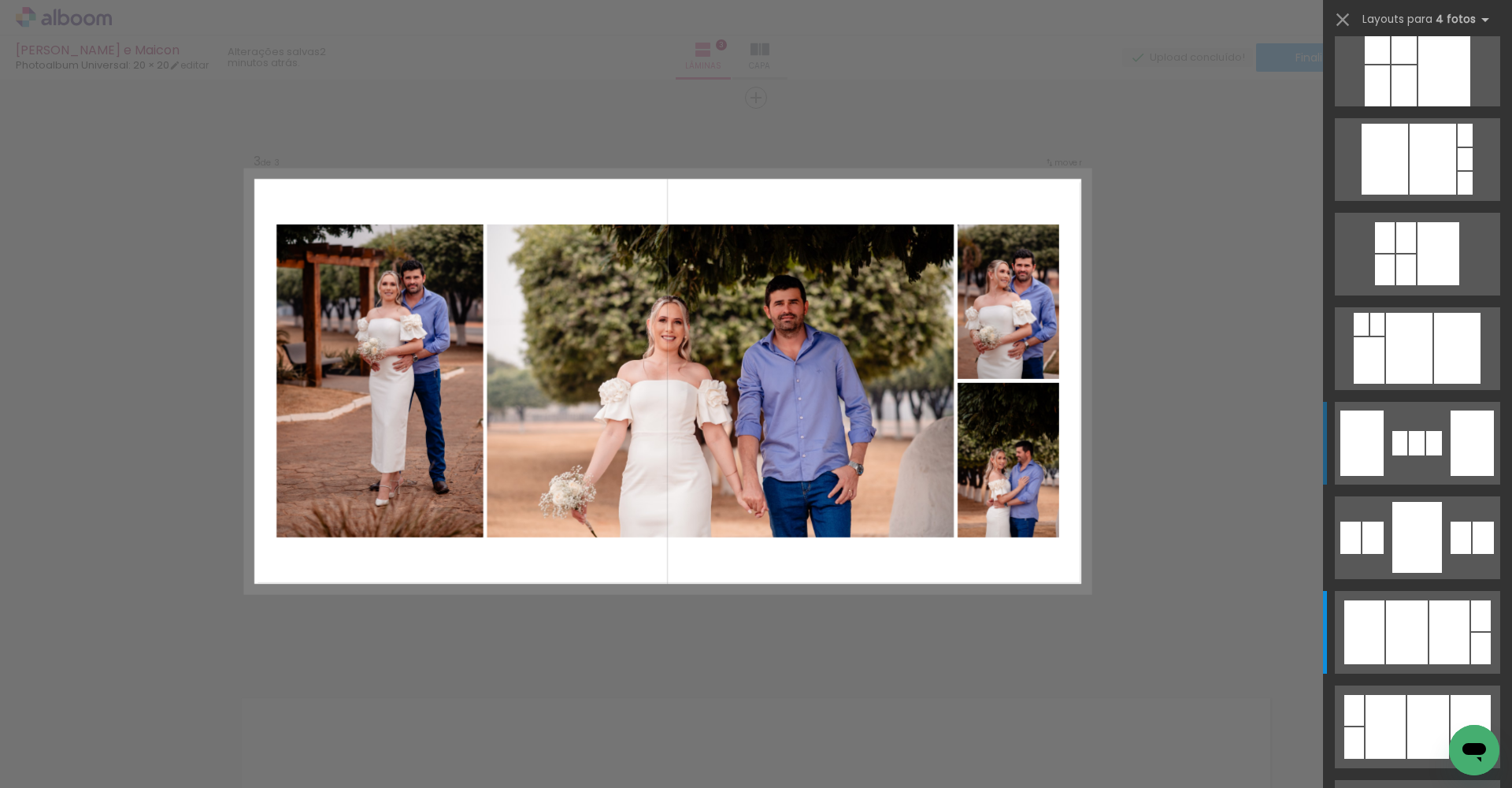 scroll, scrollTop: 0, scrollLeft: 0, axis: both 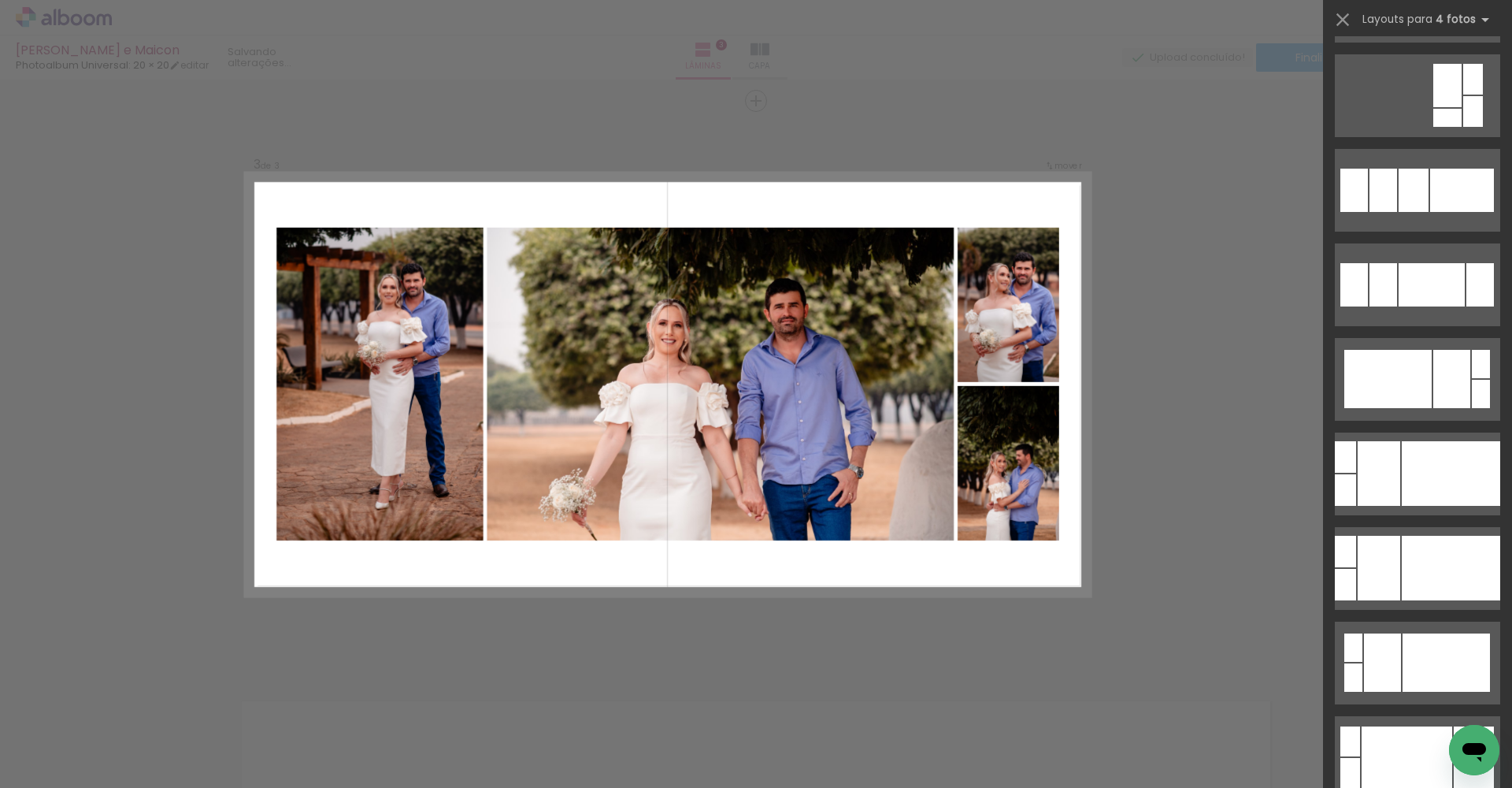 click at bounding box center [1418, 657] 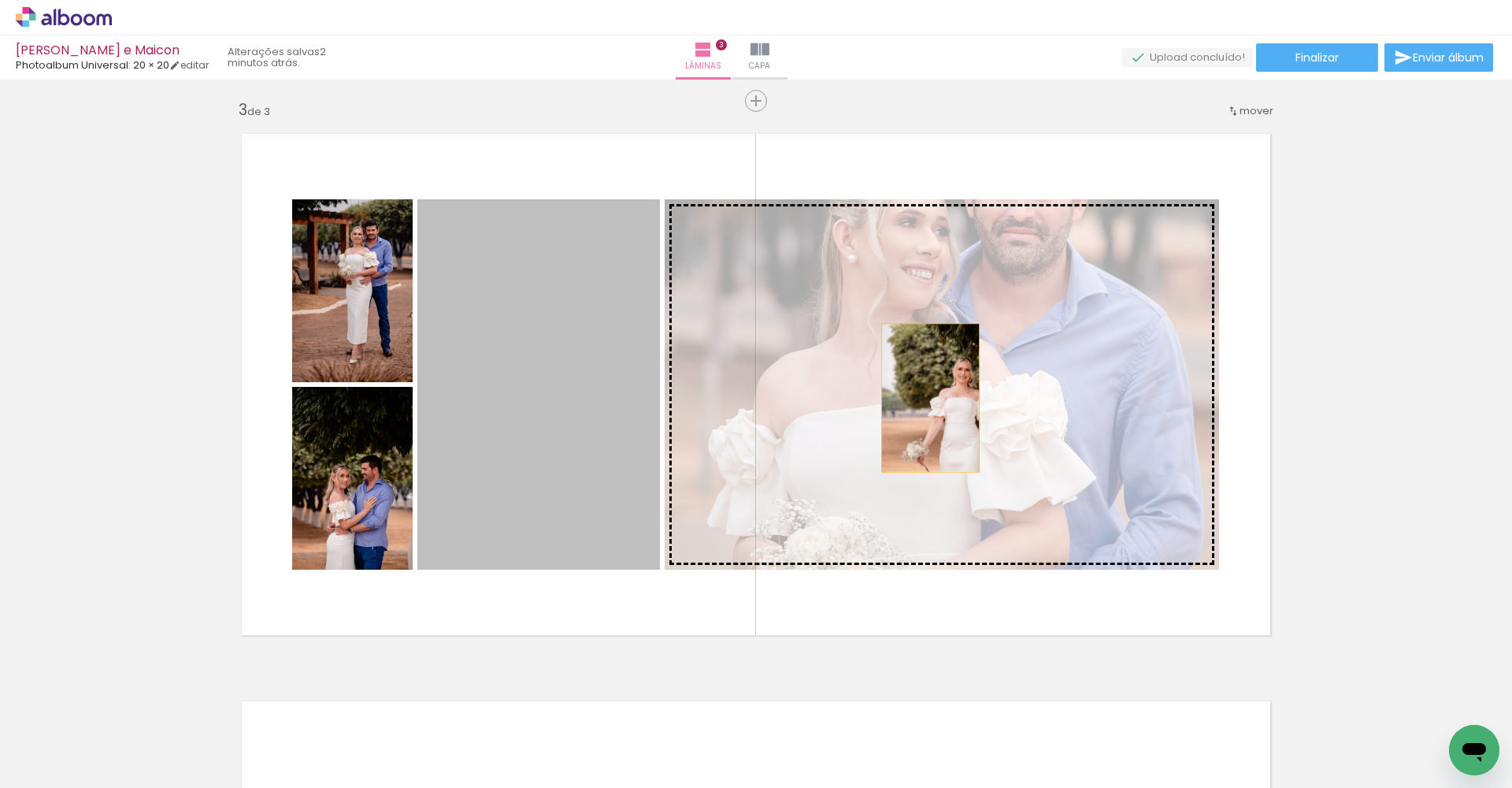 drag, startPoint x: 509, startPoint y: 351, endPoint x: 943, endPoint y: 402, distance: 436.9863 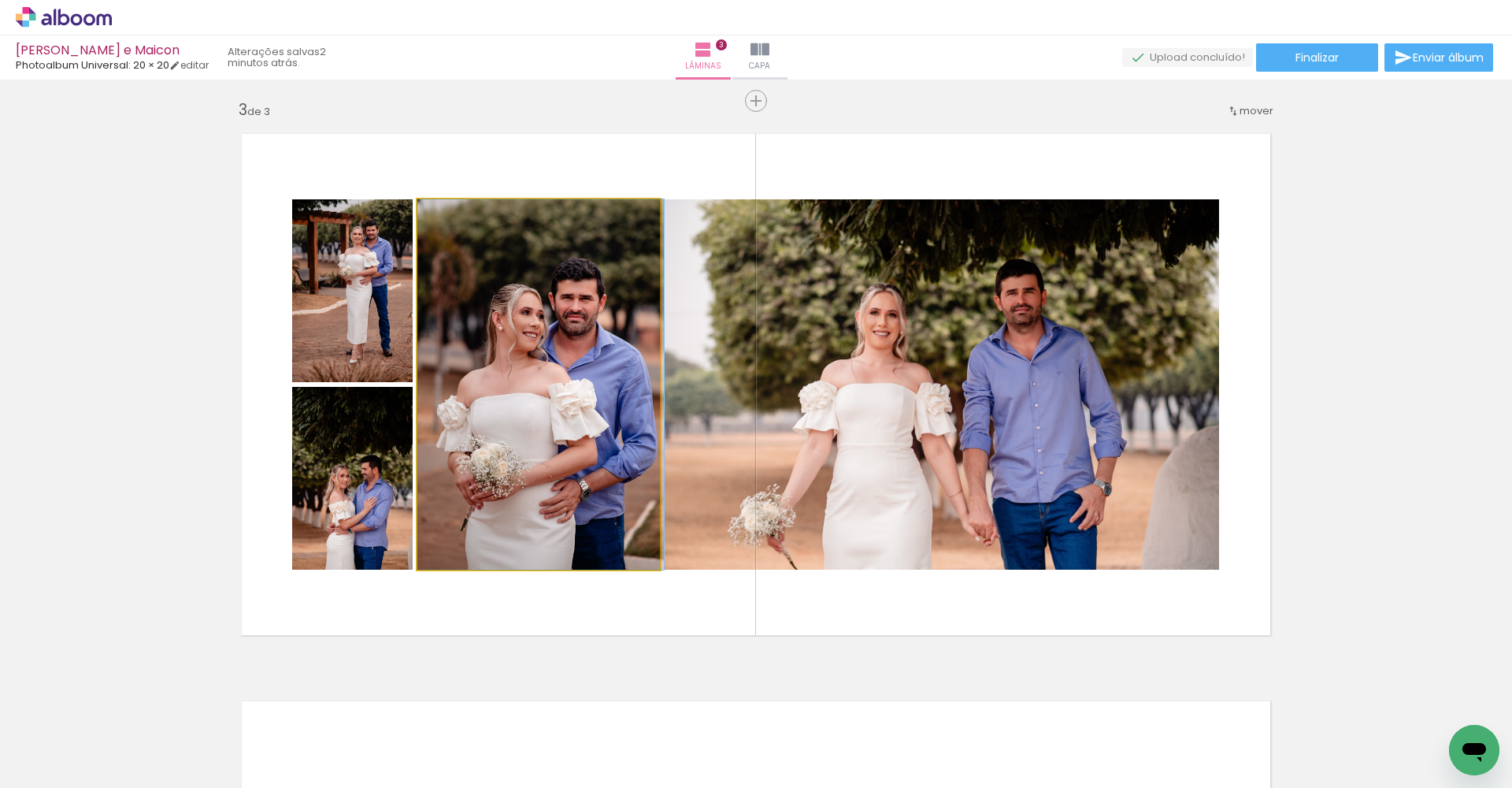 drag, startPoint x: 582, startPoint y: 433, endPoint x: 581, endPoint y: 406, distance: 27.0185 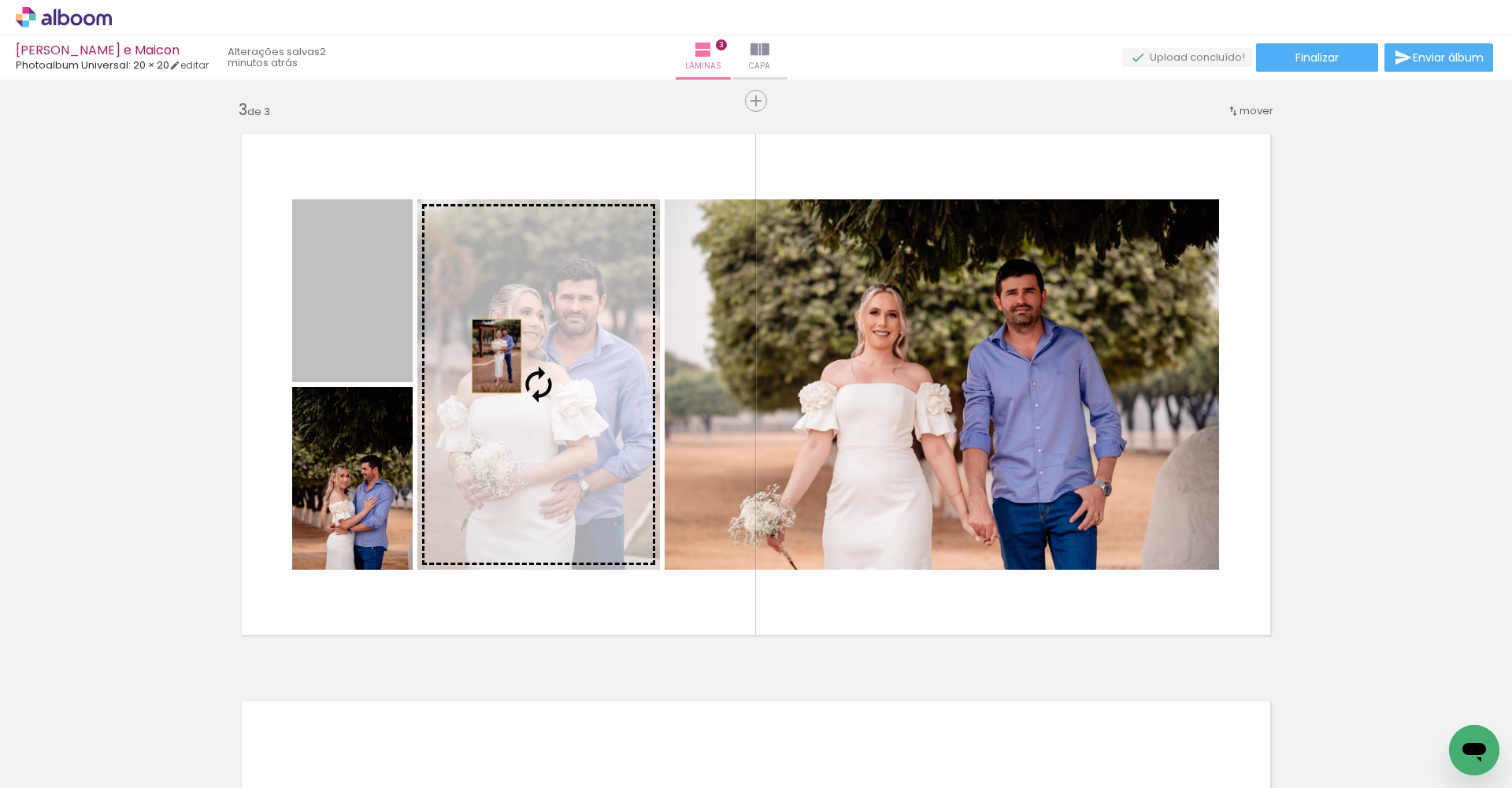 drag, startPoint x: 384, startPoint y: 336, endPoint x: 496, endPoint y: 356, distance: 113.7717 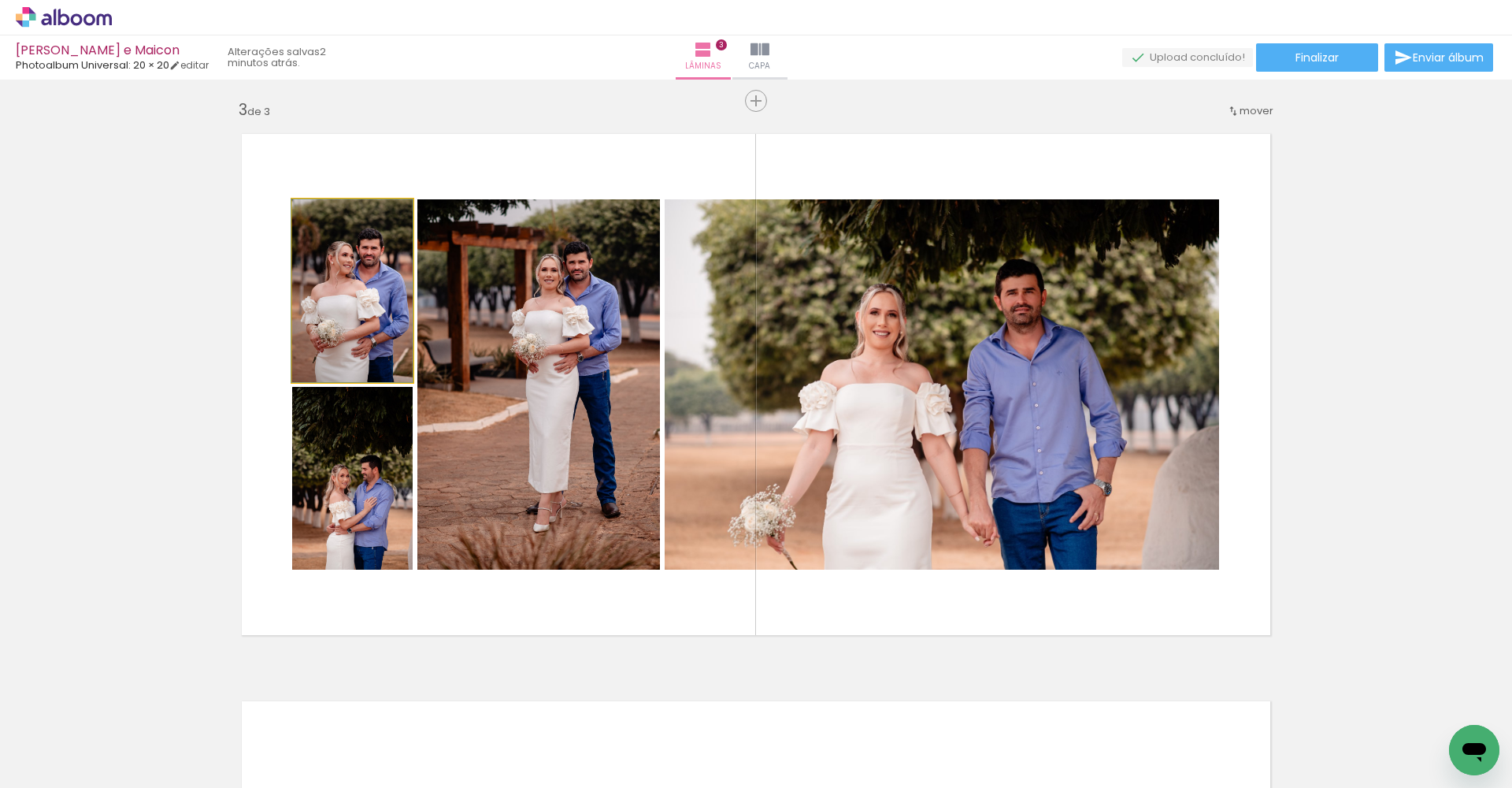 drag, startPoint x: 372, startPoint y: 293, endPoint x: 358, endPoint y: 286, distance: 15.65248 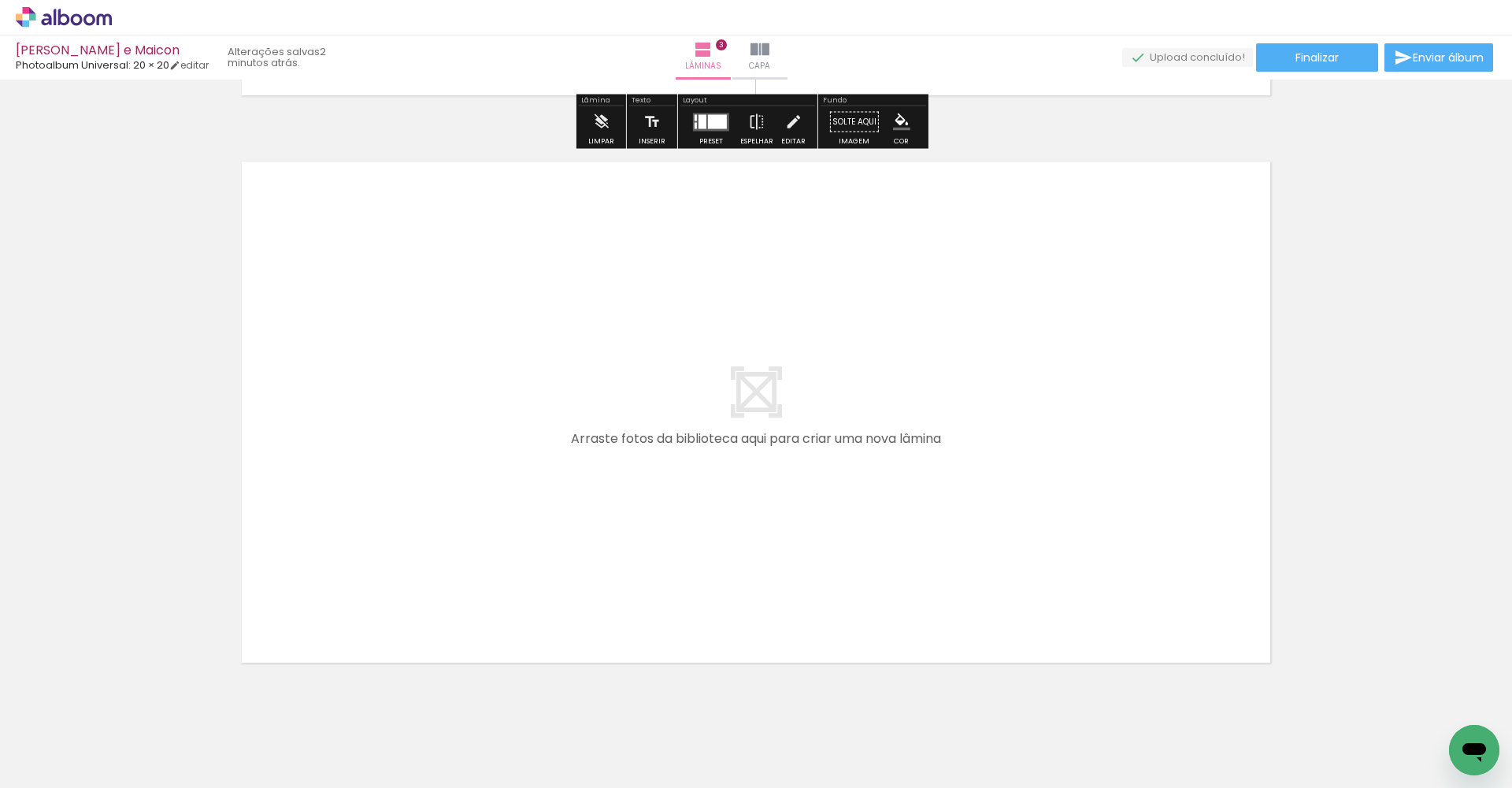 scroll, scrollTop: 1721, scrollLeft: 0, axis: vertical 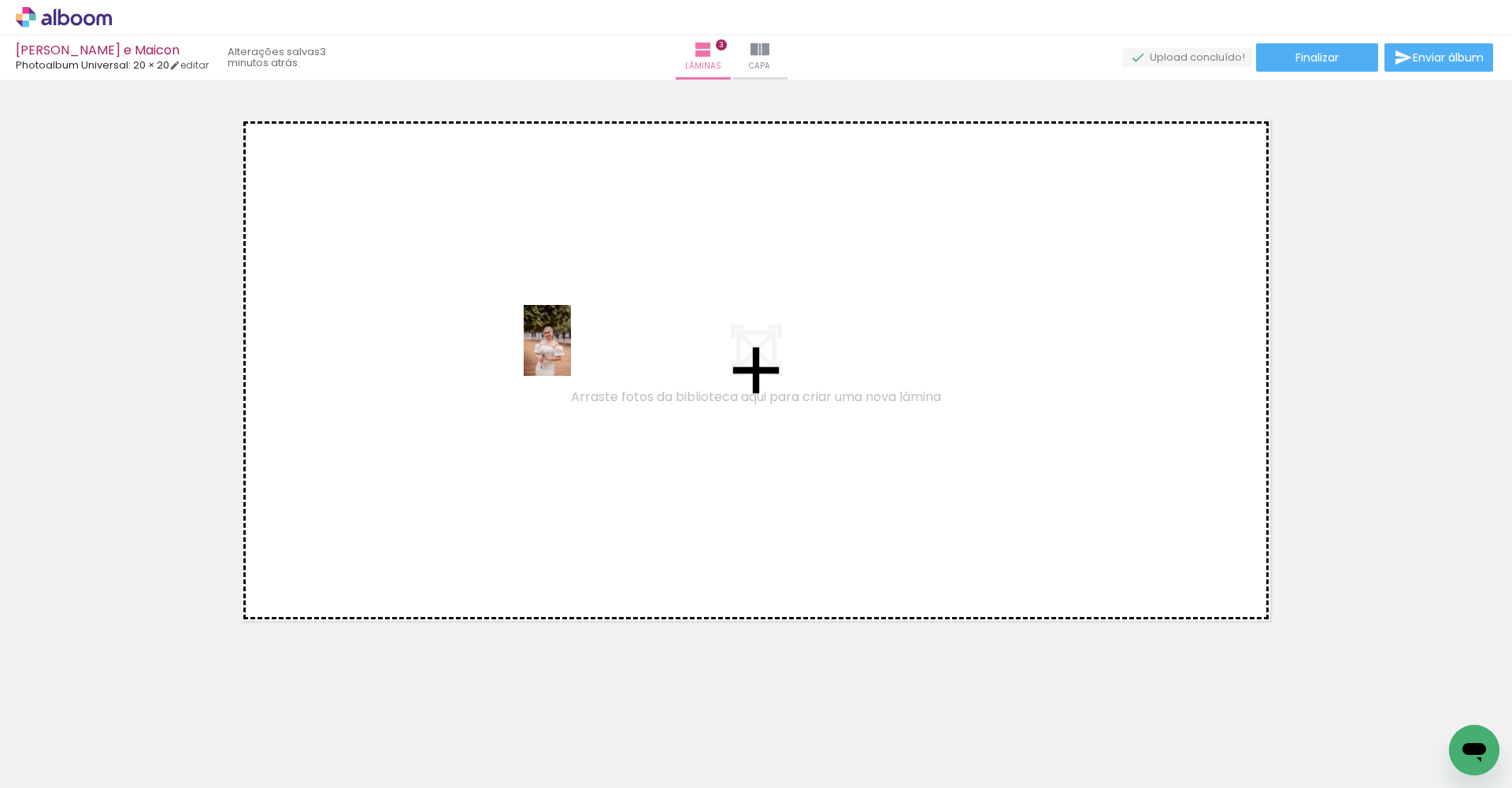 drag, startPoint x: 1035, startPoint y: 745, endPoint x: 549, endPoint y: 331, distance: 638.4293 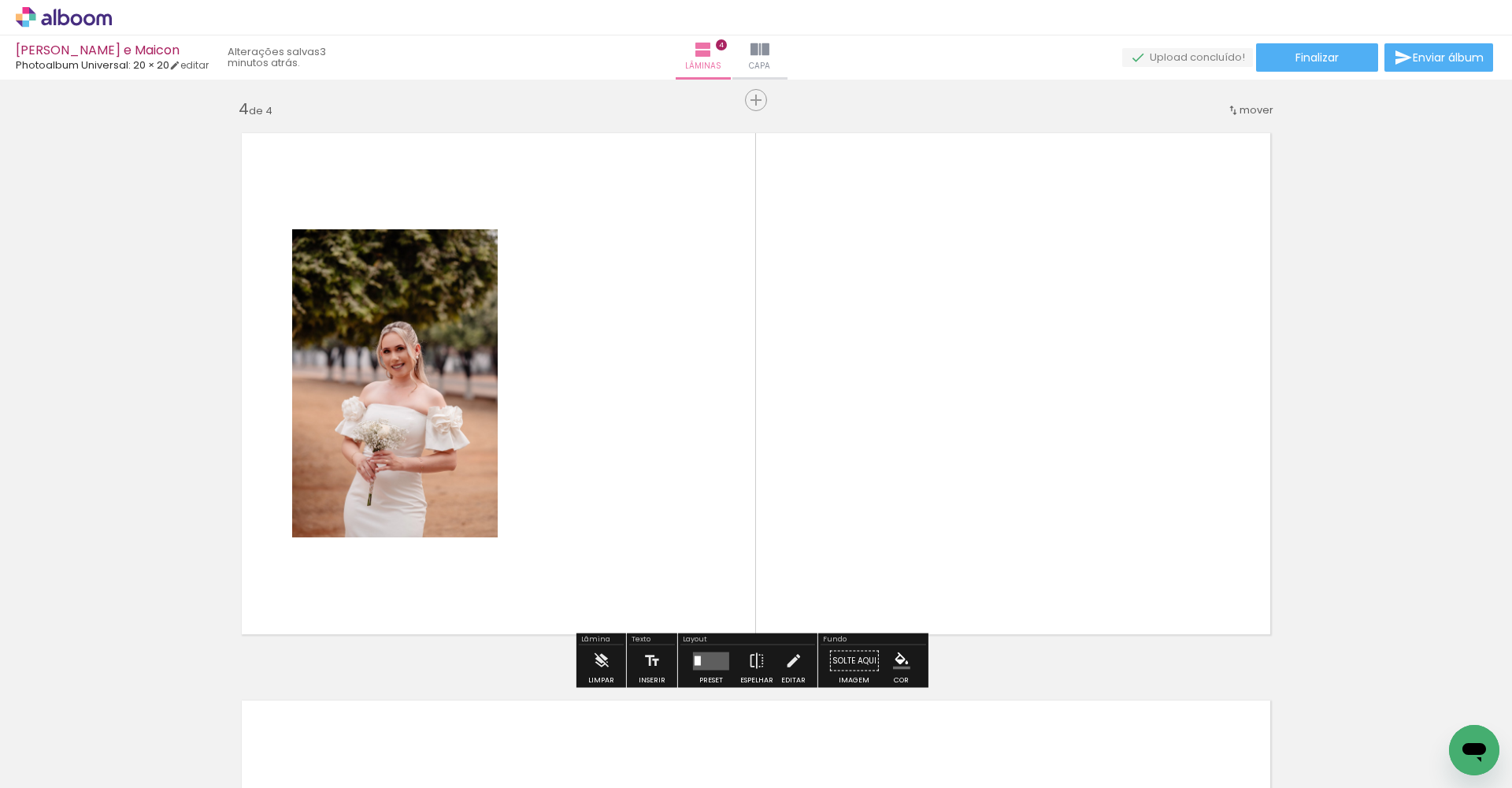 scroll, scrollTop: 1707, scrollLeft: 0, axis: vertical 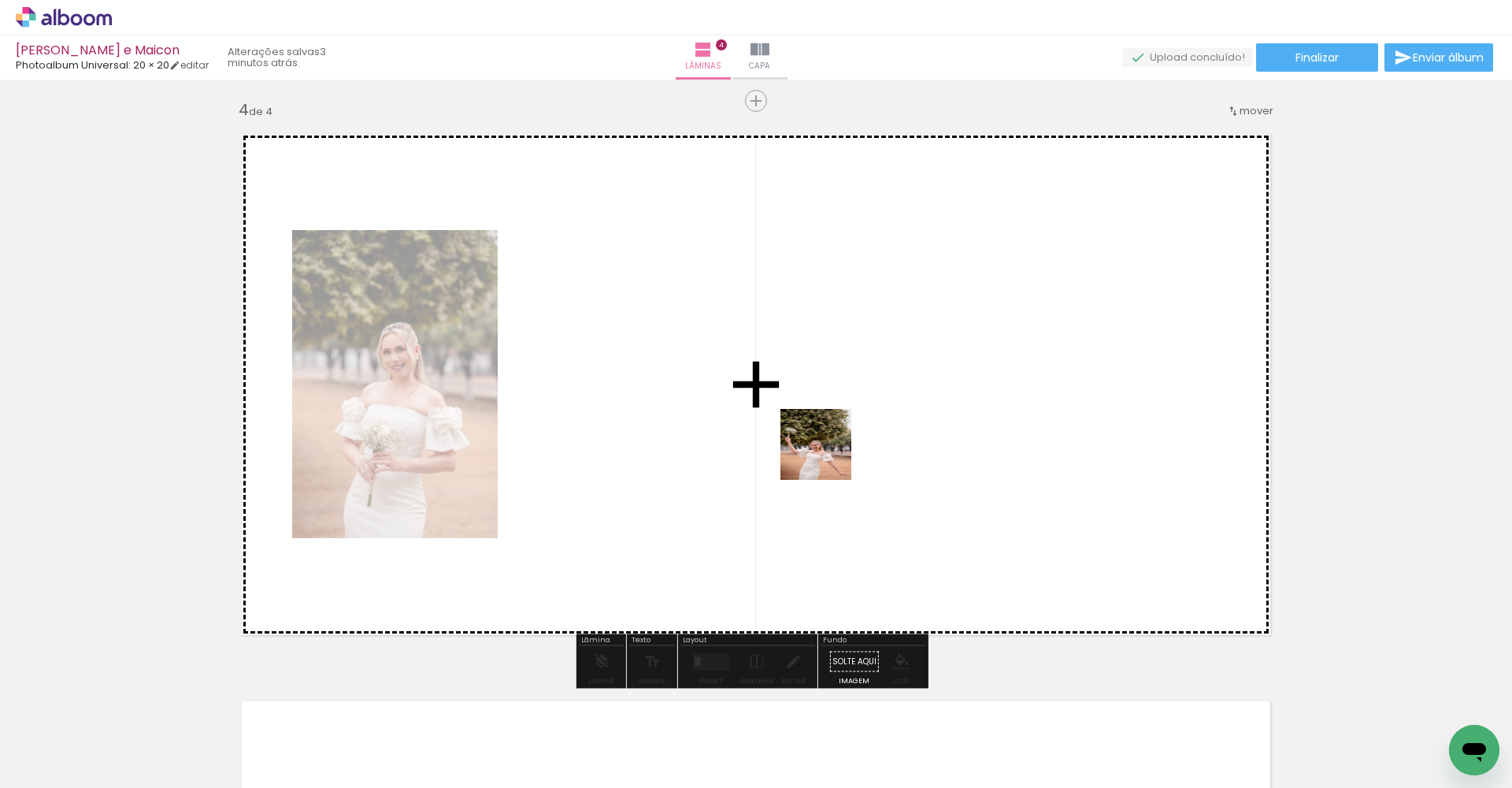 drag, startPoint x: 1127, startPoint y: 731, endPoint x: 820, endPoint y: 452, distance: 414.83732 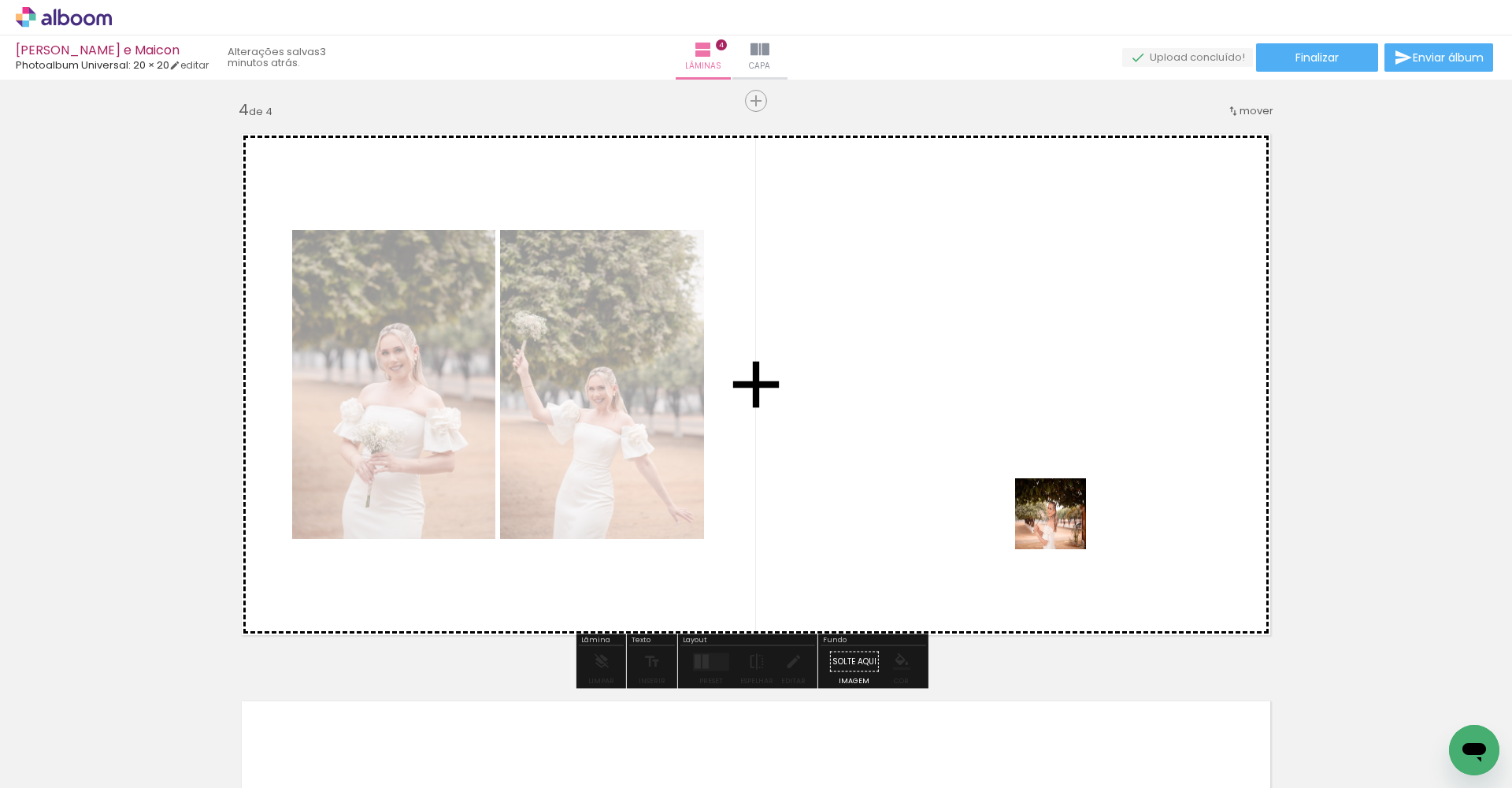 drag, startPoint x: 1211, startPoint y: 736, endPoint x: 1015, endPoint y: 474, distance: 327 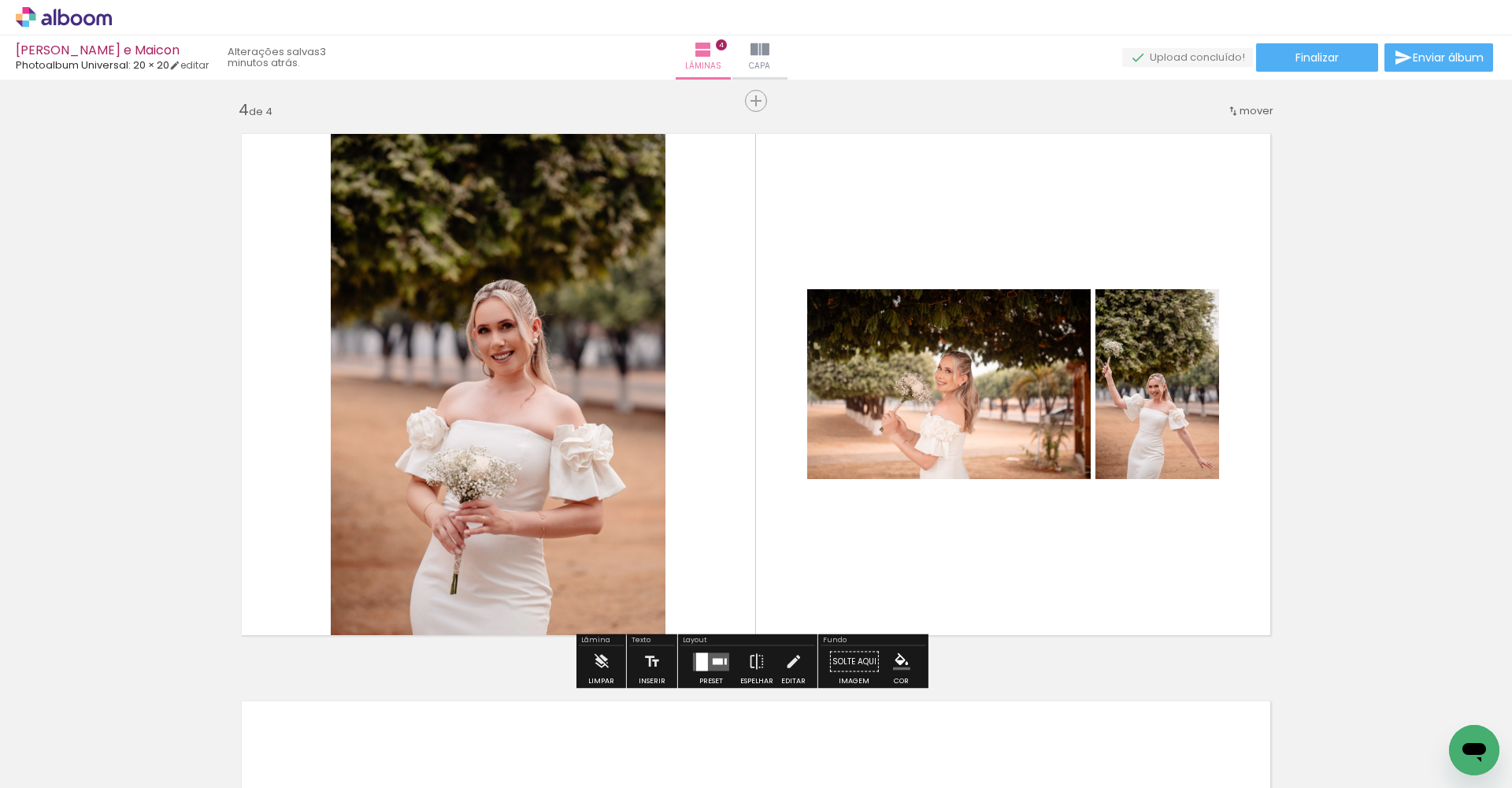click at bounding box center (711, 661) 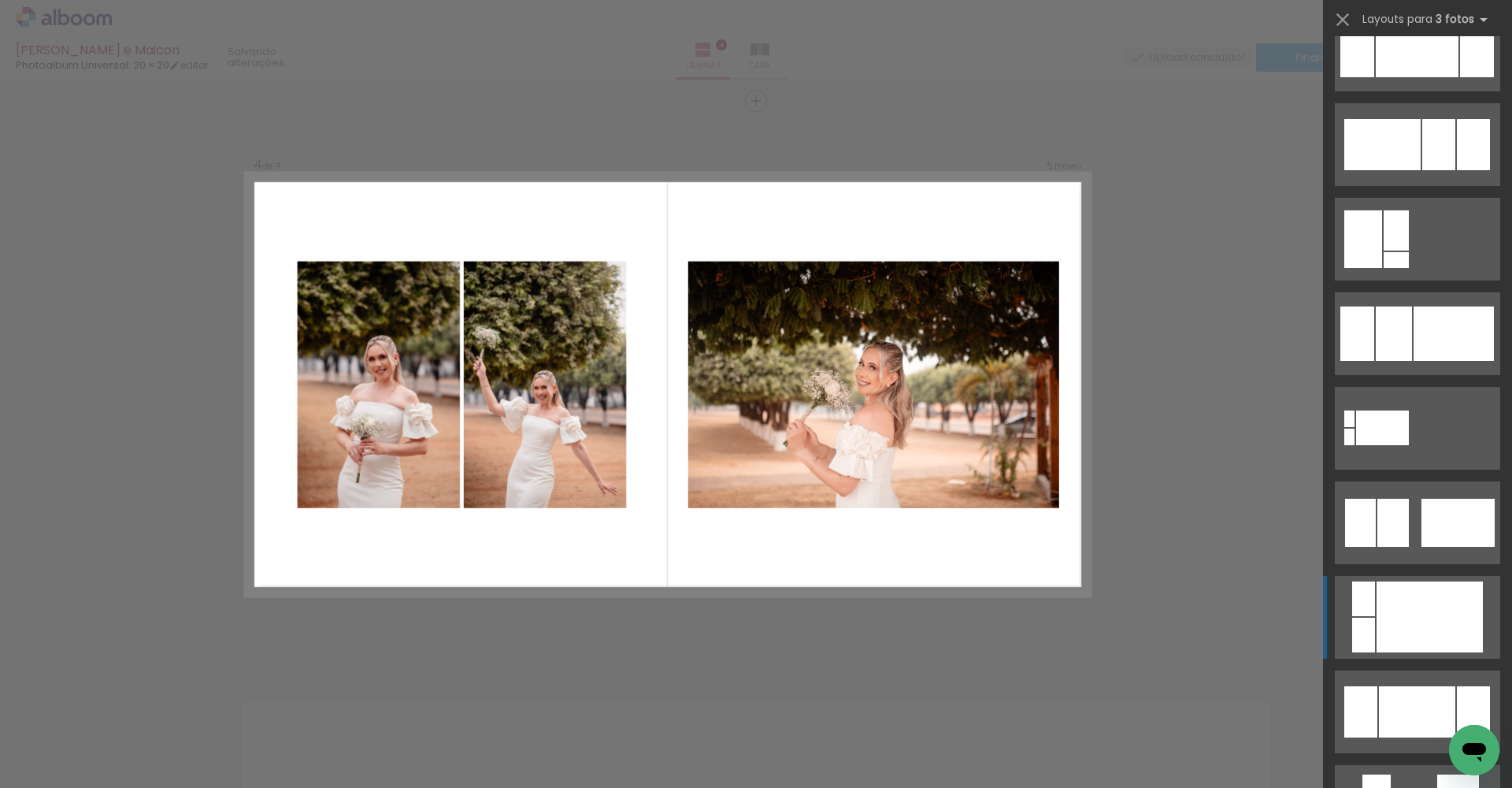scroll, scrollTop: 985, scrollLeft: 0, axis: vertical 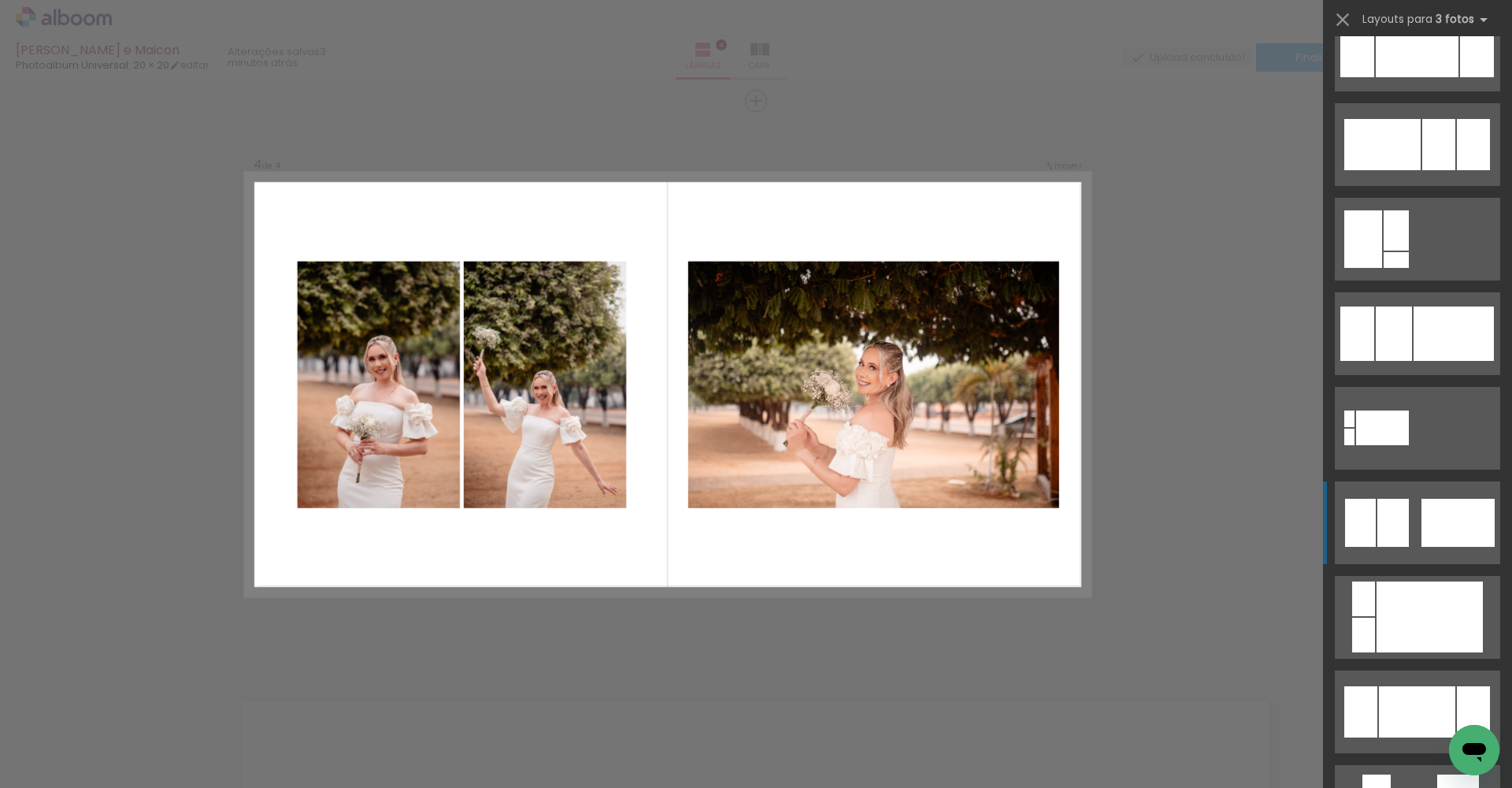 click at bounding box center (1477, 901) 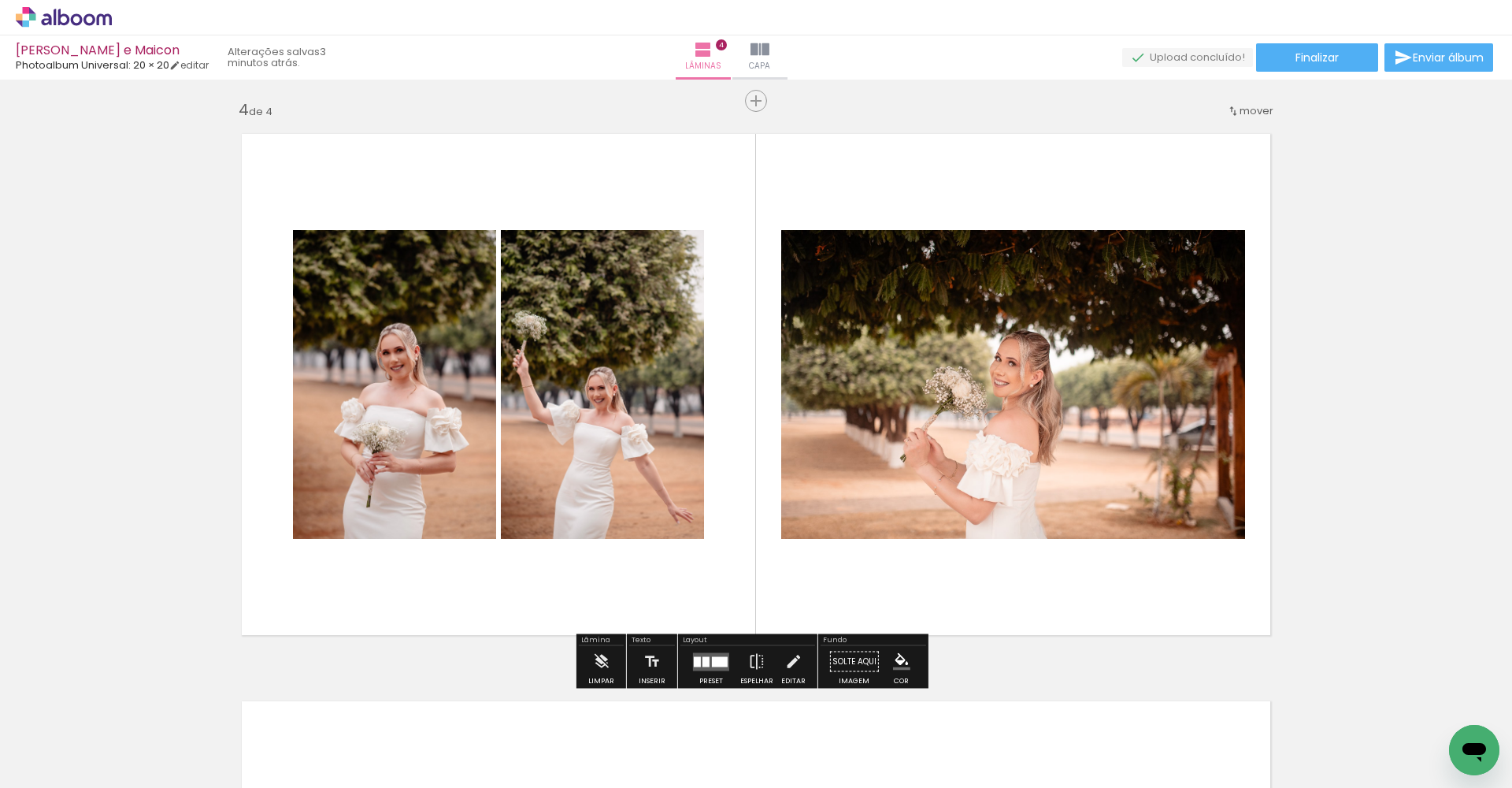 drag, startPoint x: 704, startPoint y: 374, endPoint x: 683, endPoint y: 356, distance: 27.658633 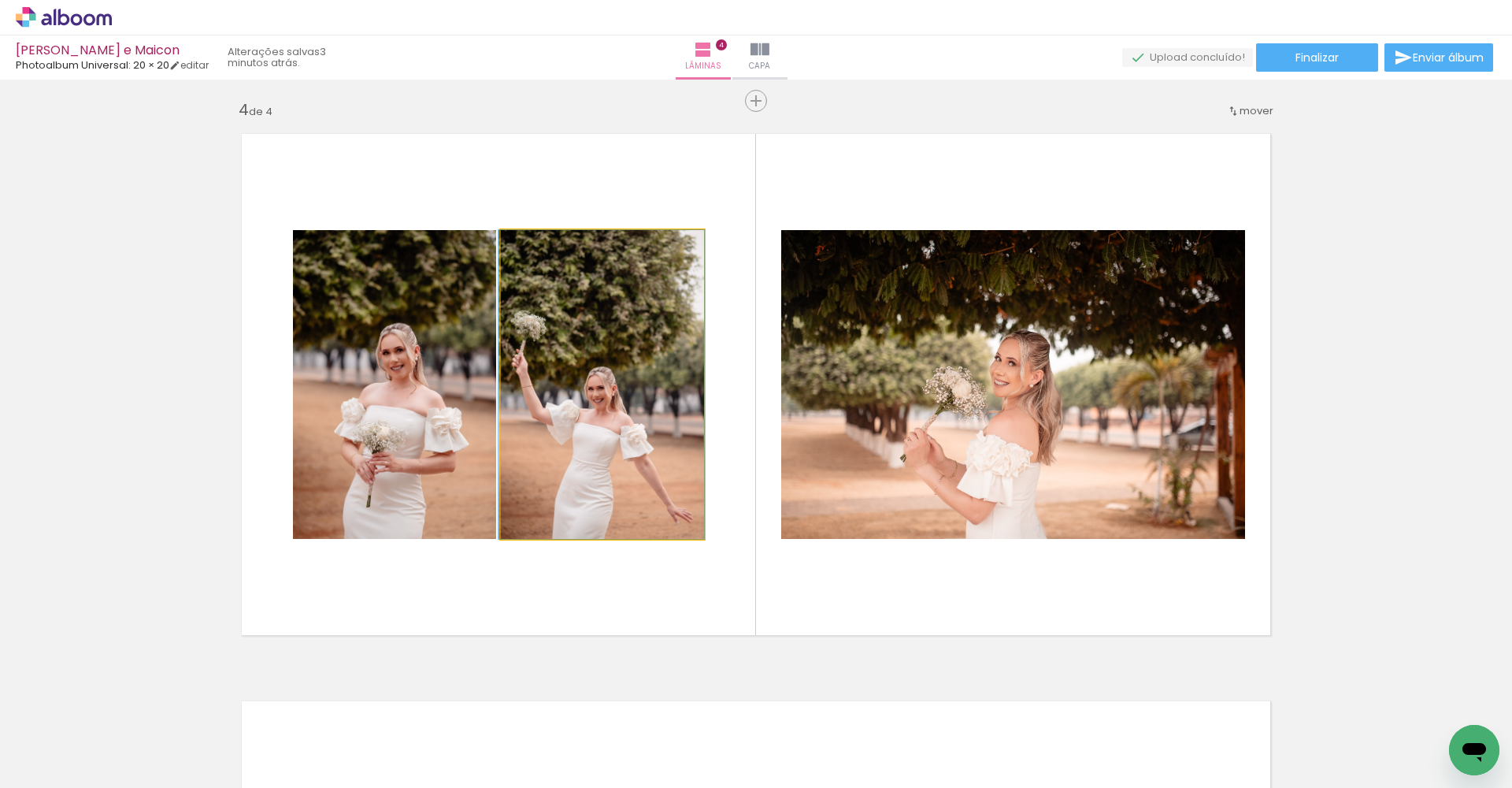 drag, startPoint x: 533, startPoint y: 364, endPoint x: 532, endPoint y: 311, distance: 53.00943 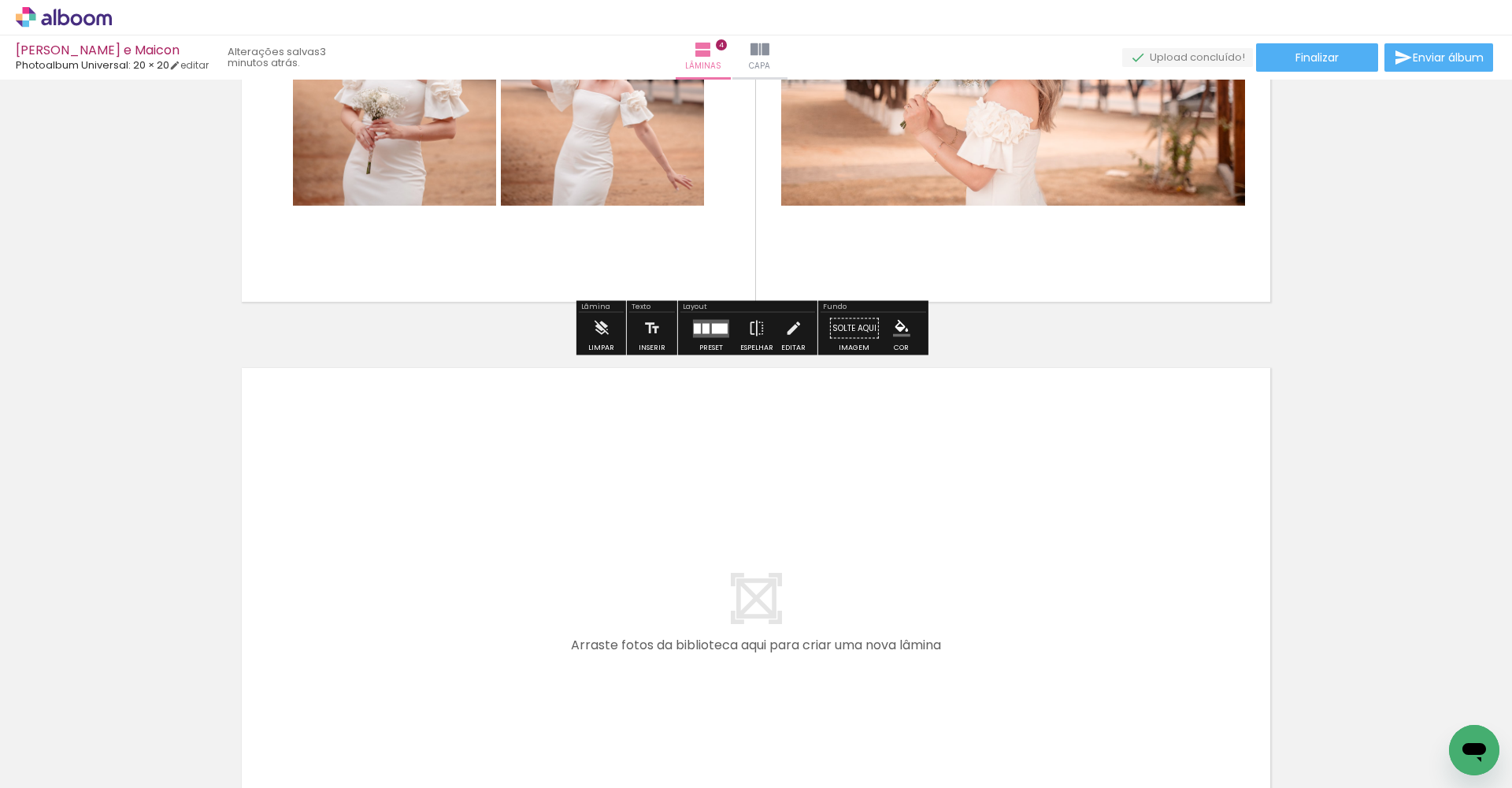scroll, scrollTop: 2043, scrollLeft: 0, axis: vertical 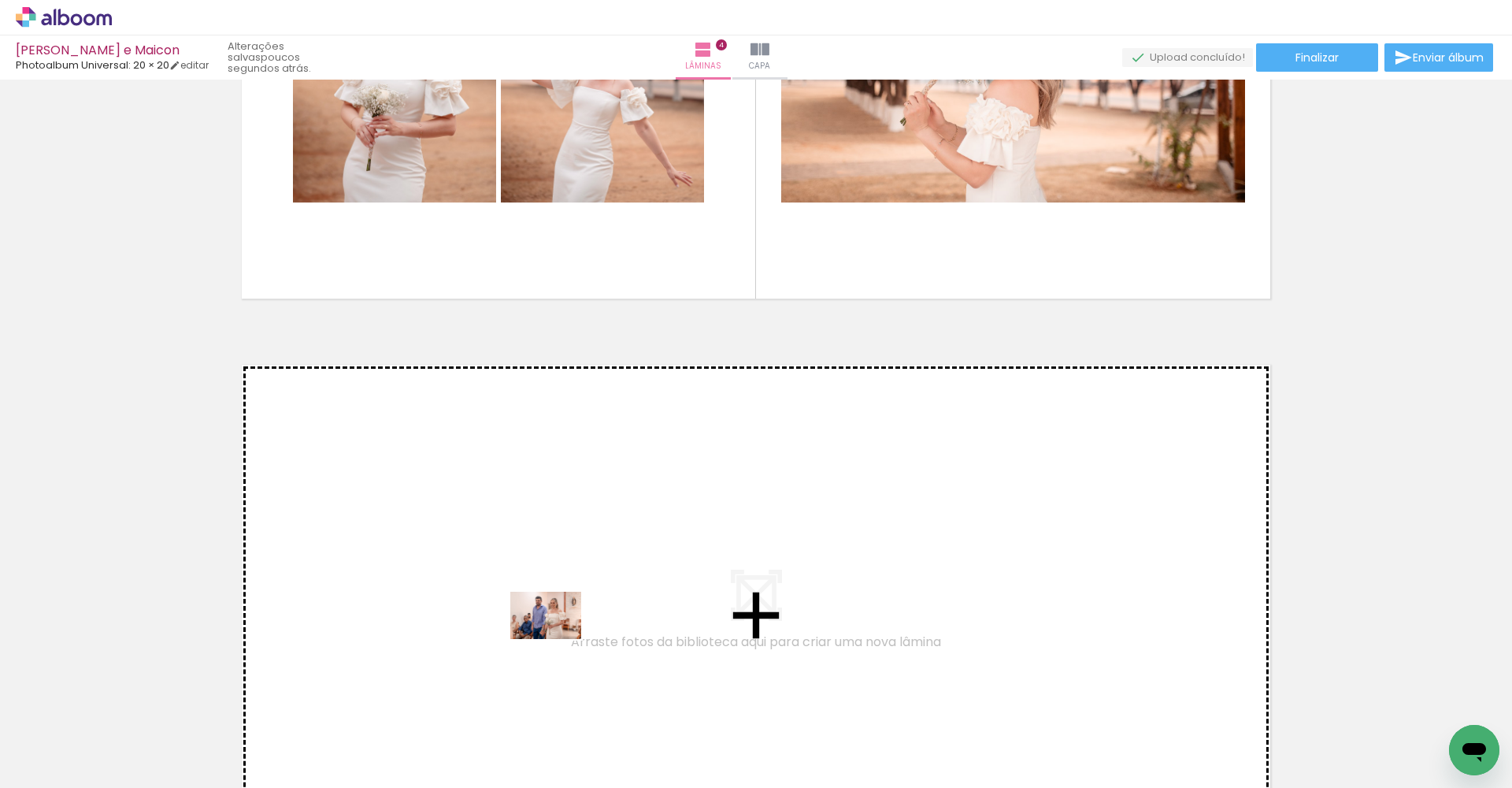 drag, startPoint x: 545, startPoint y: 742, endPoint x: 558, endPoint y: 639, distance: 103.81715 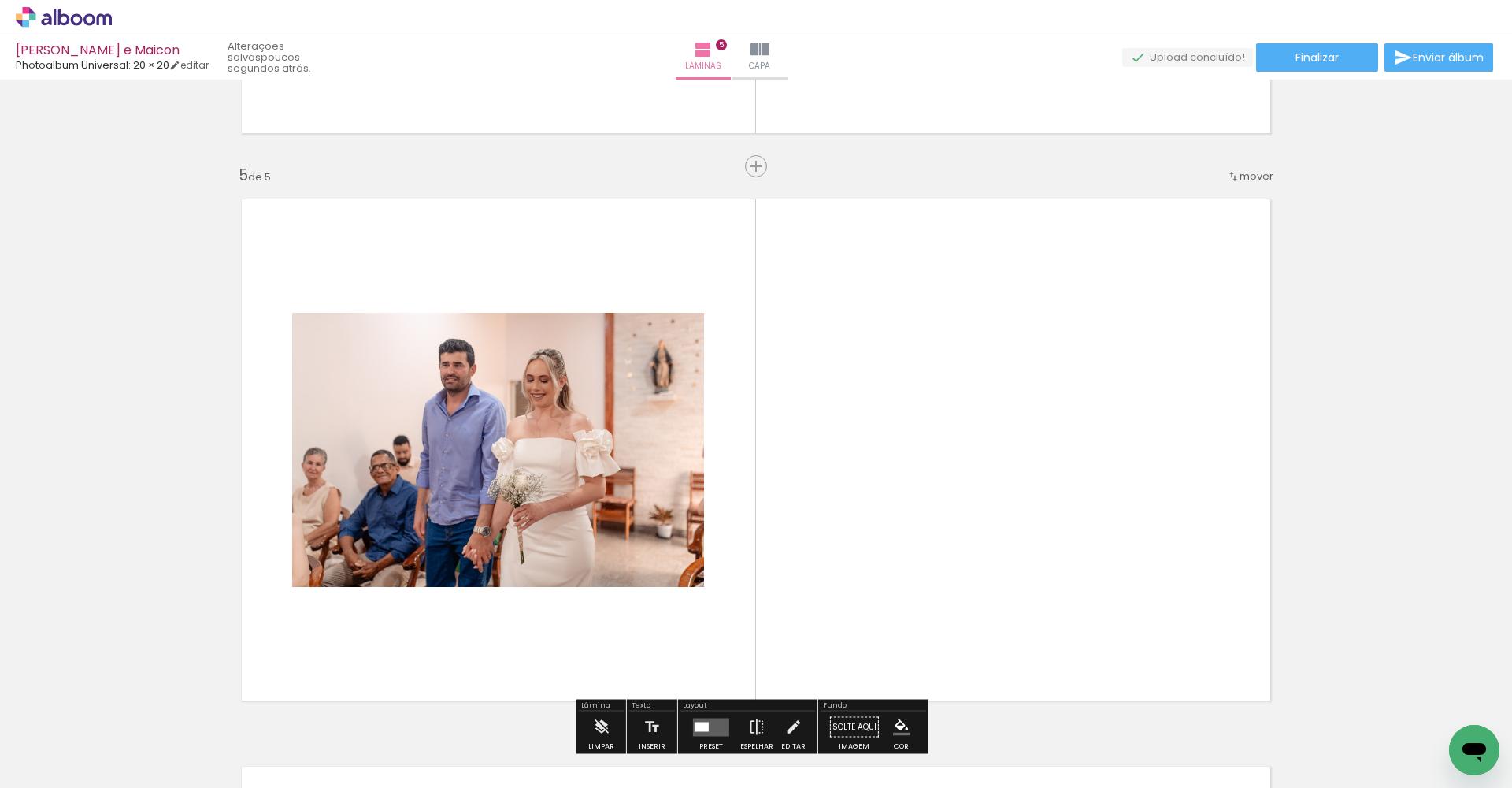 scroll, scrollTop: 2274, scrollLeft: 0, axis: vertical 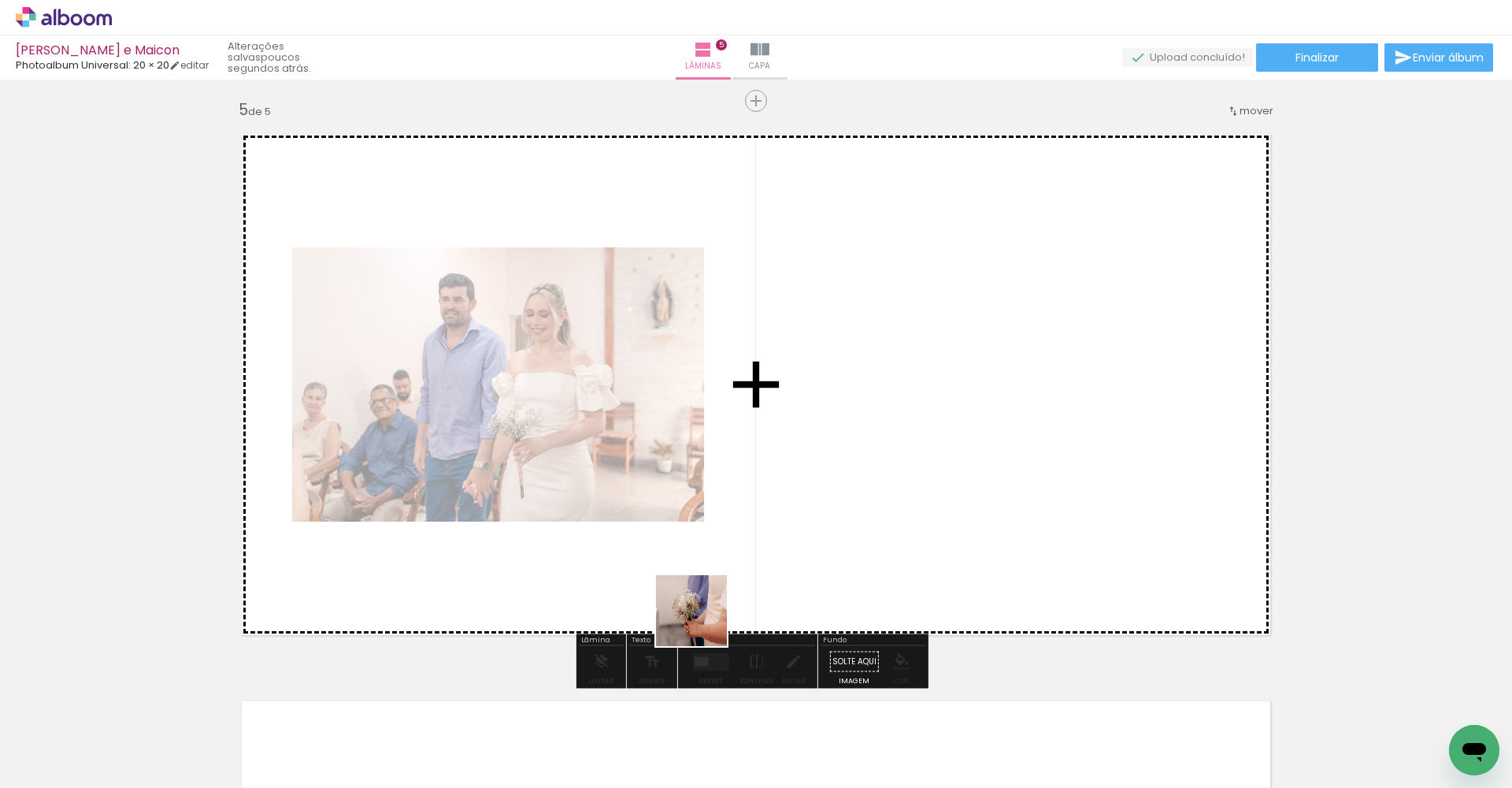 drag, startPoint x: 641, startPoint y: 725, endPoint x: 720, endPoint y: 602, distance: 146.18481 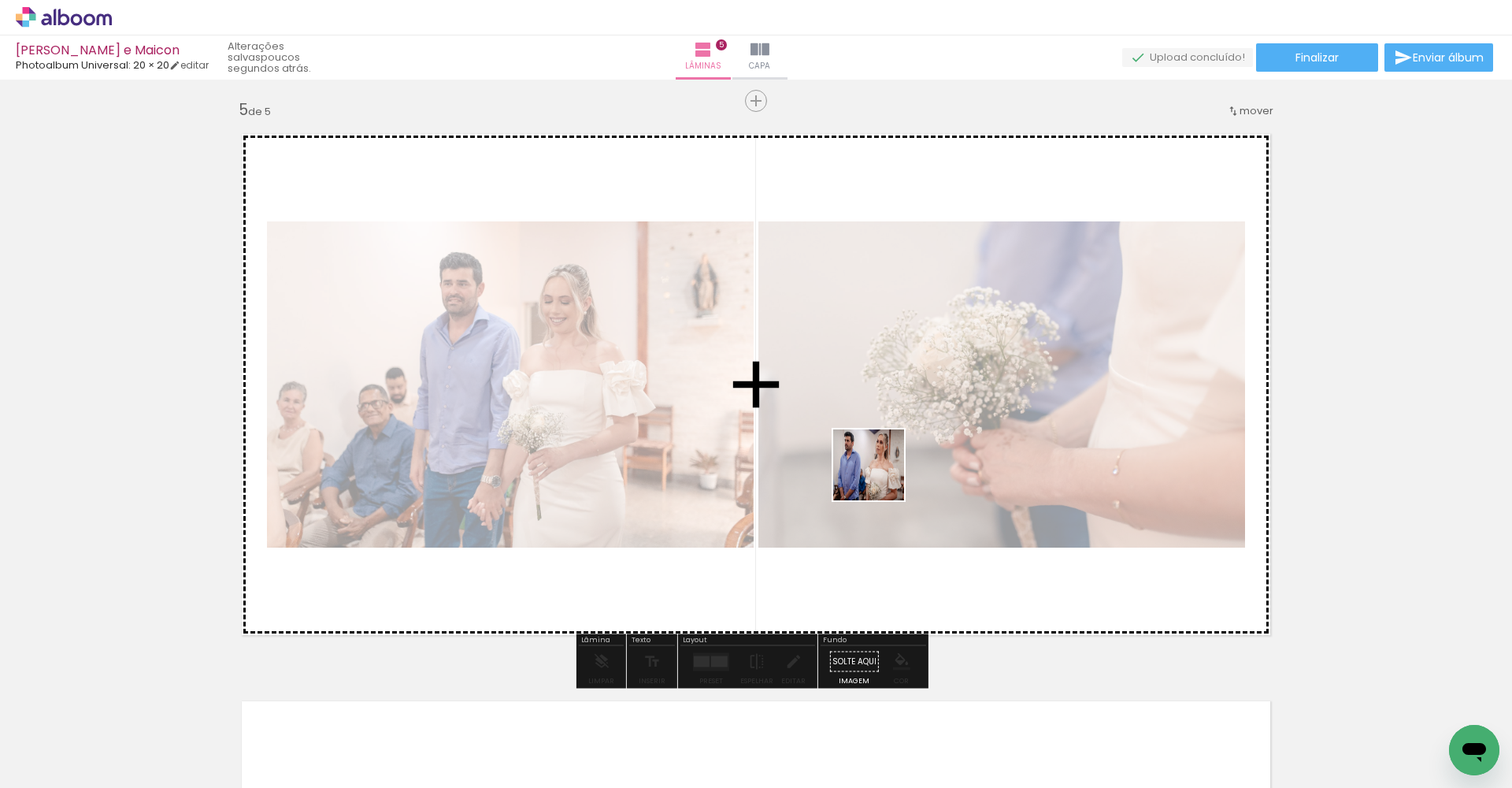 drag, startPoint x: 739, startPoint y: 746, endPoint x: 888, endPoint y: 463, distance: 319.82808 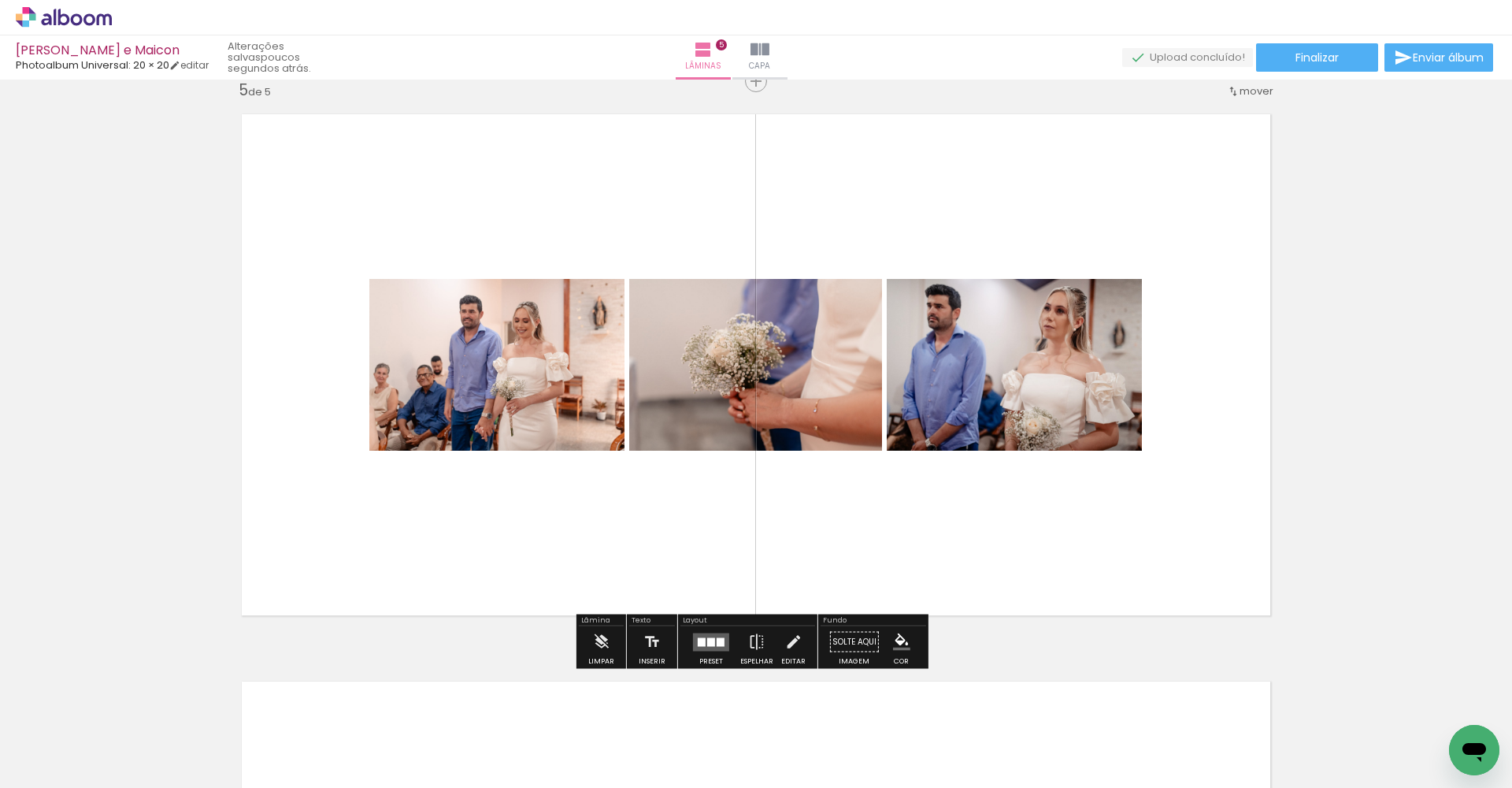 scroll, scrollTop: 2456, scrollLeft: 0, axis: vertical 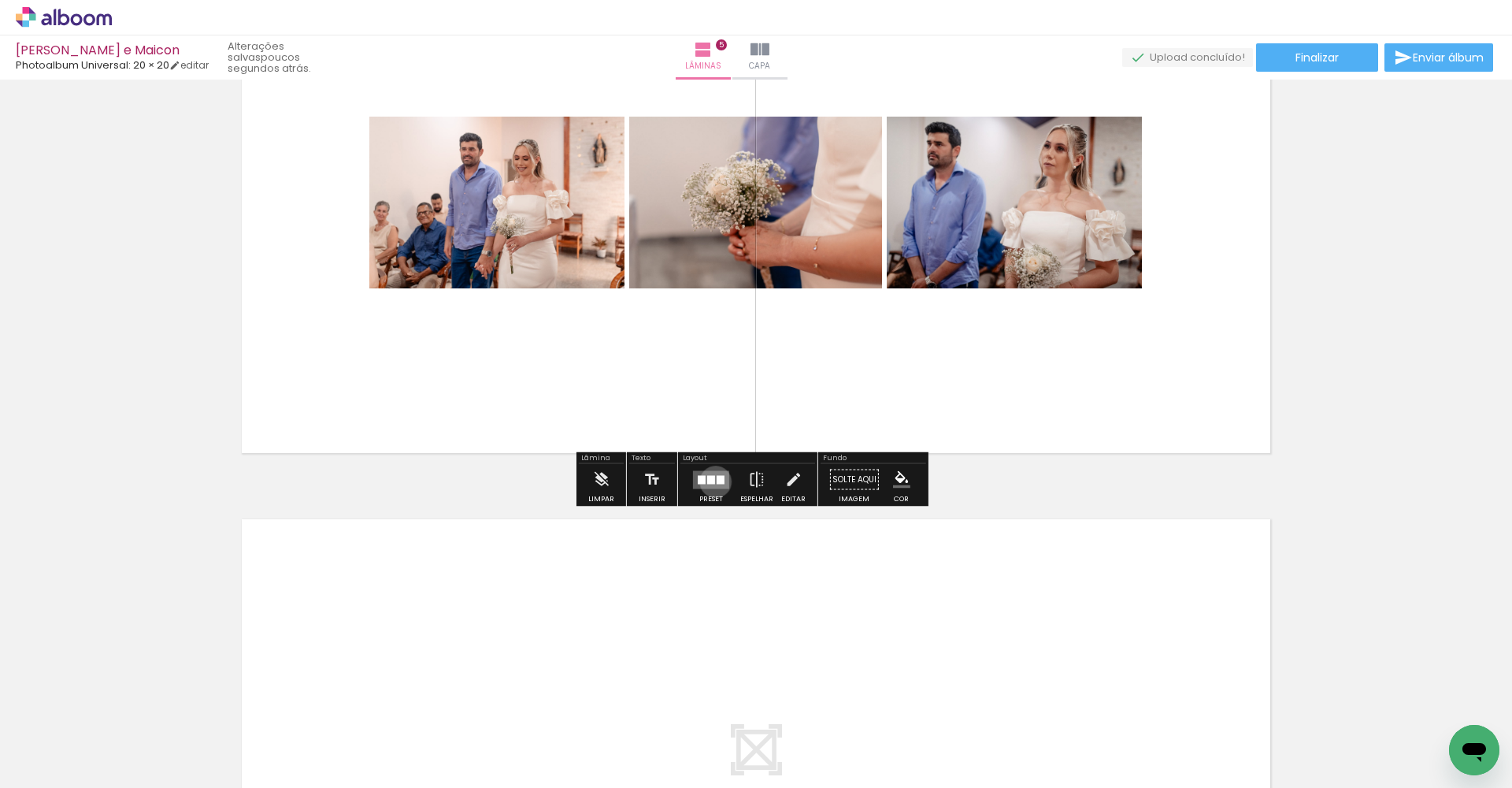 click at bounding box center [711, 479] 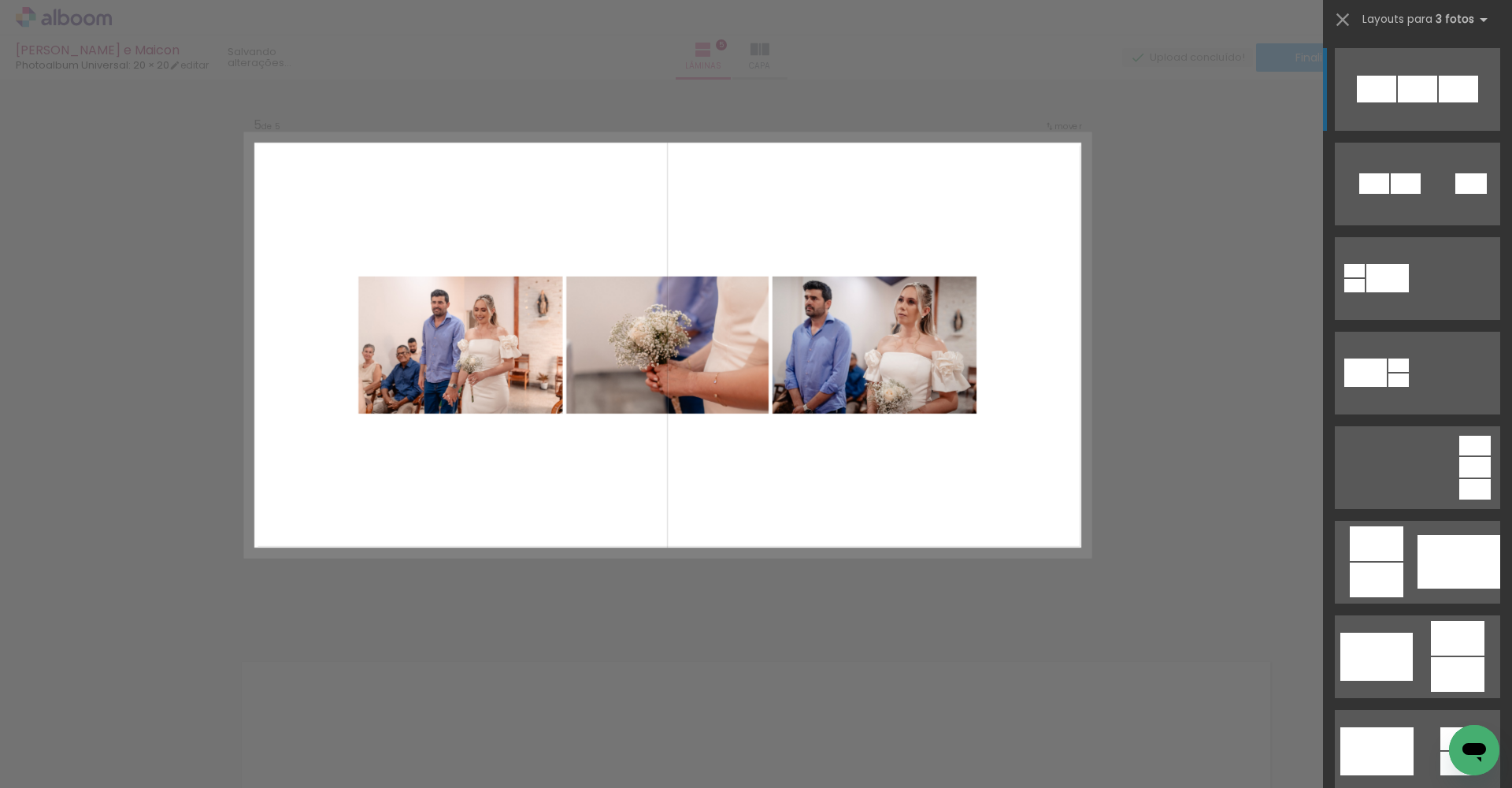scroll, scrollTop: 2274, scrollLeft: 0, axis: vertical 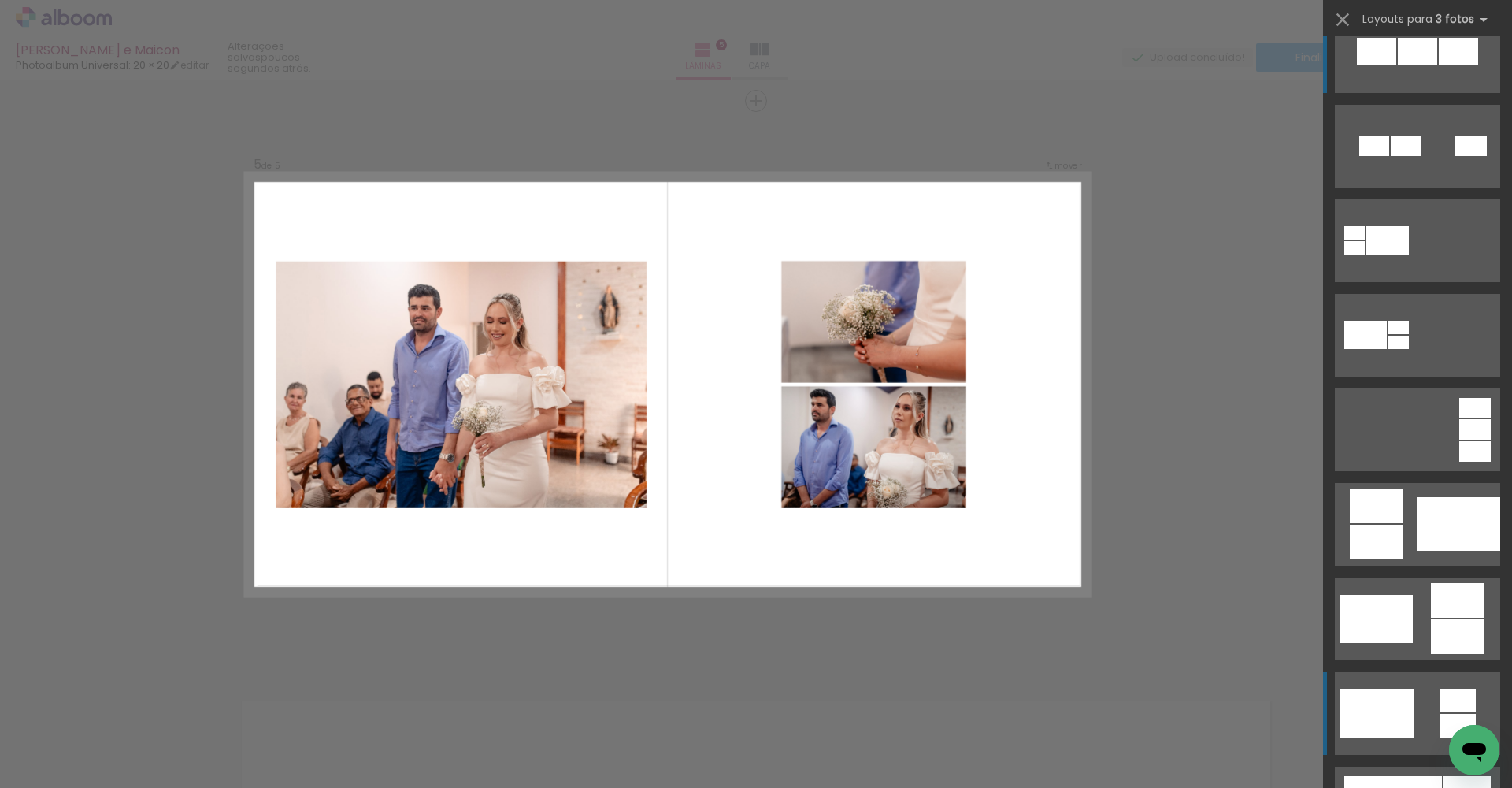 click at bounding box center (1418, 146) 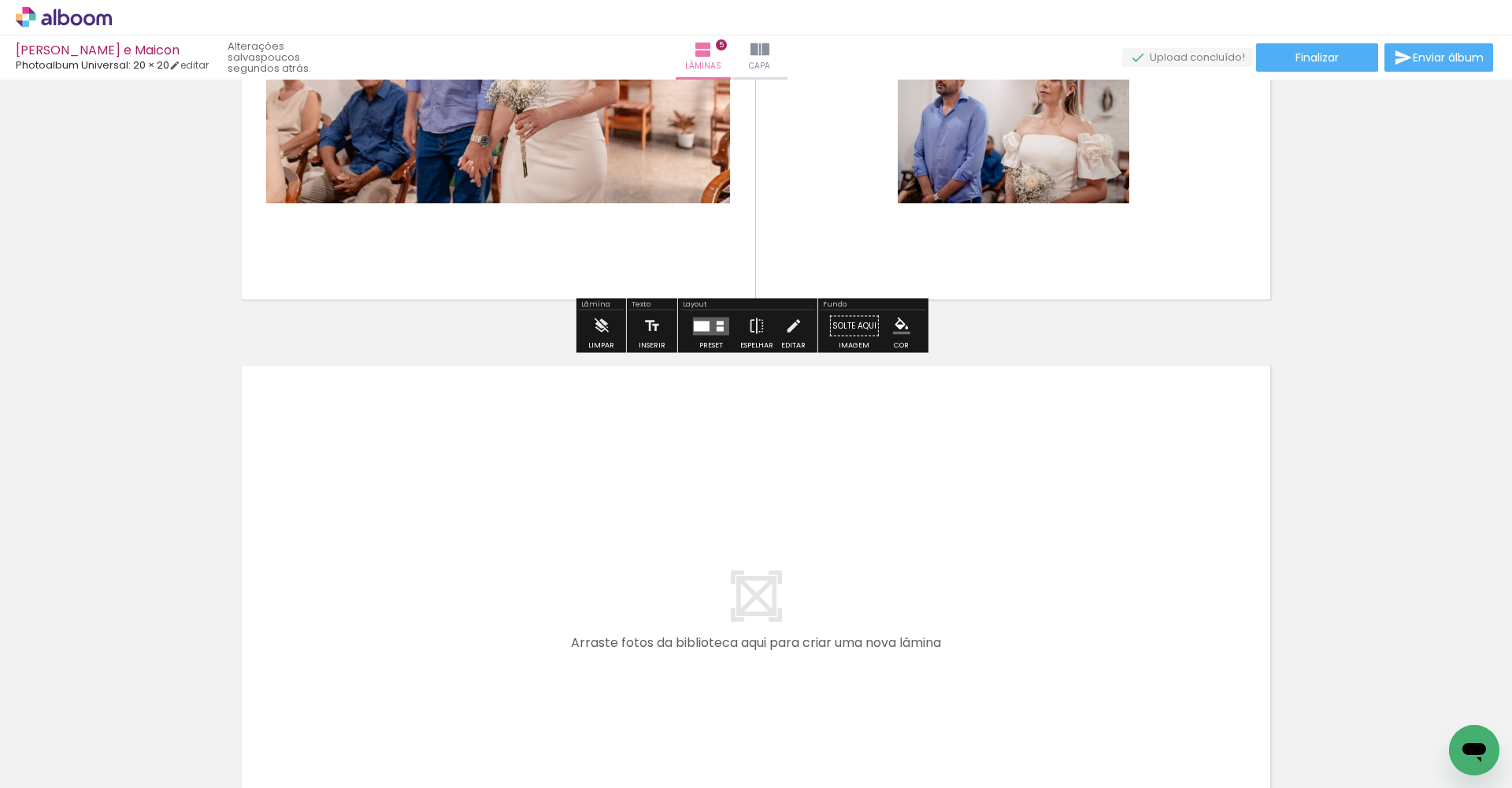 scroll, scrollTop: 2856, scrollLeft: 0, axis: vertical 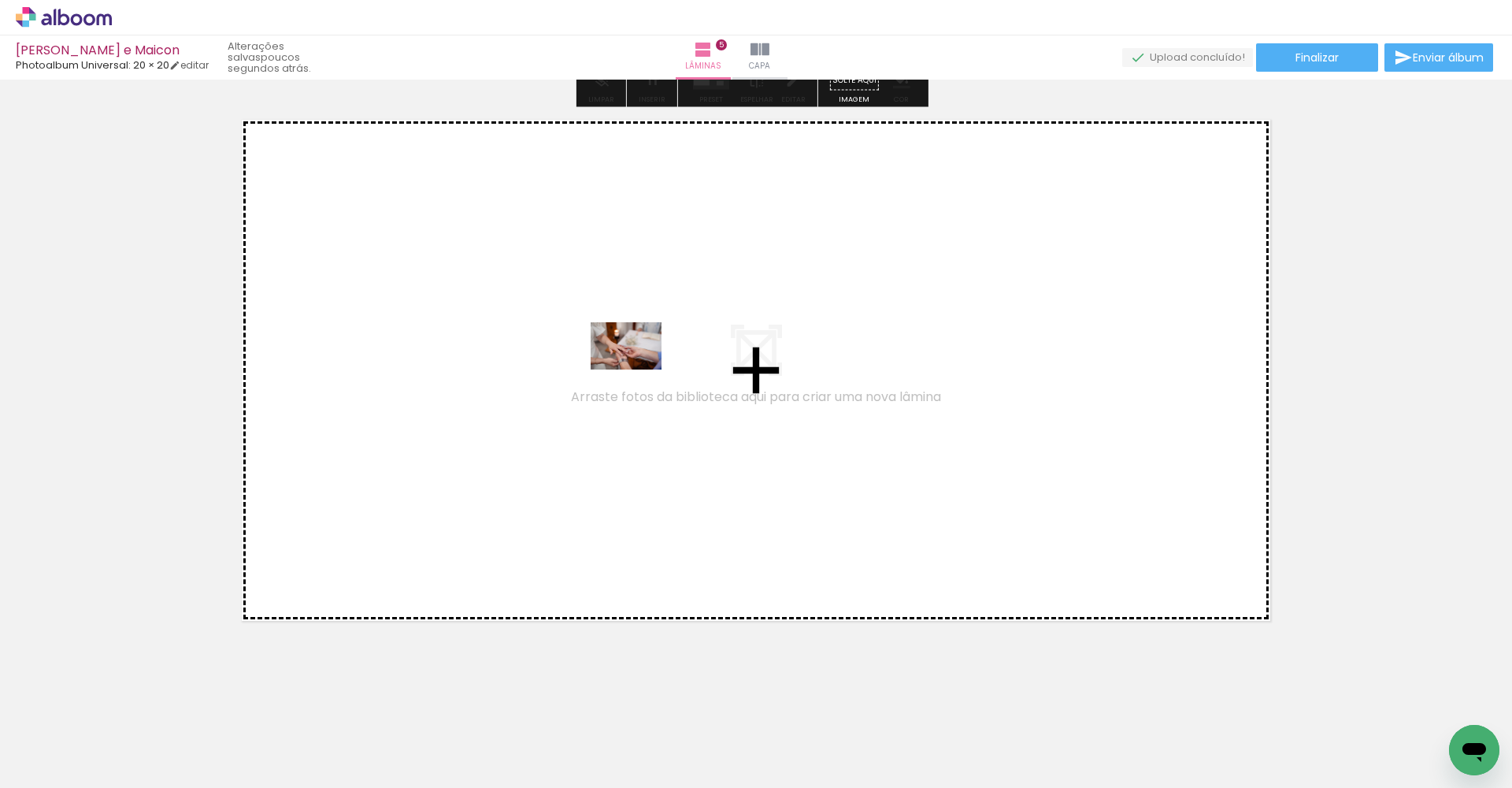 drag, startPoint x: 818, startPoint y: 768, endPoint x: 638, endPoint y: 370, distance: 436.81117 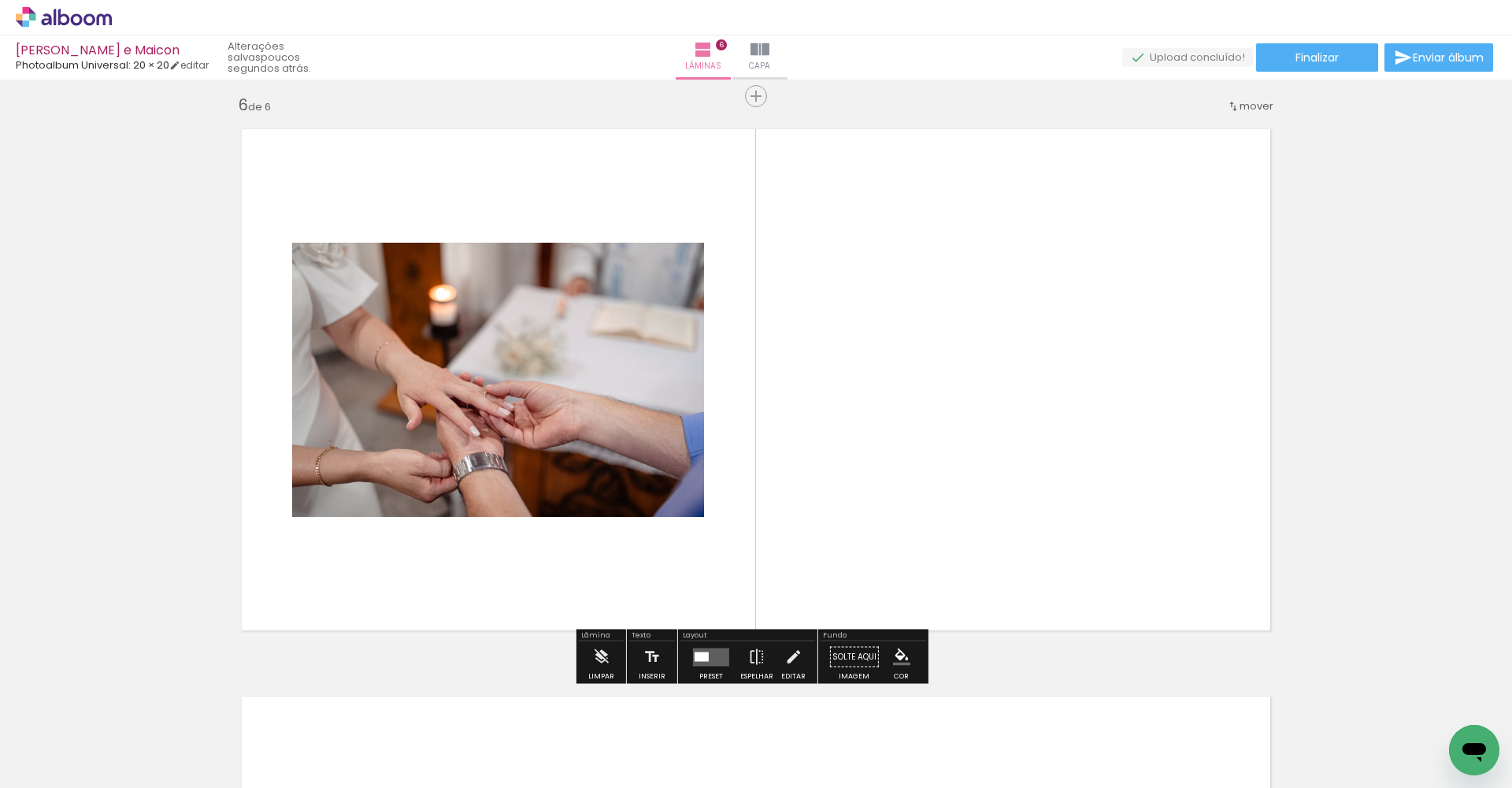 scroll, scrollTop: 2842, scrollLeft: 0, axis: vertical 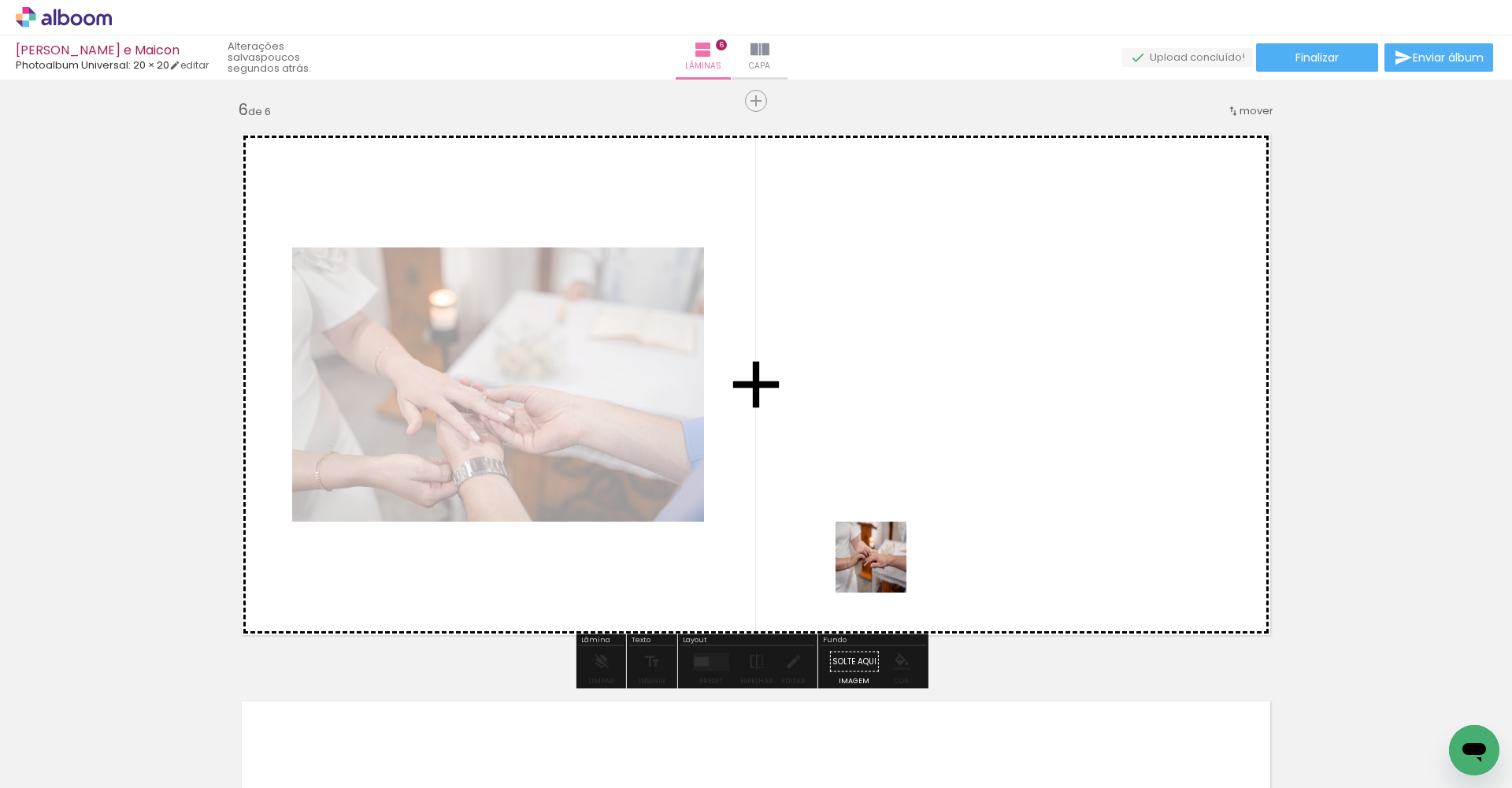 drag, startPoint x: 884, startPoint y: 721, endPoint x: 810, endPoint y: 478, distance: 254.0177 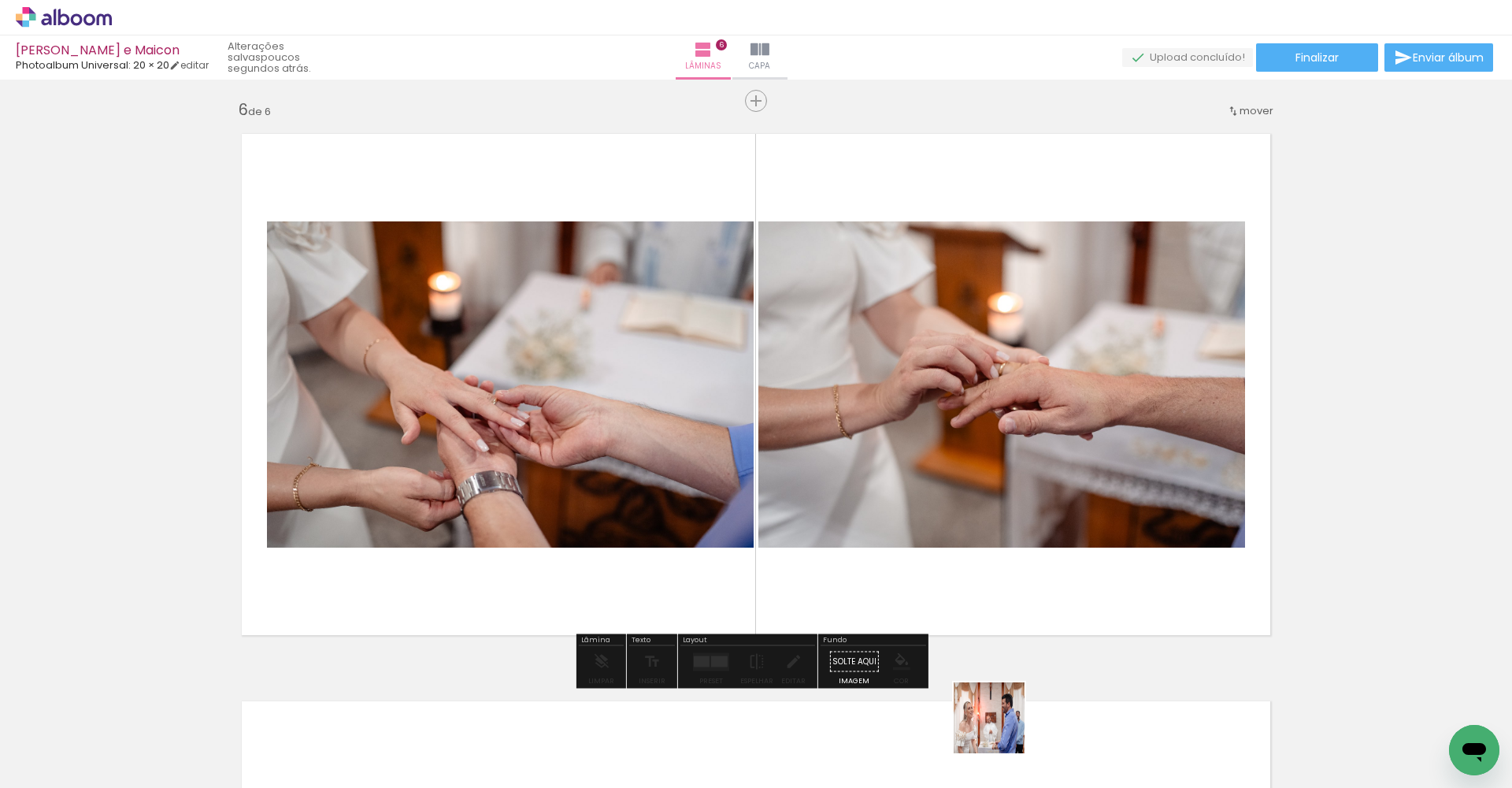 drag, startPoint x: 1010, startPoint y: 738, endPoint x: 860, endPoint y: 502, distance: 279.6355 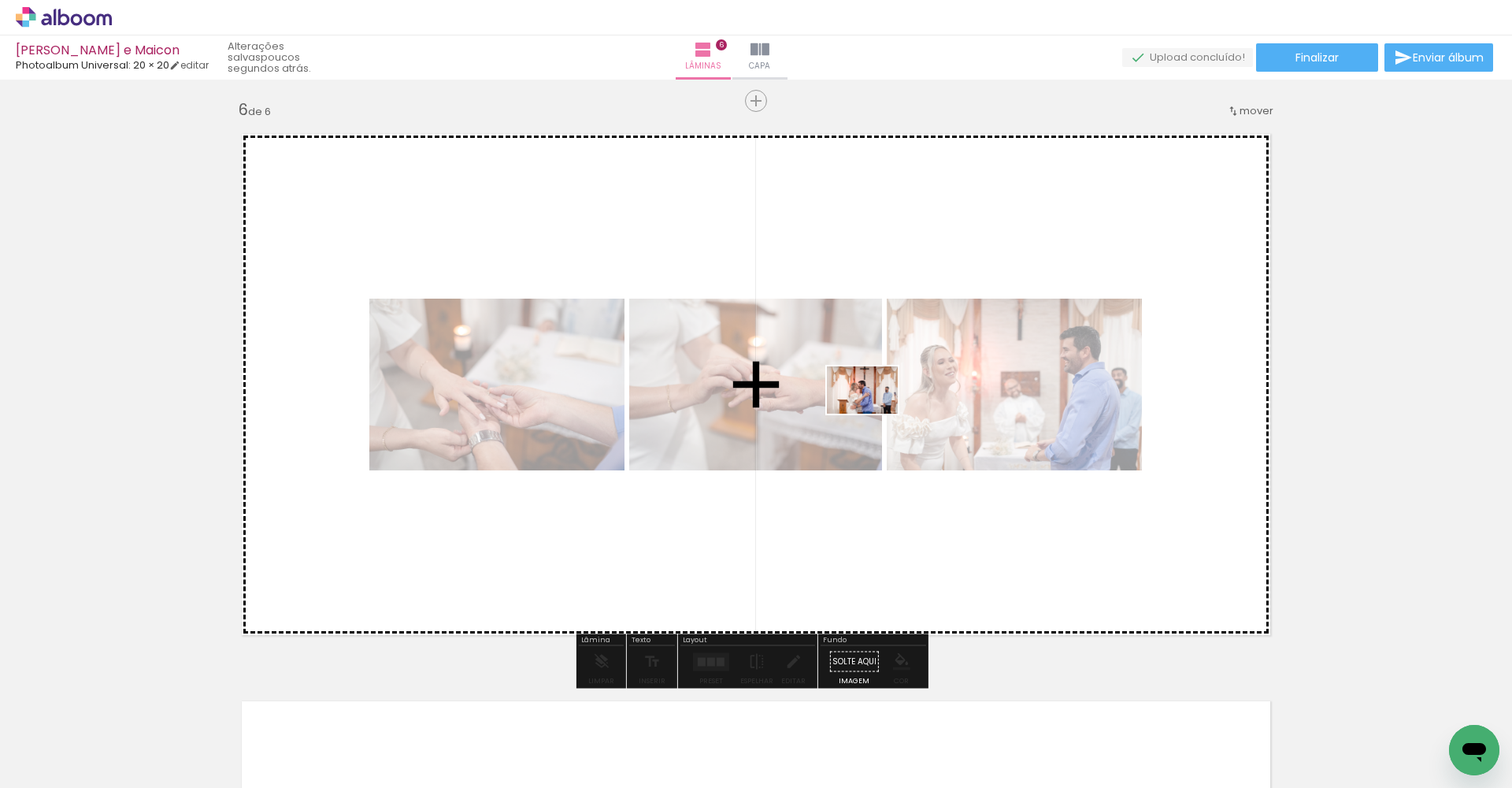 drag, startPoint x: 1076, startPoint y: 730, endPoint x: 877, endPoint y: 409, distance: 377.67976 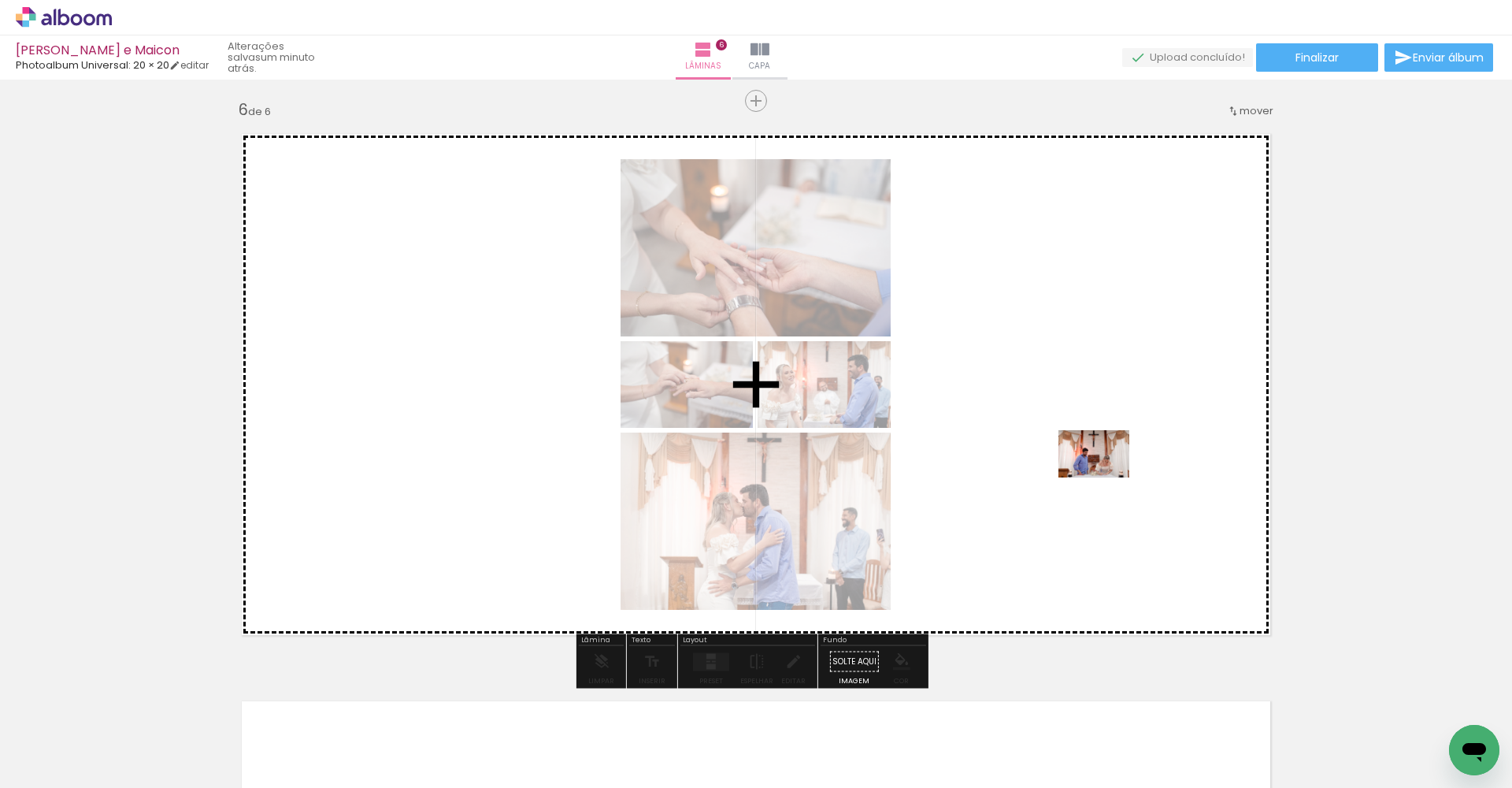 drag, startPoint x: 1162, startPoint y: 738, endPoint x: 1103, endPoint y: 478, distance: 266.6102 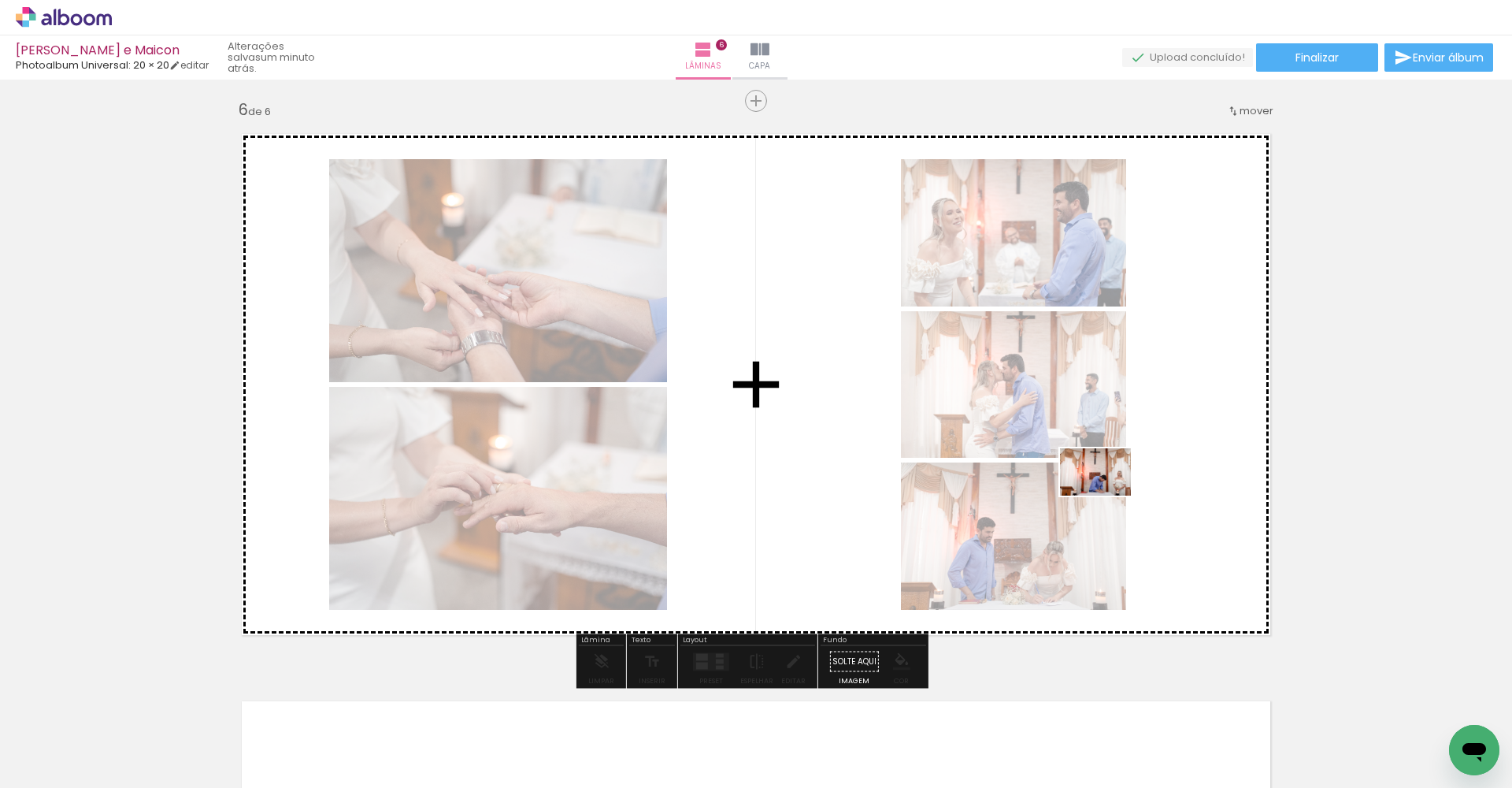 drag, startPoint x: 1269, startPoint y: 729, endPoint x: 1107, endPoint y: 496, distance: 283.78337 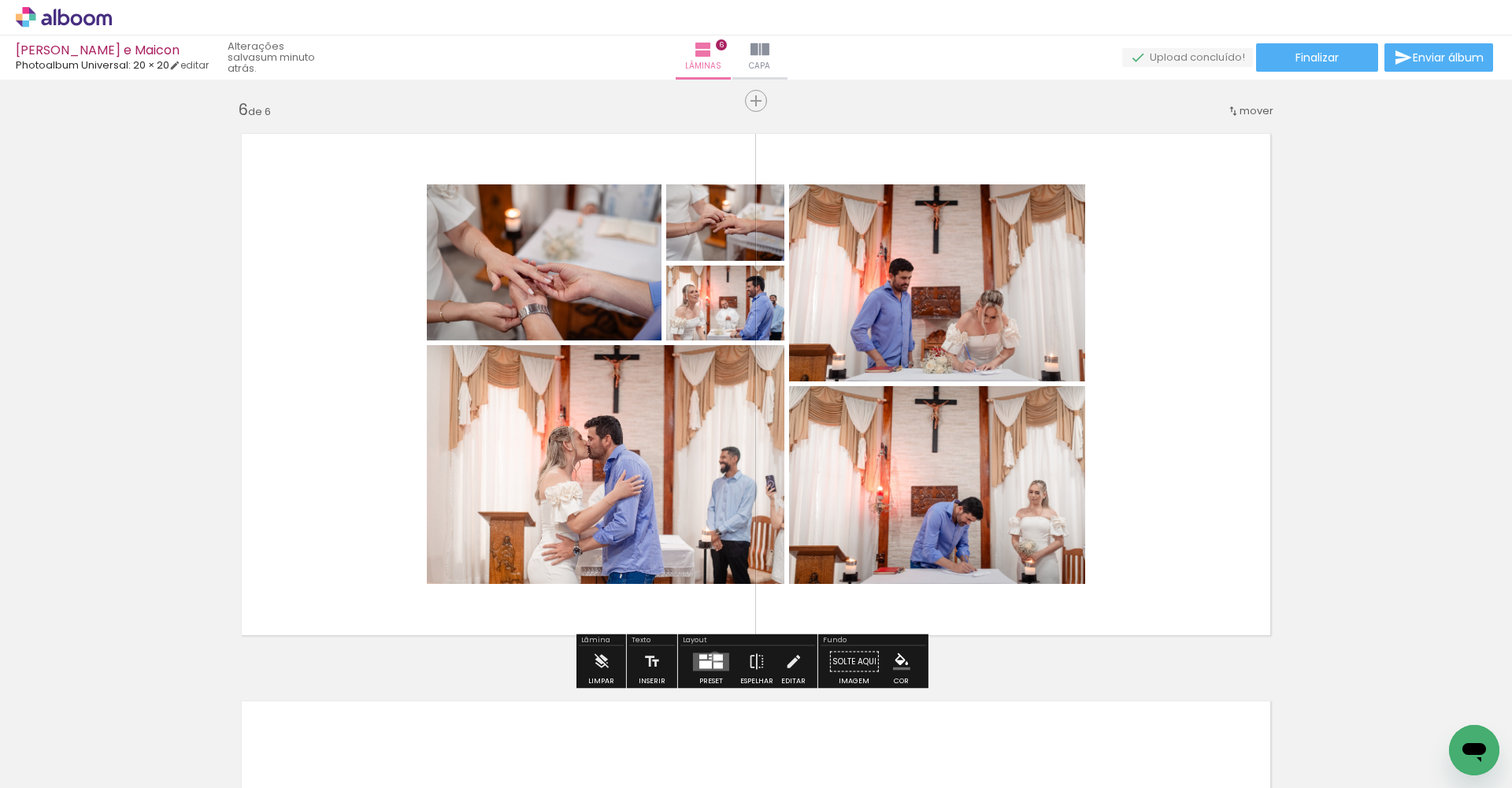 click at bounding box center [718, 657] 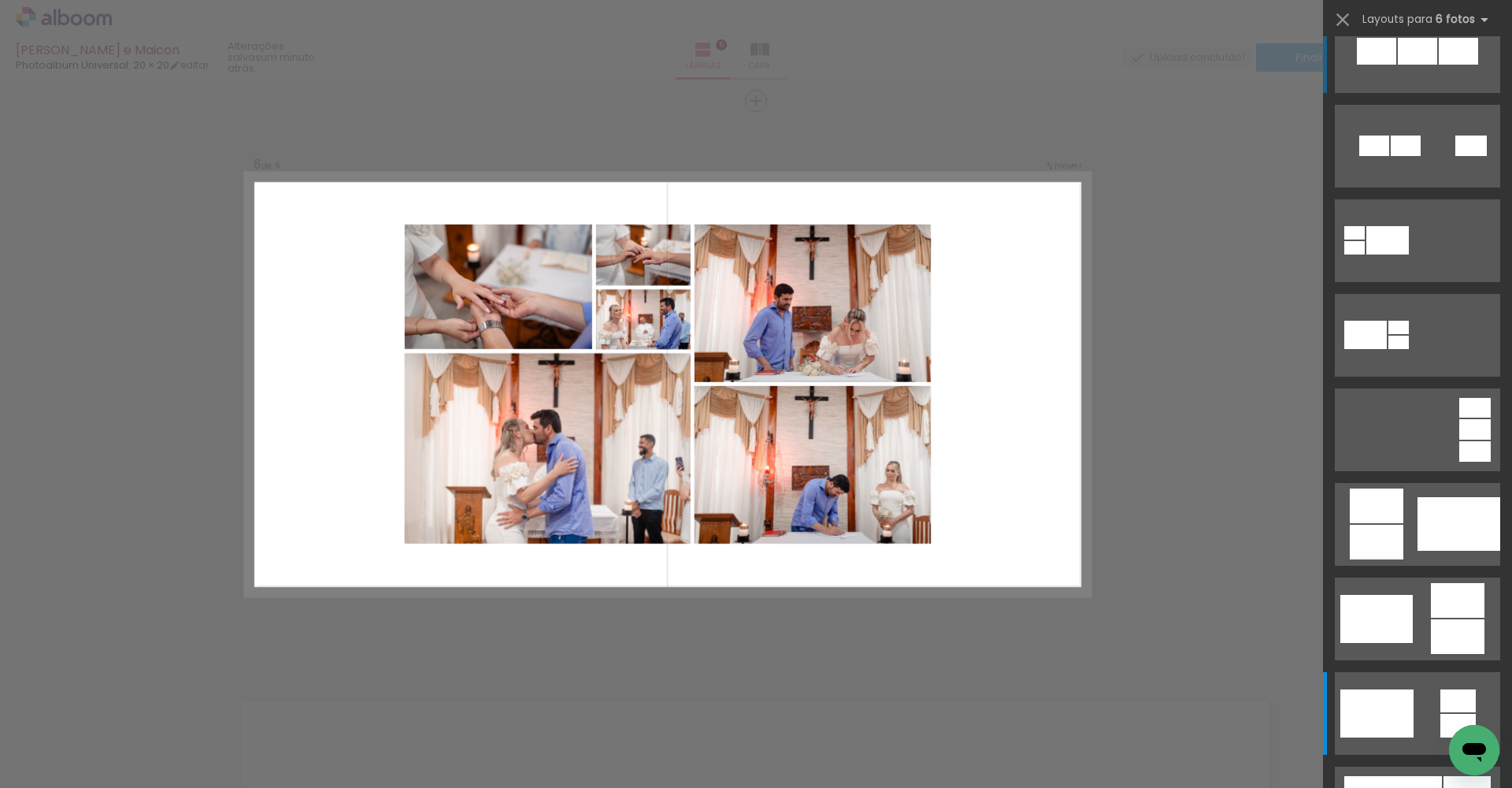 scroll, scrollTop: 0, scrollLeft: 0, axis: both 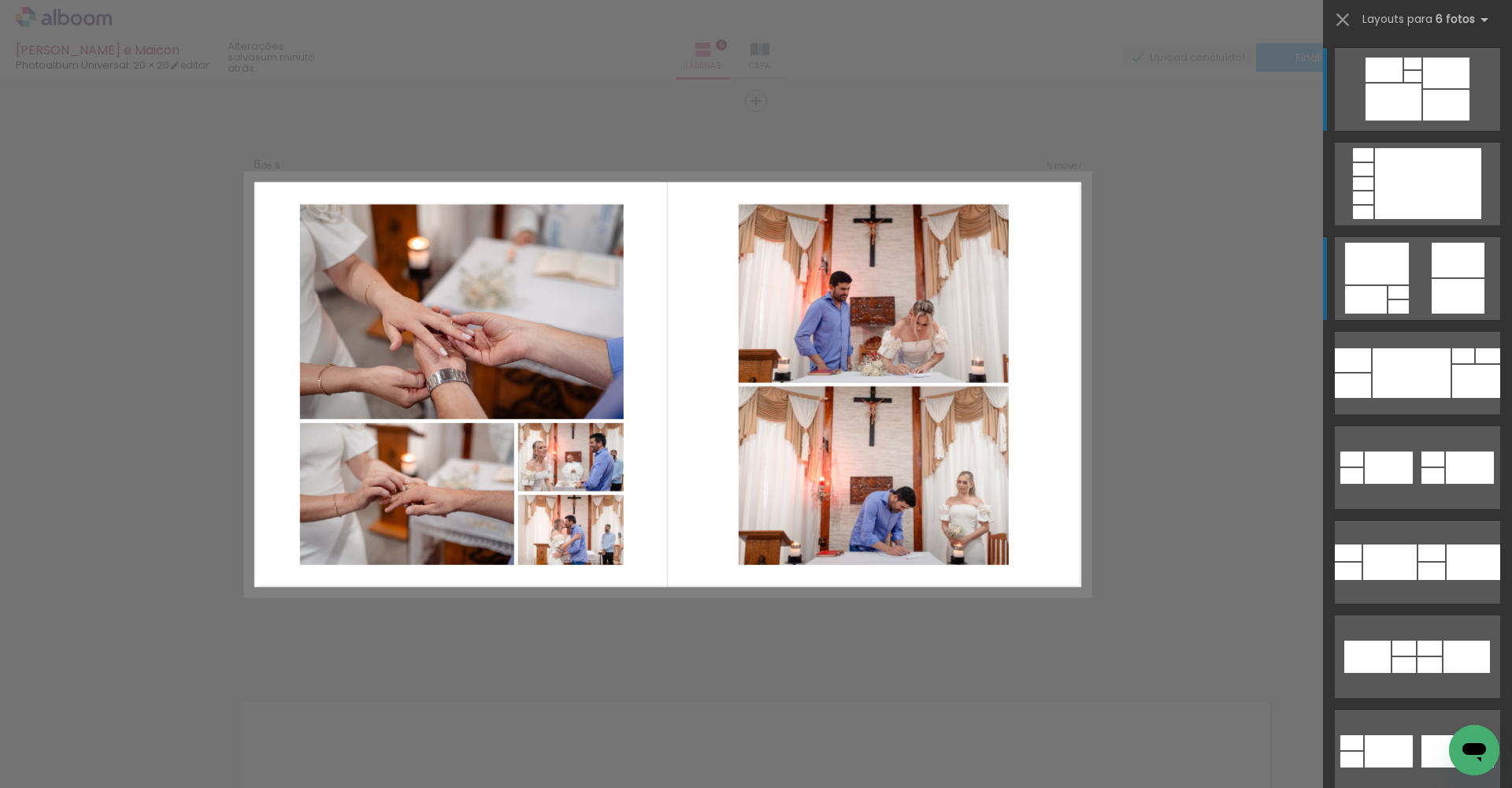 click at bounding box center (1363, 212) 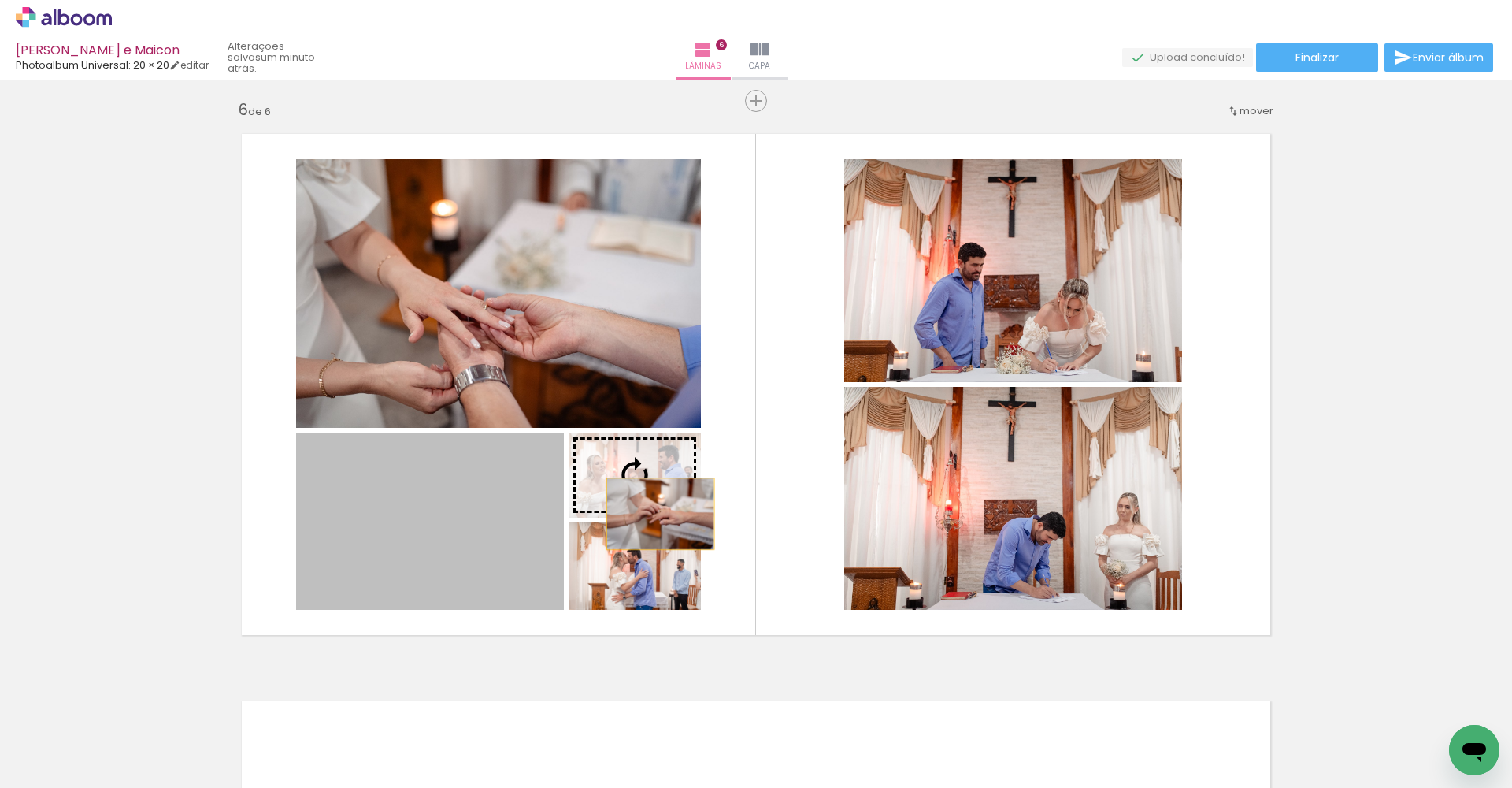 drag, startPoint x: 440, startPoint y: 528, endPoint x: 651, endPoint y: 500, distance: 212.8497 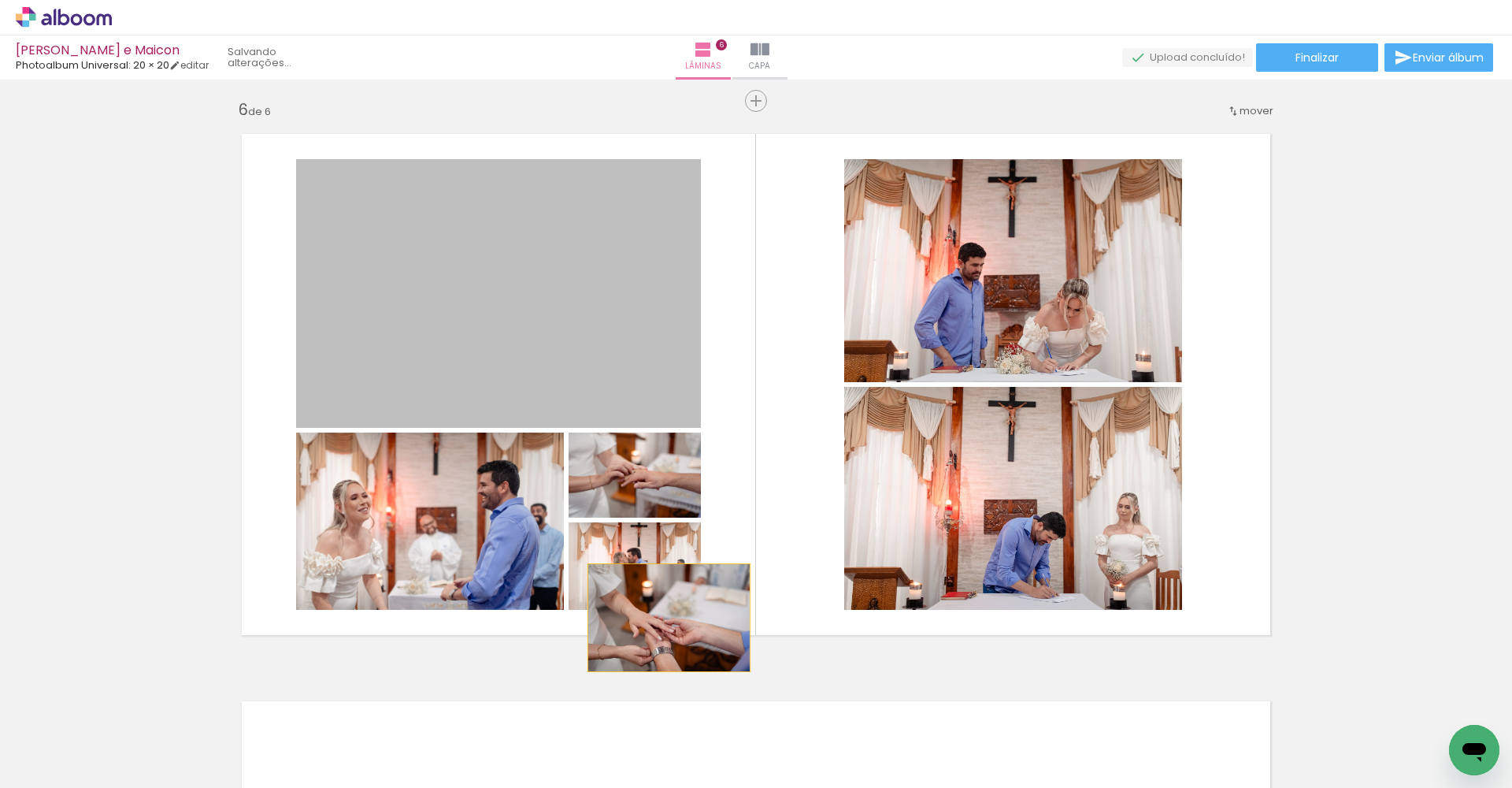 drag, startPoint x: 510, startPoint y: 313, endPoint x: 663, endPoint y: 618, distance: 341.22427 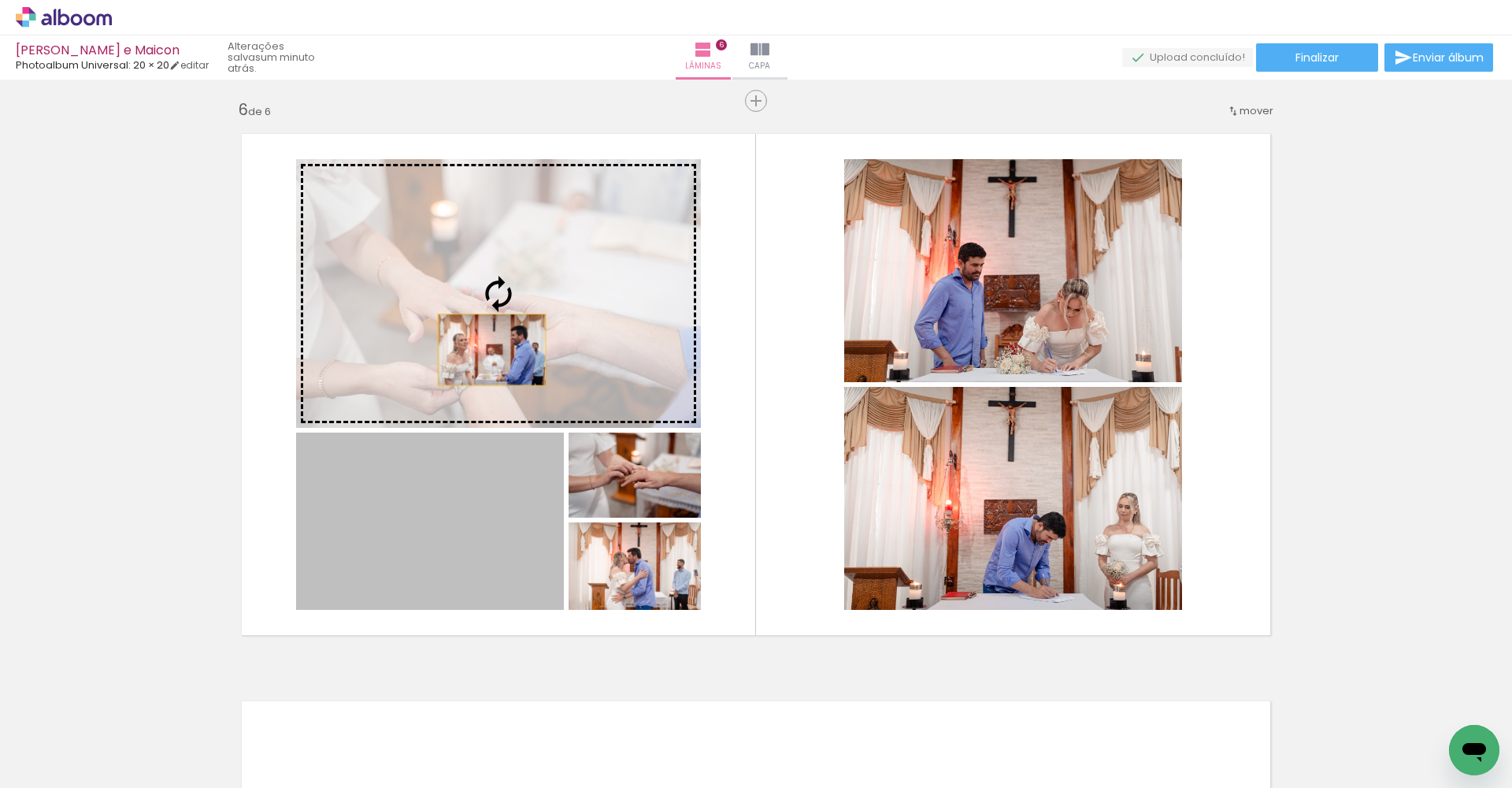 drag, startPoint x: 411, startPoint y: 532, endPoint x: 487, endPoint y: 348, distance: 199.0779 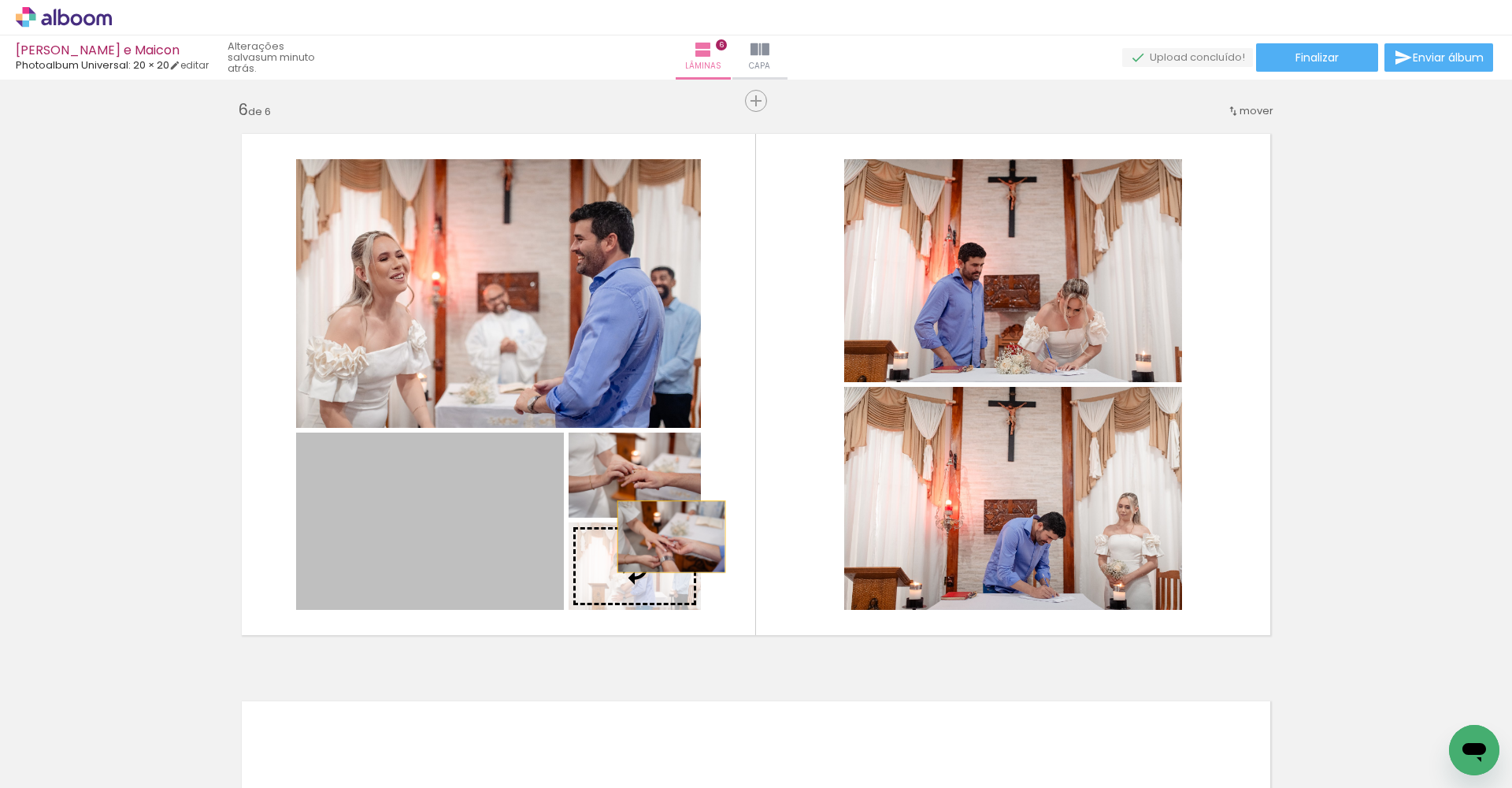 drag, startPoint x: 440, startPoint y: 513, endPoint x: 658, endPoint y: 551, distance: 221.28714 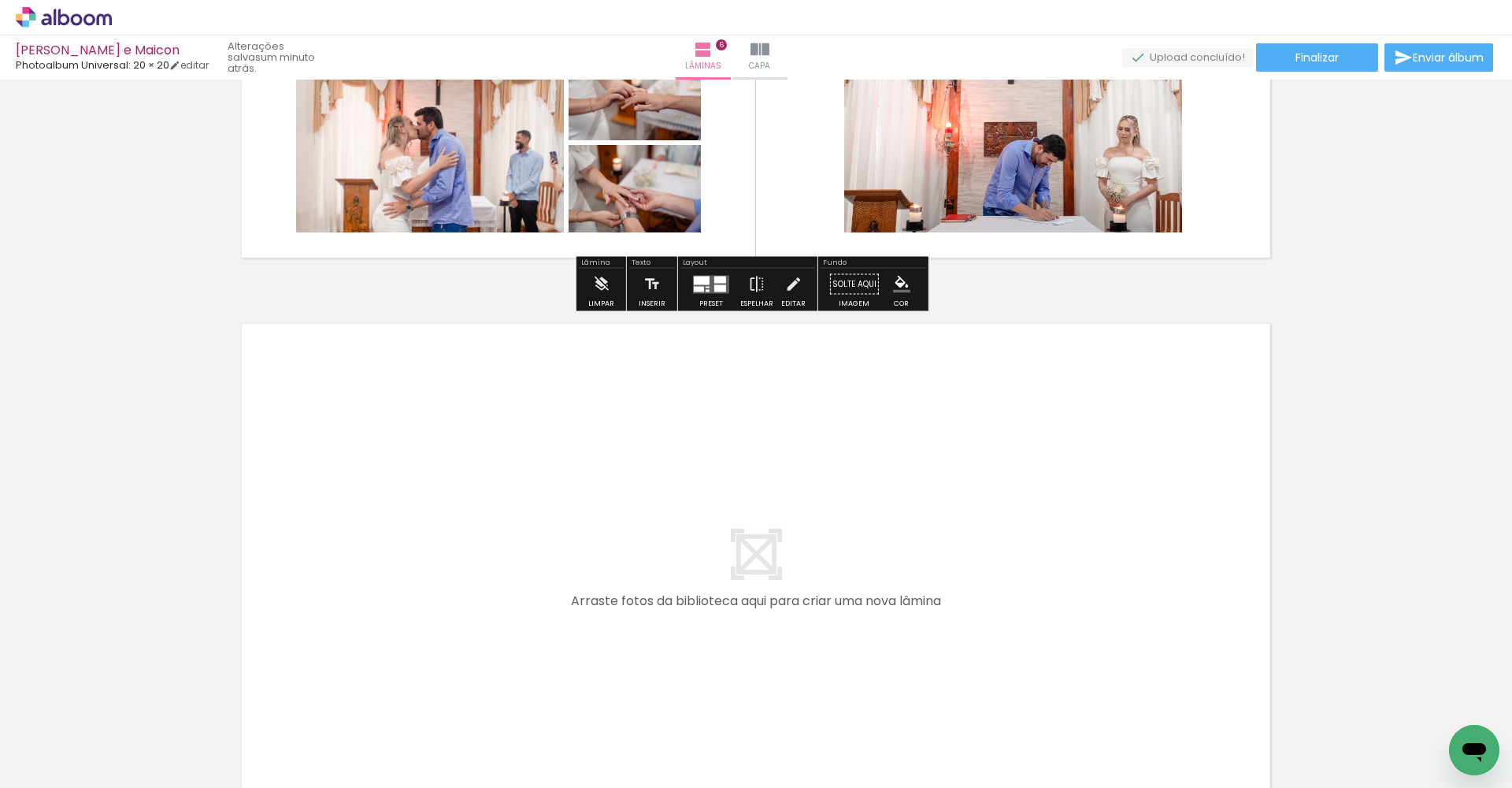 scroll, scrollTop: 3392, scrollLeft: 0, axis: vertical 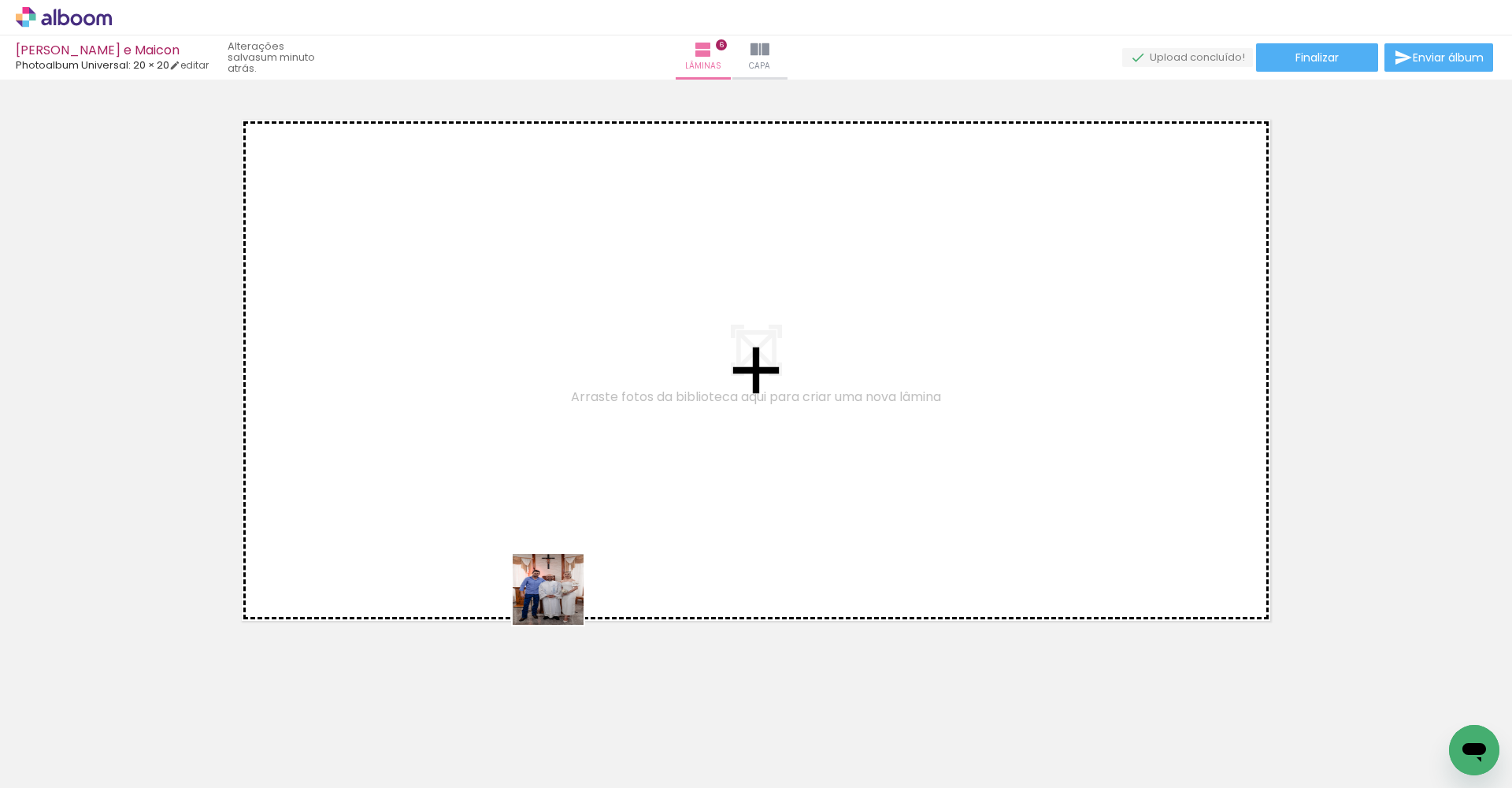 drag, startPoint x: 584, startPoint y: 729, endPoint x: 555, endPoint y: 435, distance: 295.42681 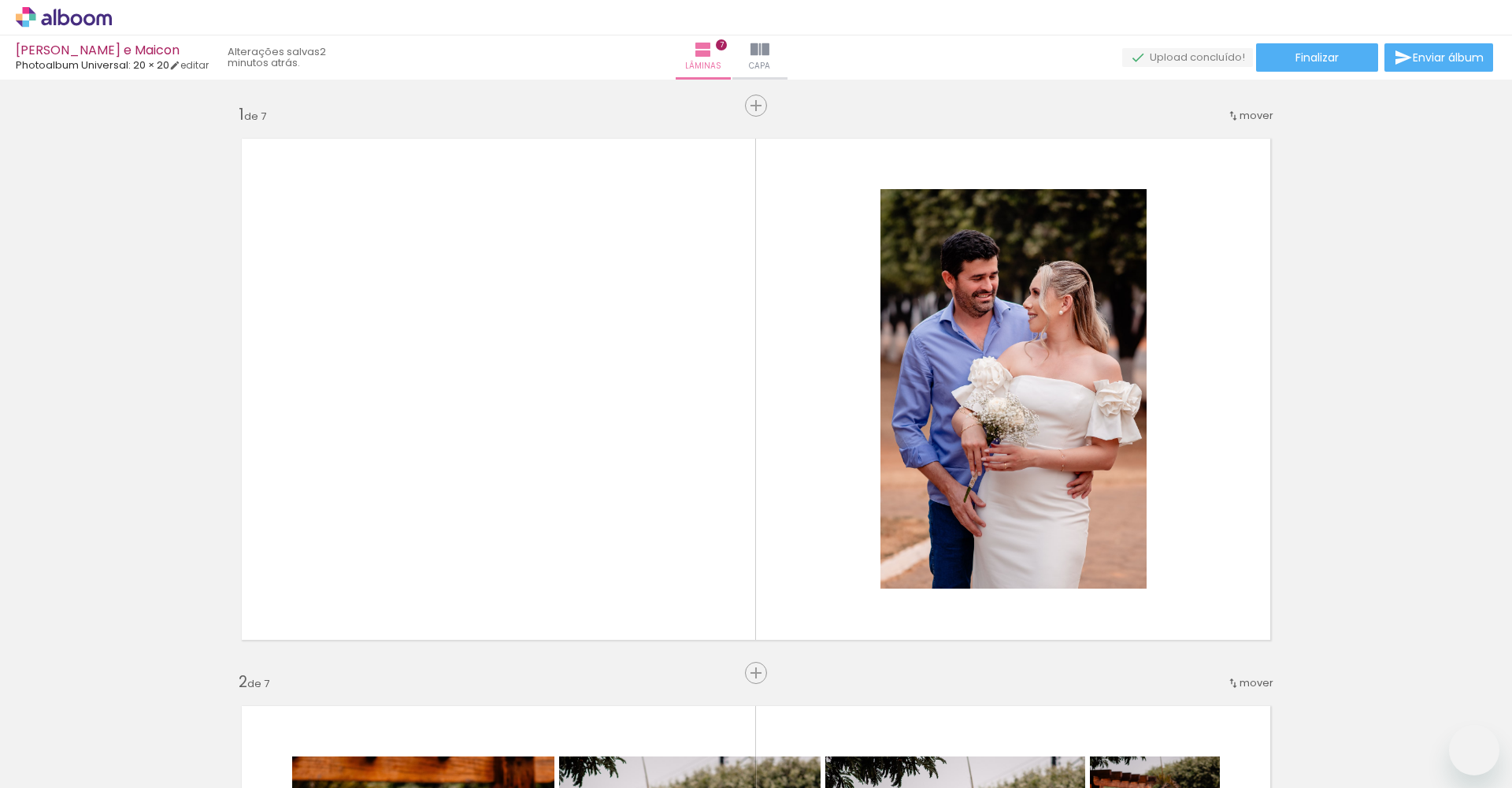 scroll, scrollTop: 0, scrollLeft: 0, axis: both 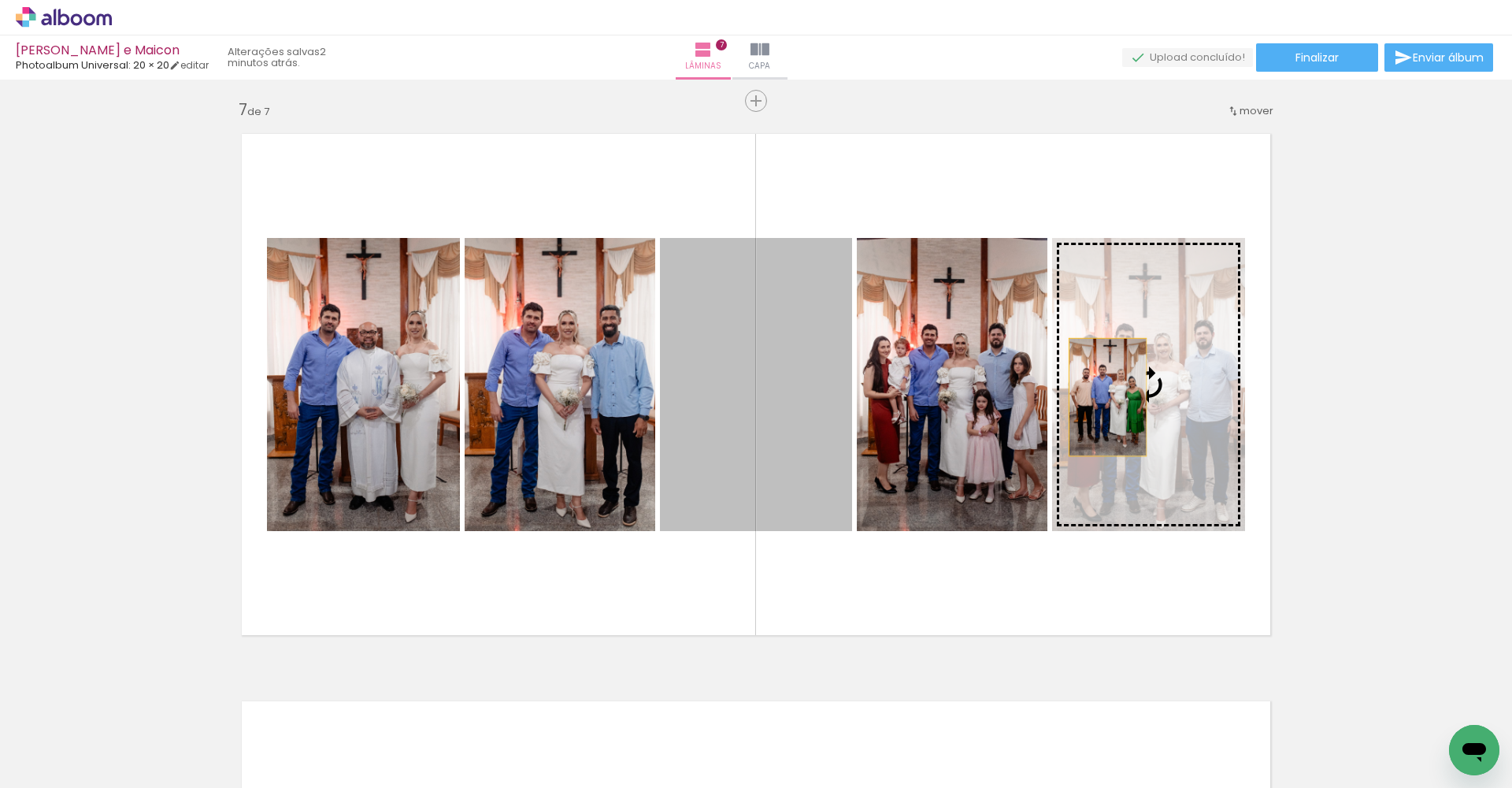 click at bounding box center (0, 0) 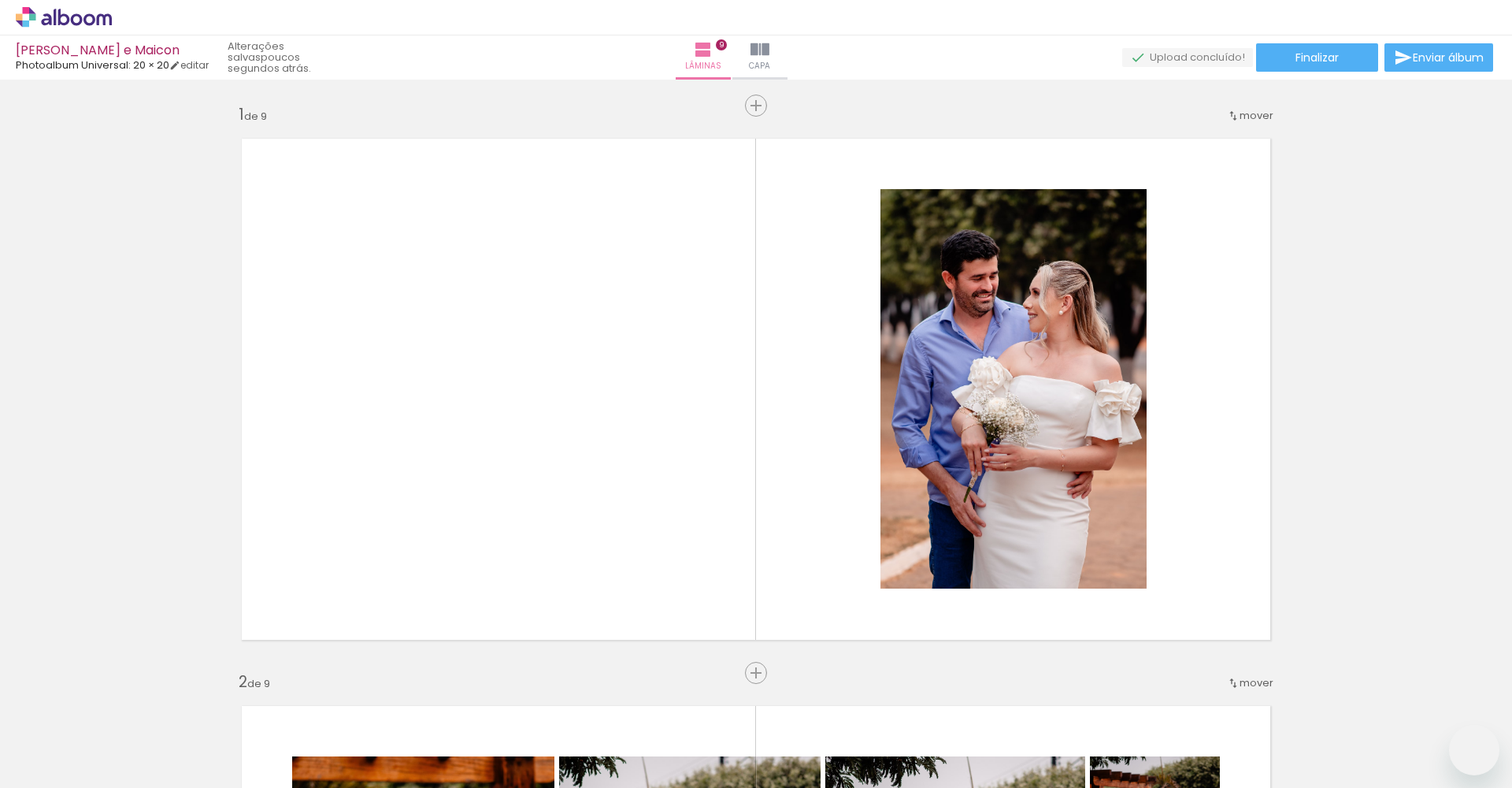 scroll, scrollTop: 0, scrollLeft: 0, axis: both 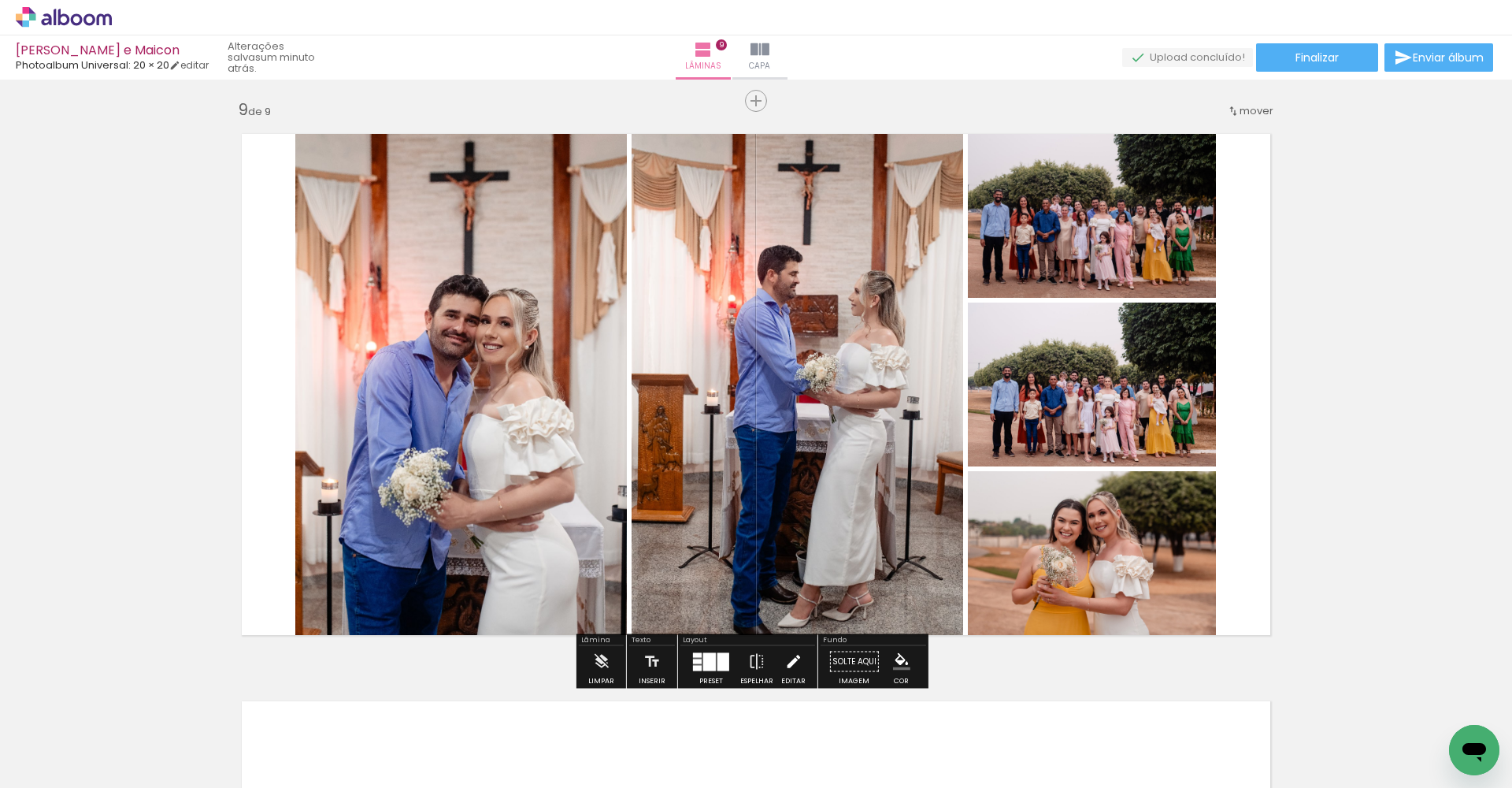 click at bounding box center (793, 662) 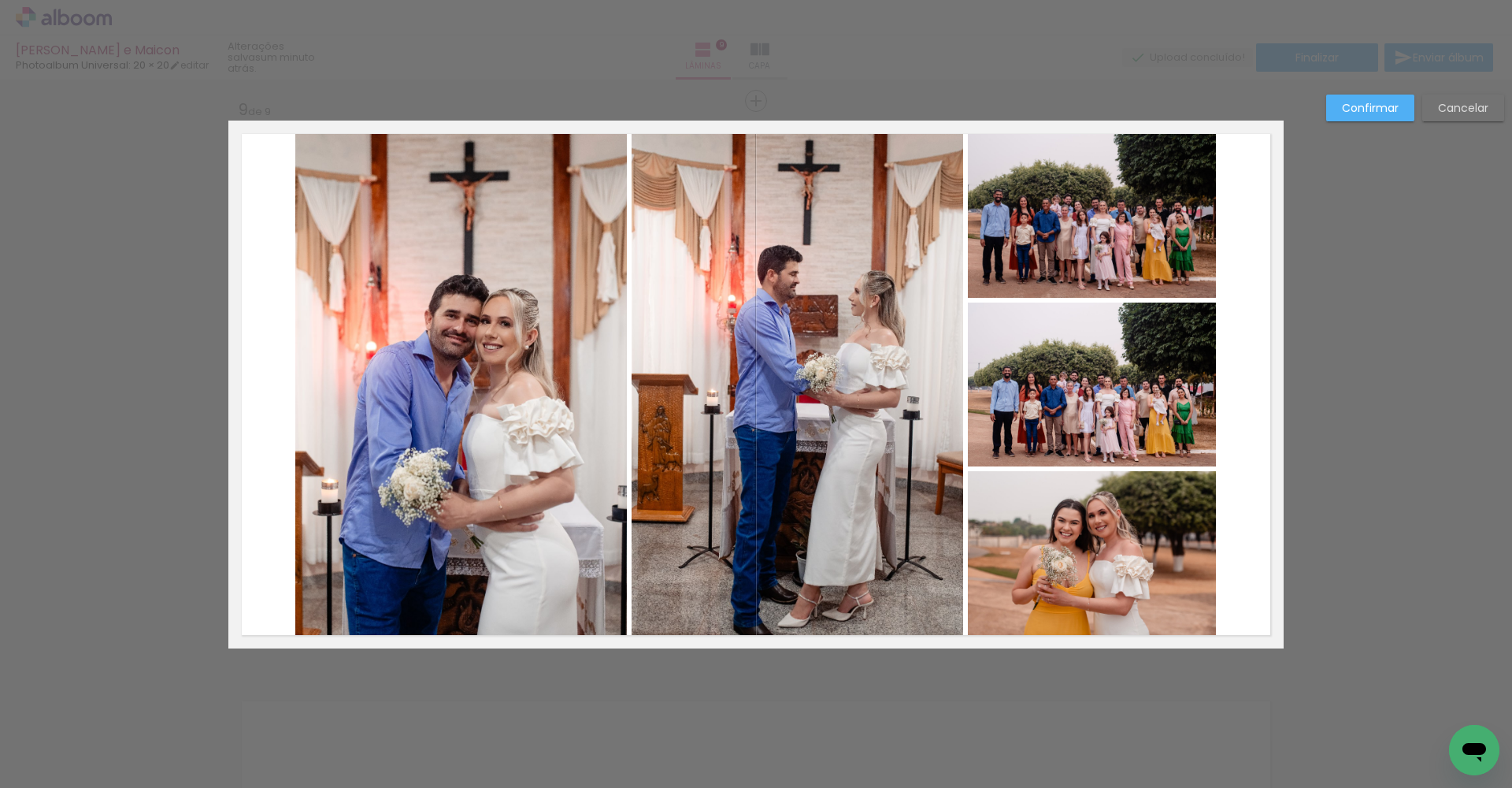 click 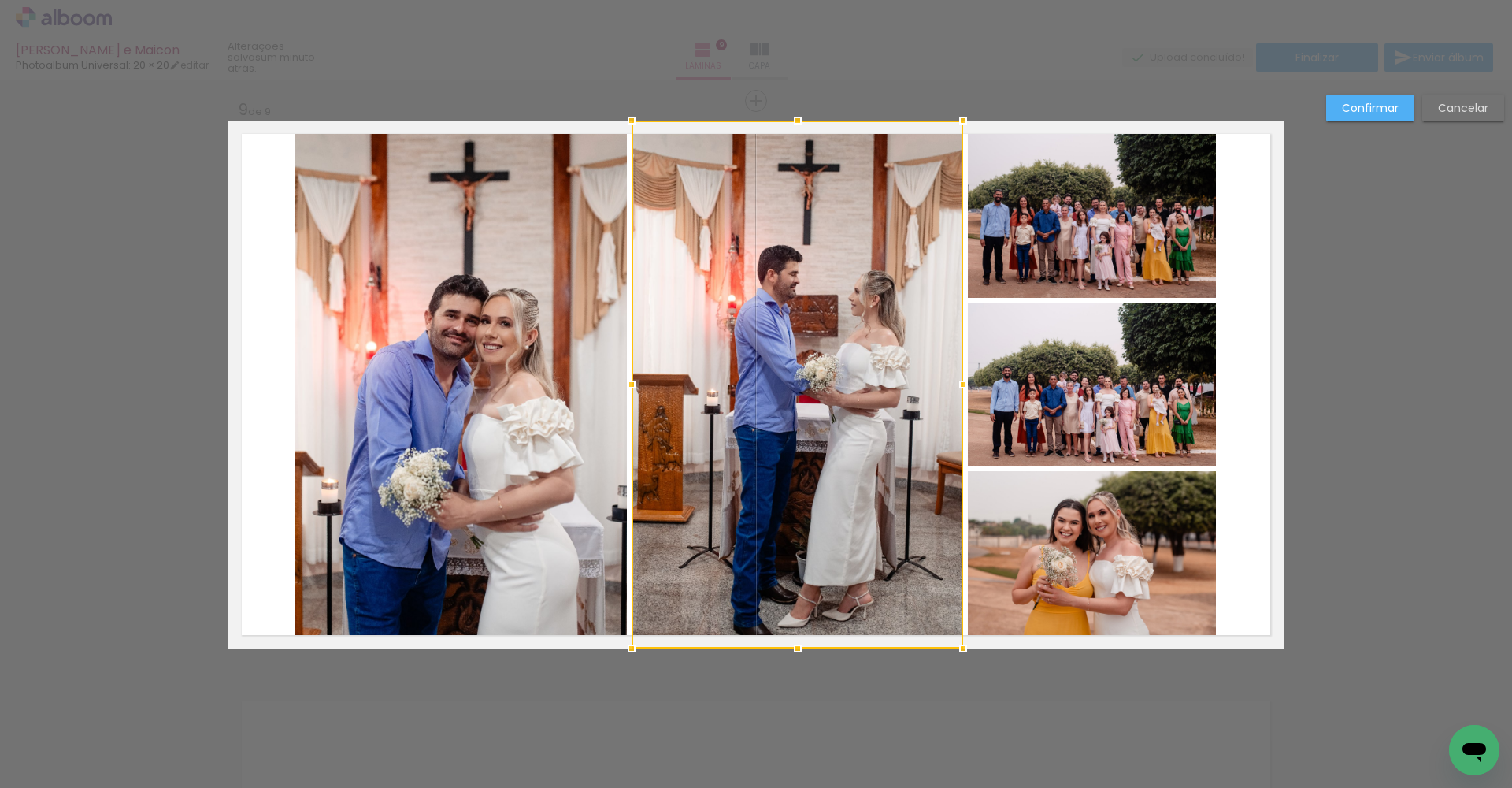 click 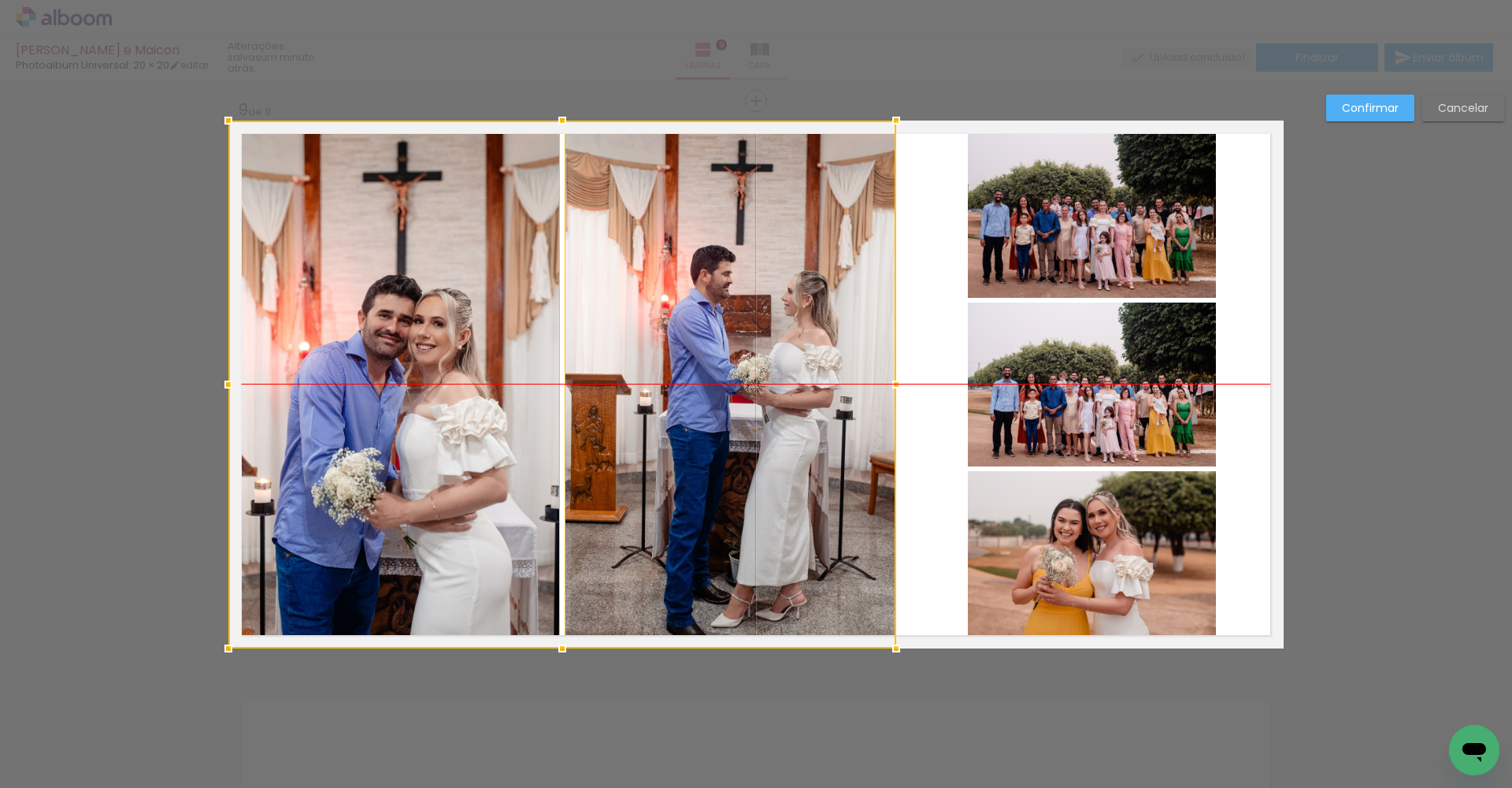drag, startPoint x: 676, startPoint y: 379, endPoint x: 594, endPoint y: 384, distance: 82.1523 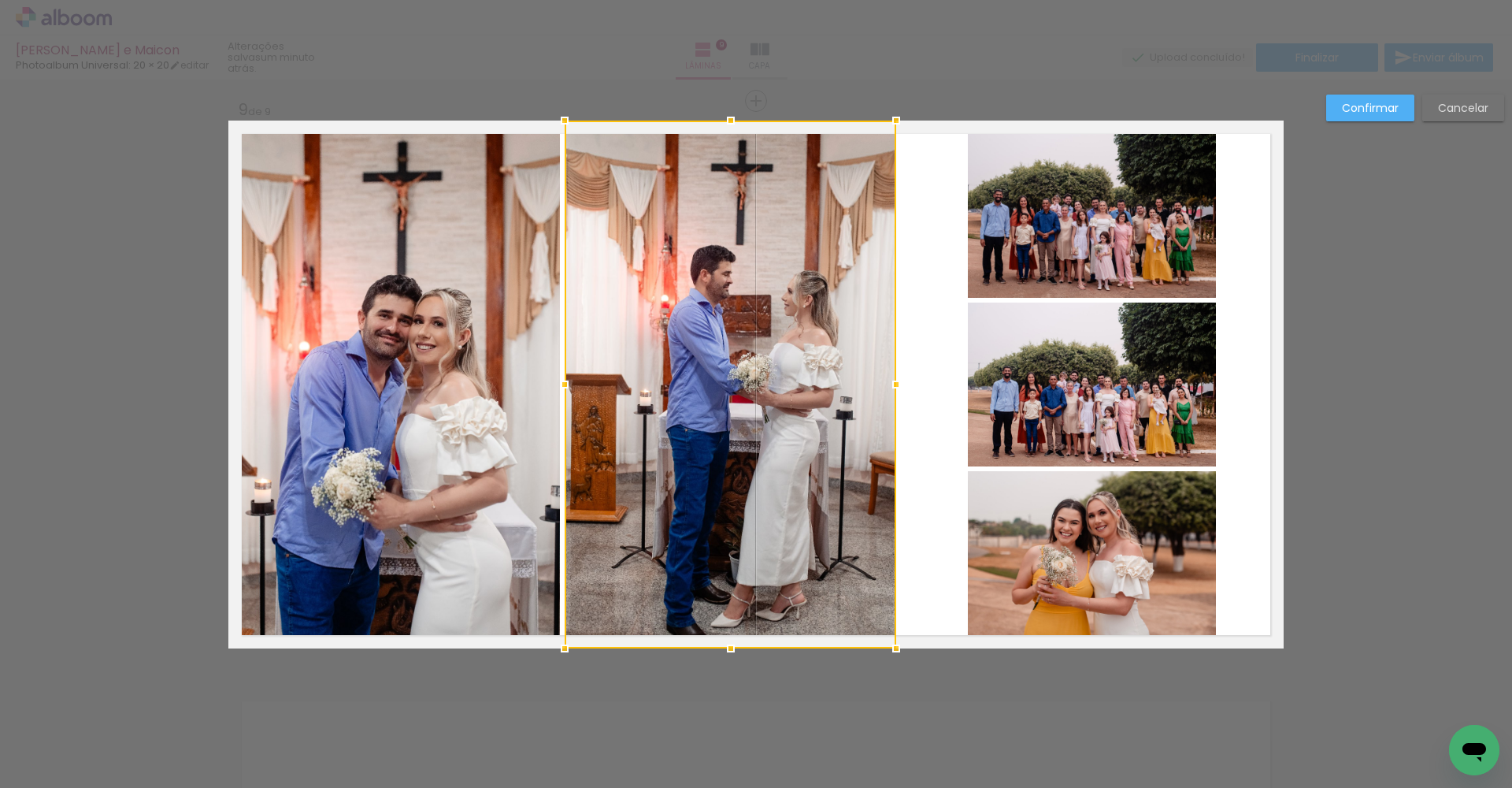 click 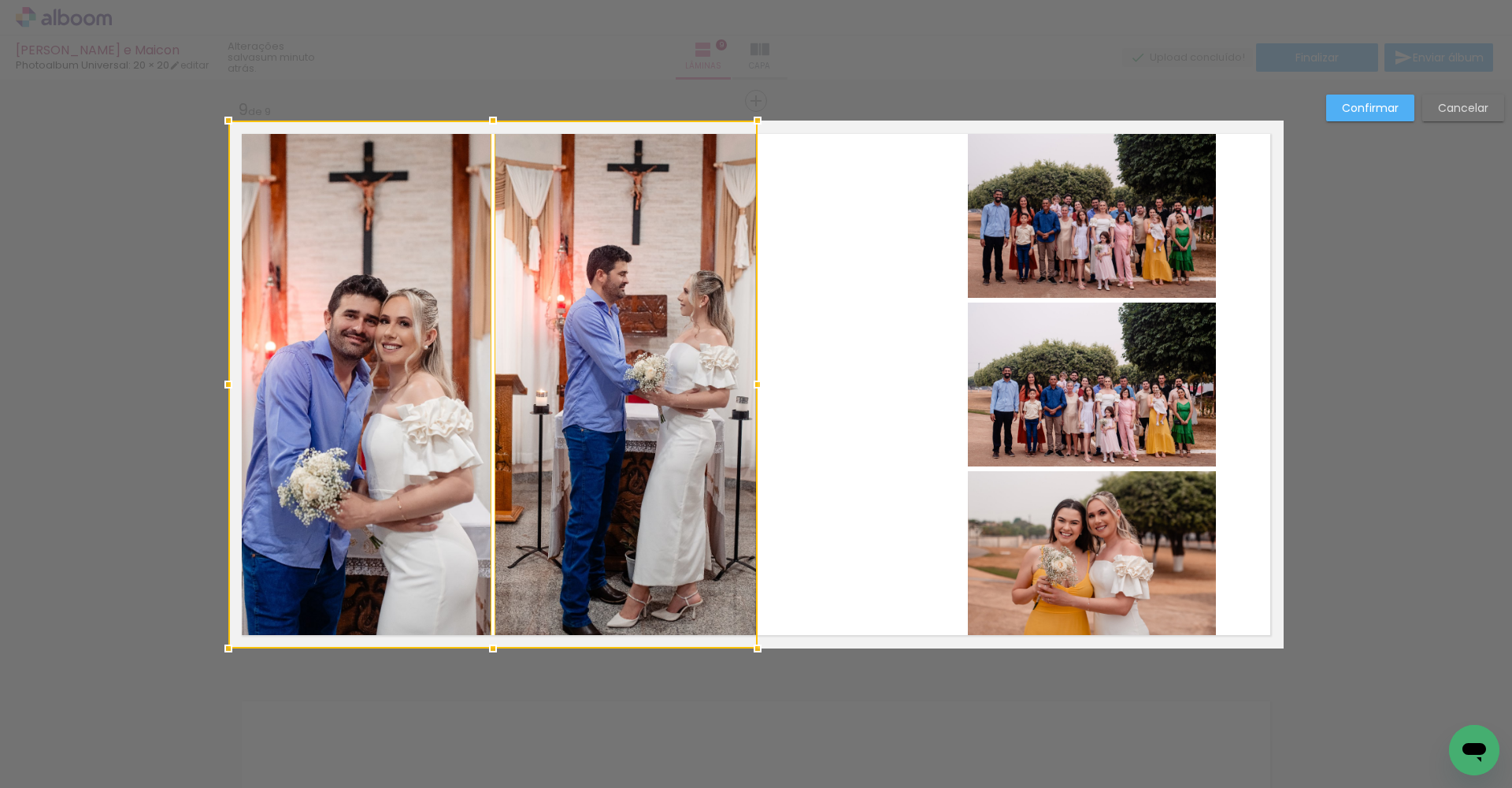 drag, startPoint x: 893, startPoint y: 384, endPoint x: 770, endPoint y: 384, distance: 123 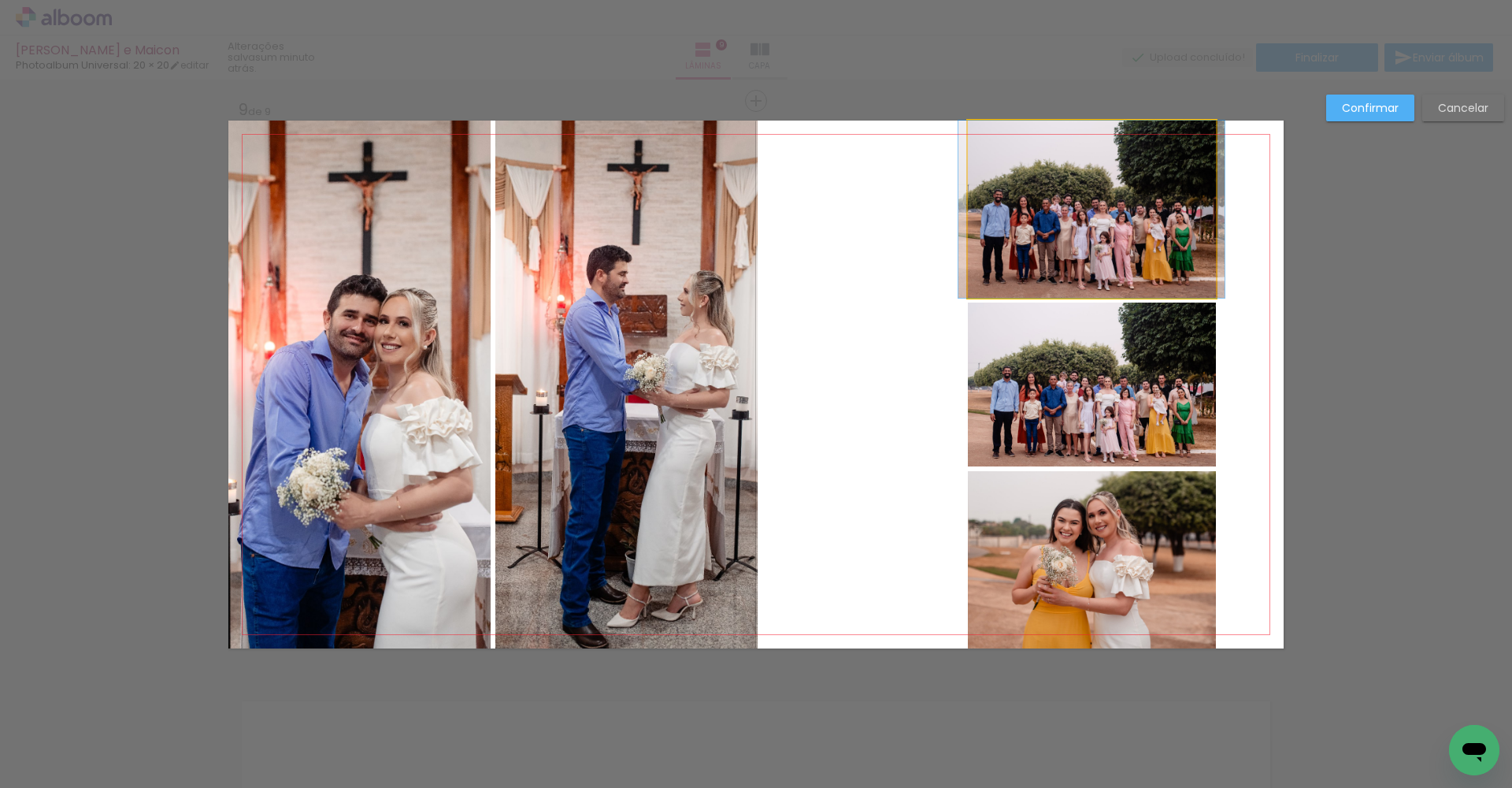 click 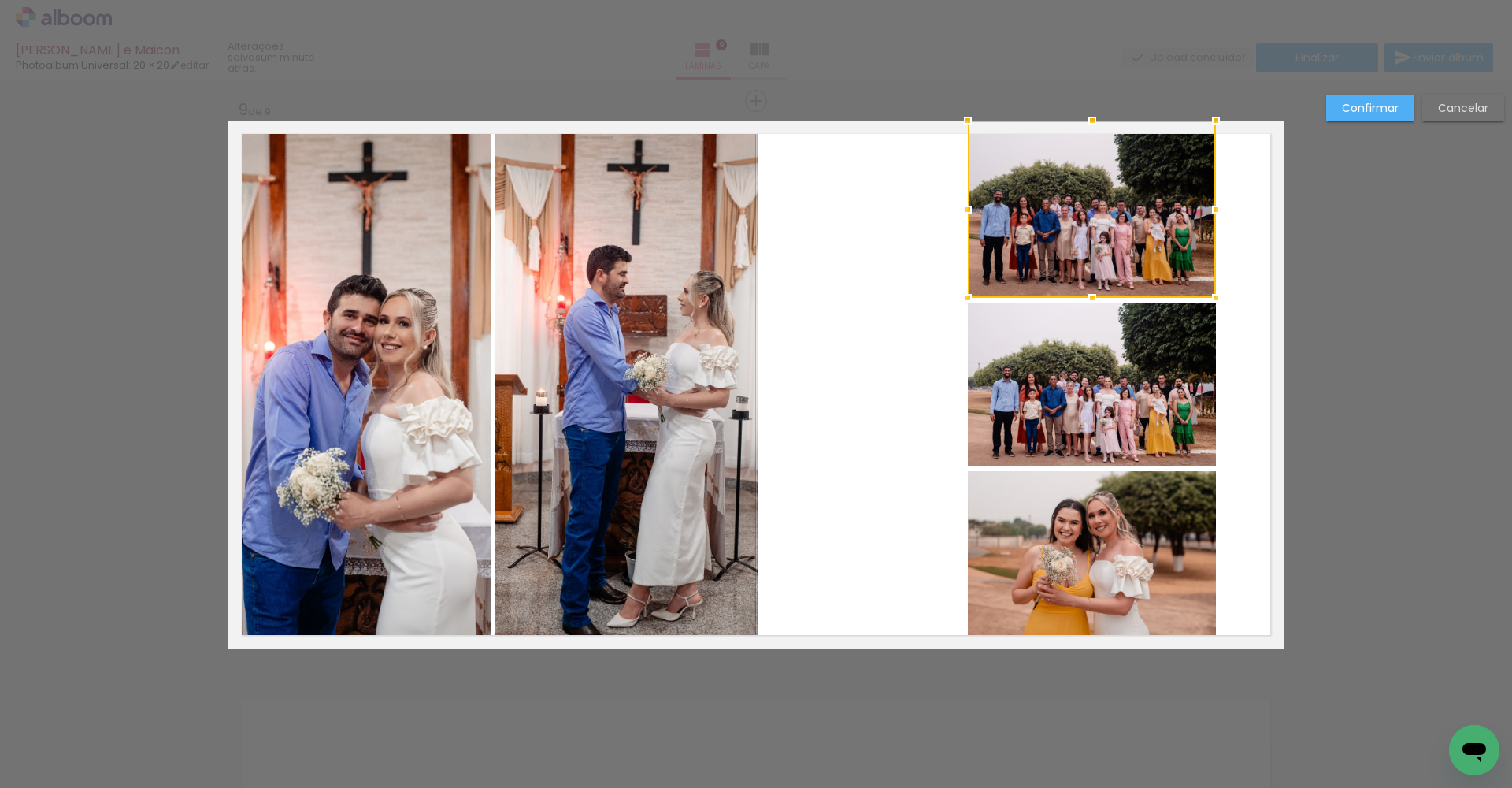 click 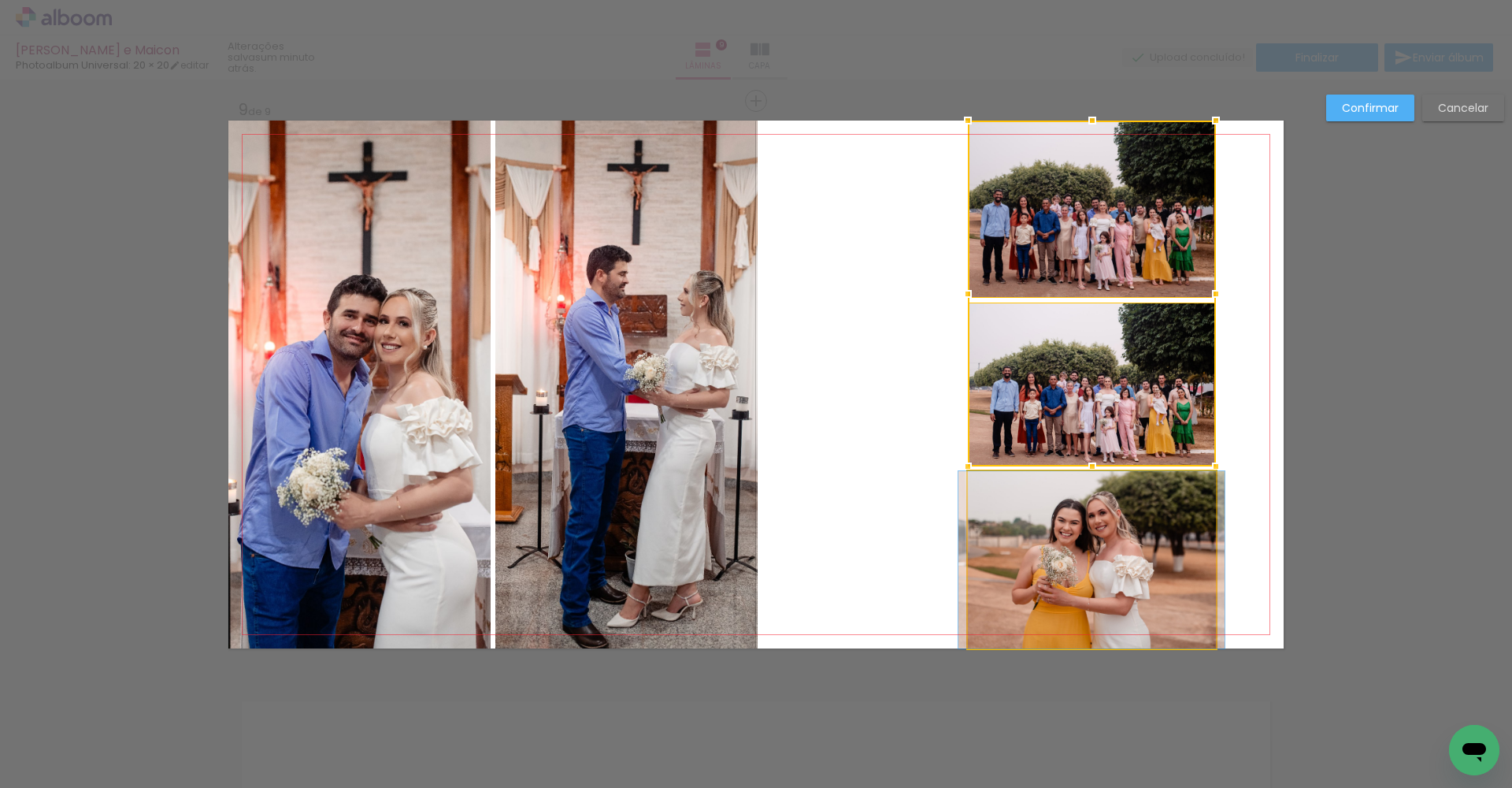 click 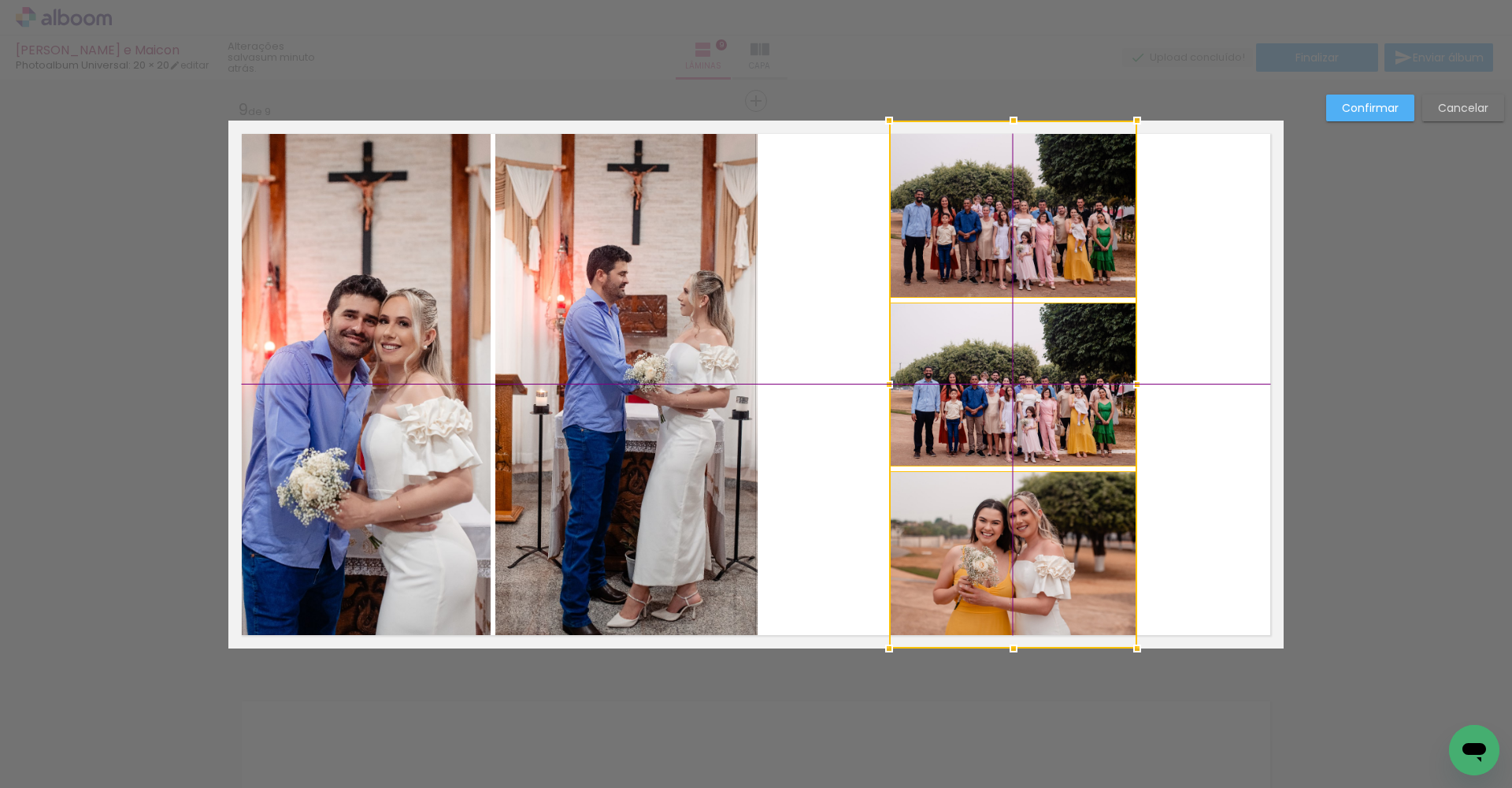 drag, startPoint x: 1109, startPoint y: 411, endPoint x: 1046, endPoint y: 406, distance: 63.198101 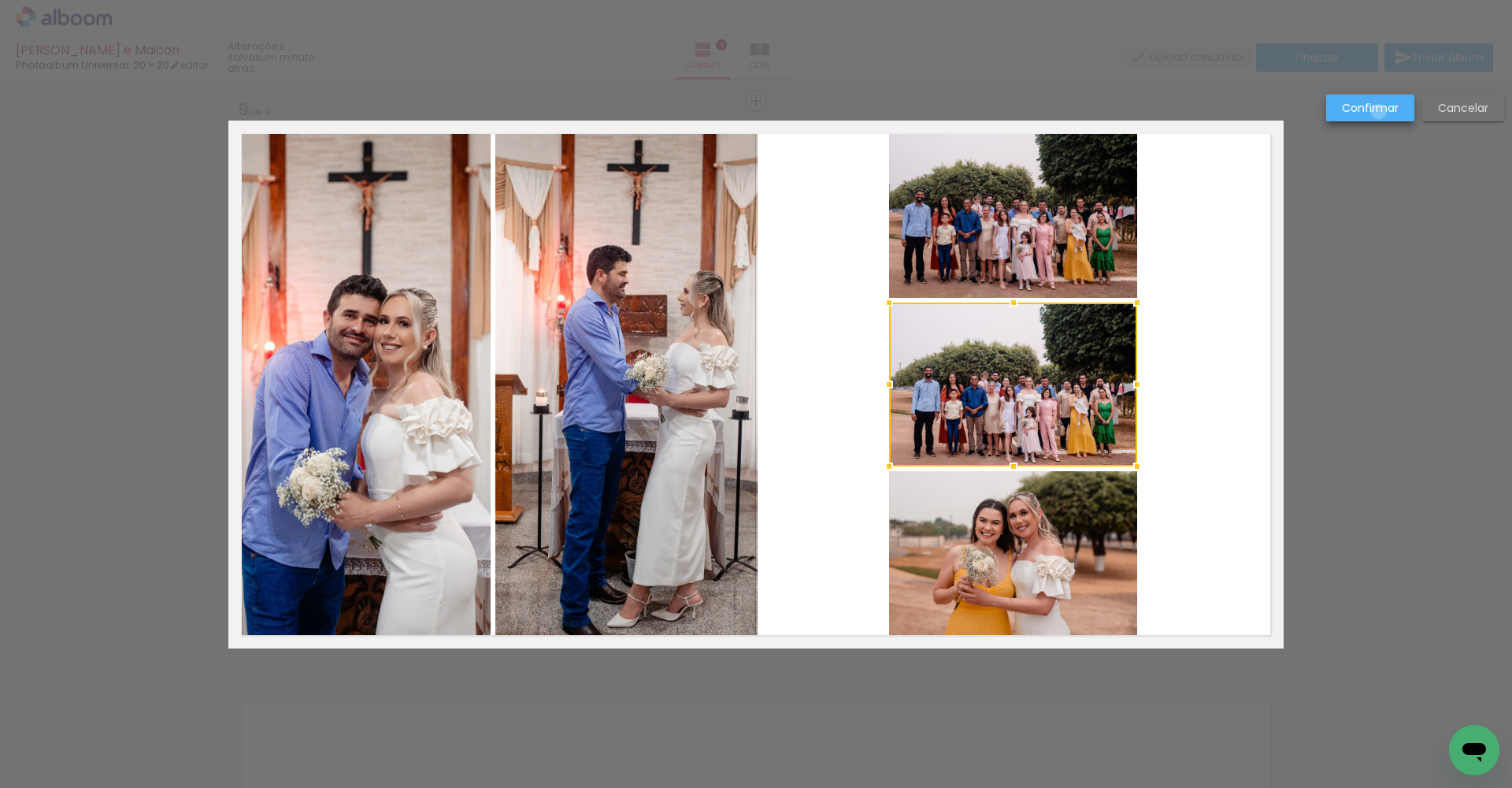 click on "Confirmar" at bounding box center (0, 0) 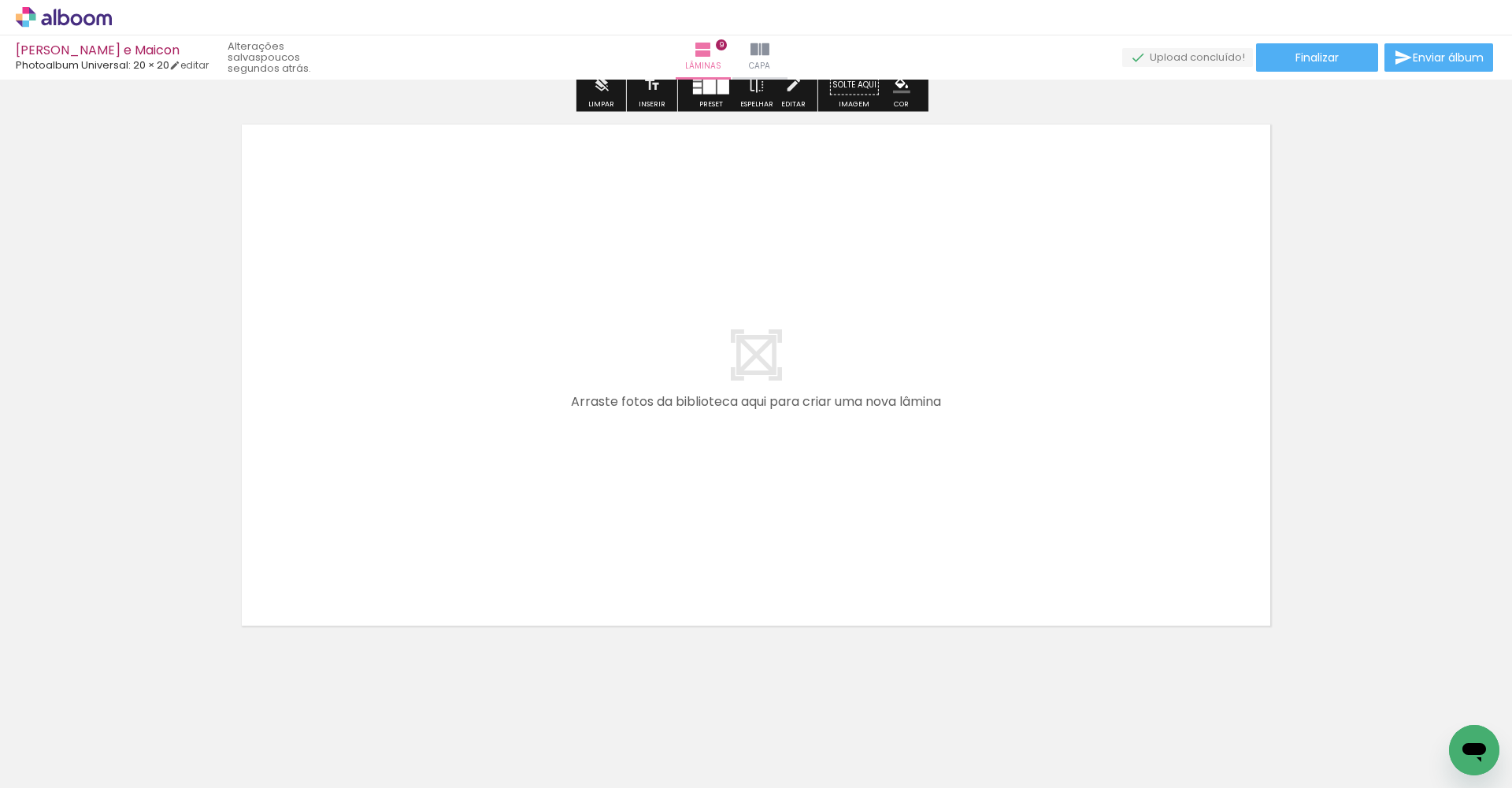 scroll, scrollTop: 5125, scrollLeft: 0, axis: vertical 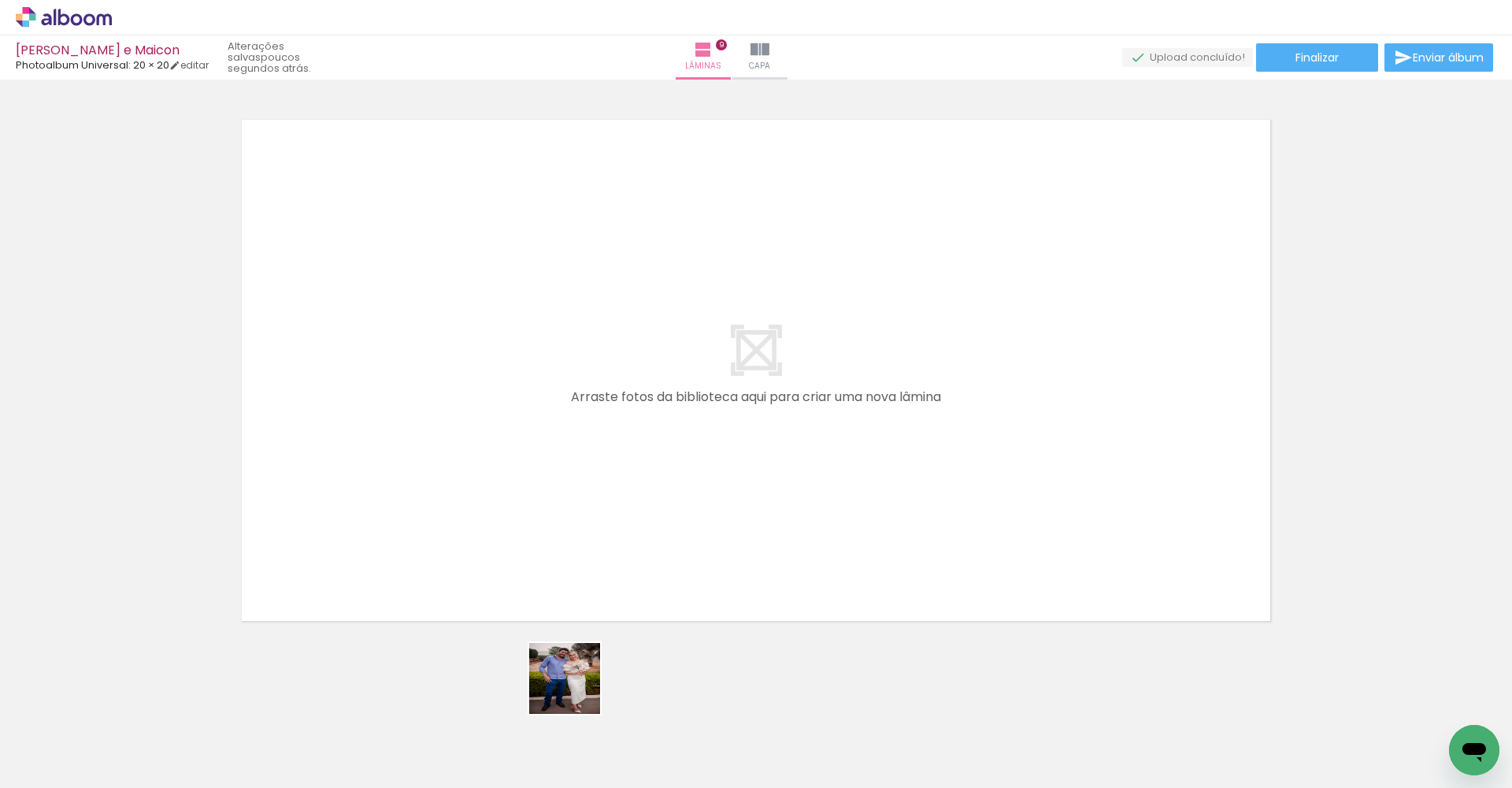drag, startPoint x: 576, startPoint y: 690, endPoint x: 651, endPoint y: 665, distance: 79.0569 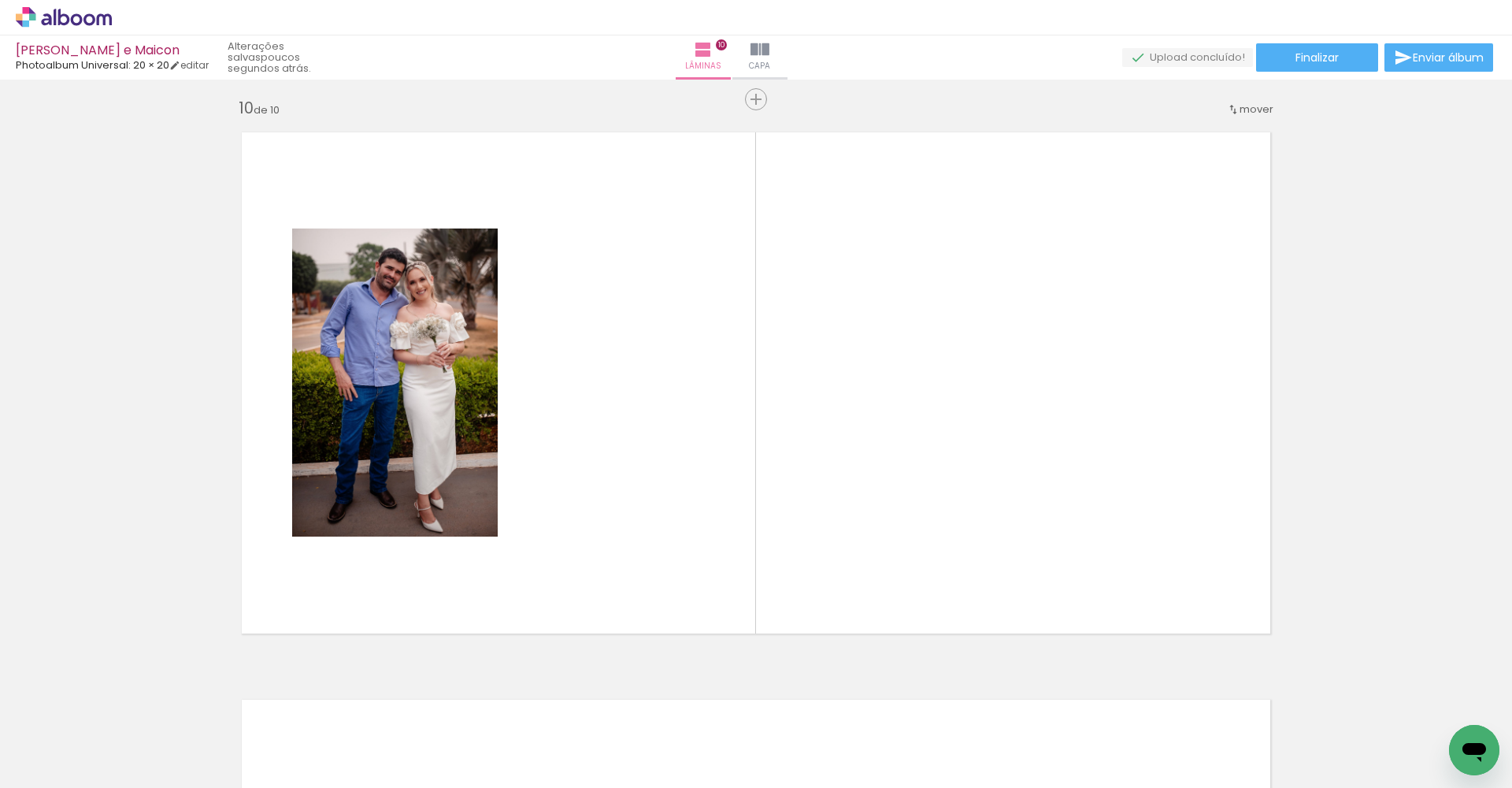 scroll, scrollTop: 5111, scrollLeft: 0, axis: vertical 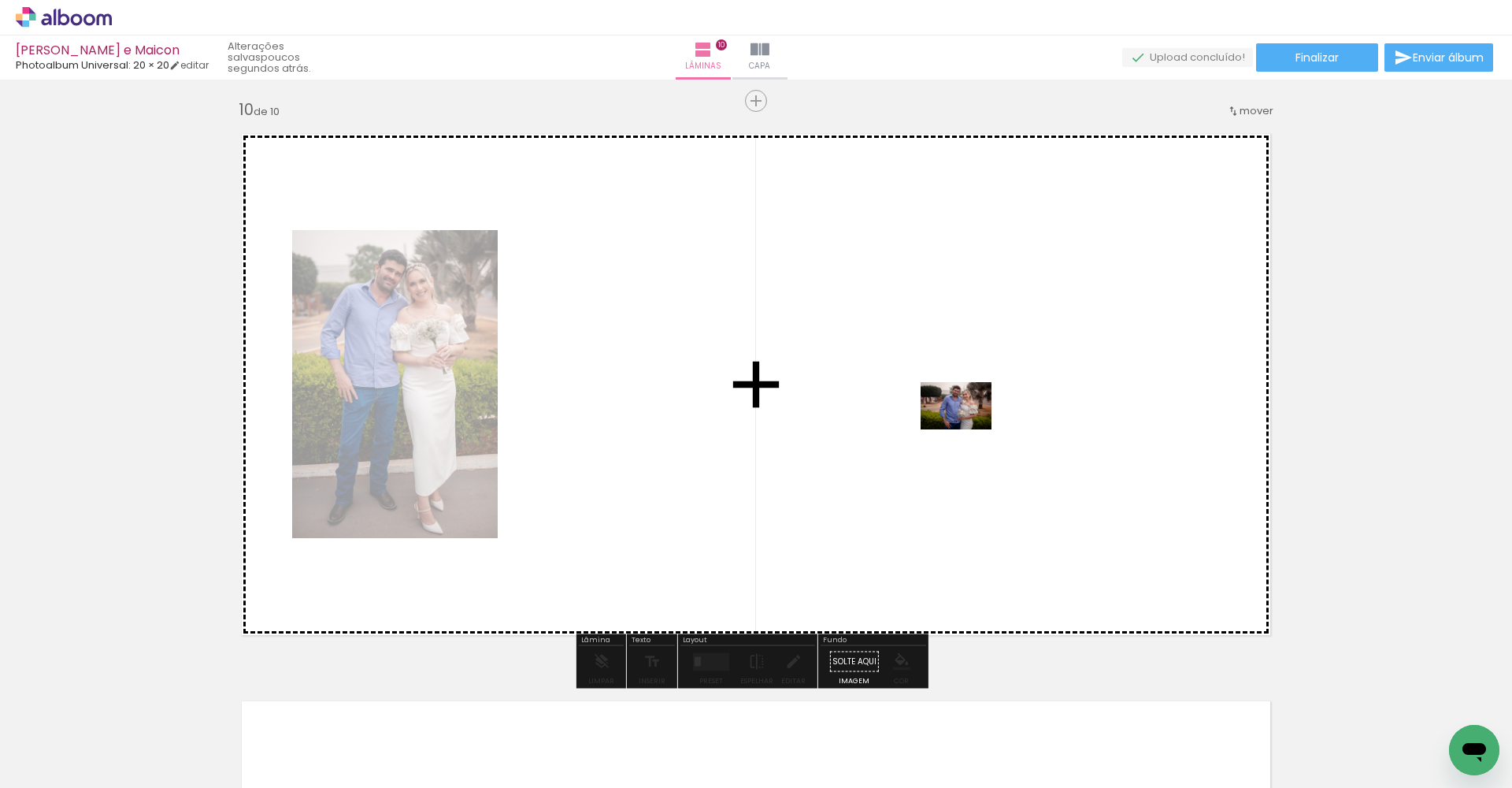 drag, startPoint x: 639, startPoint y: 742, endPoint x: 984, endPoint y: 419, distance: 472.60343 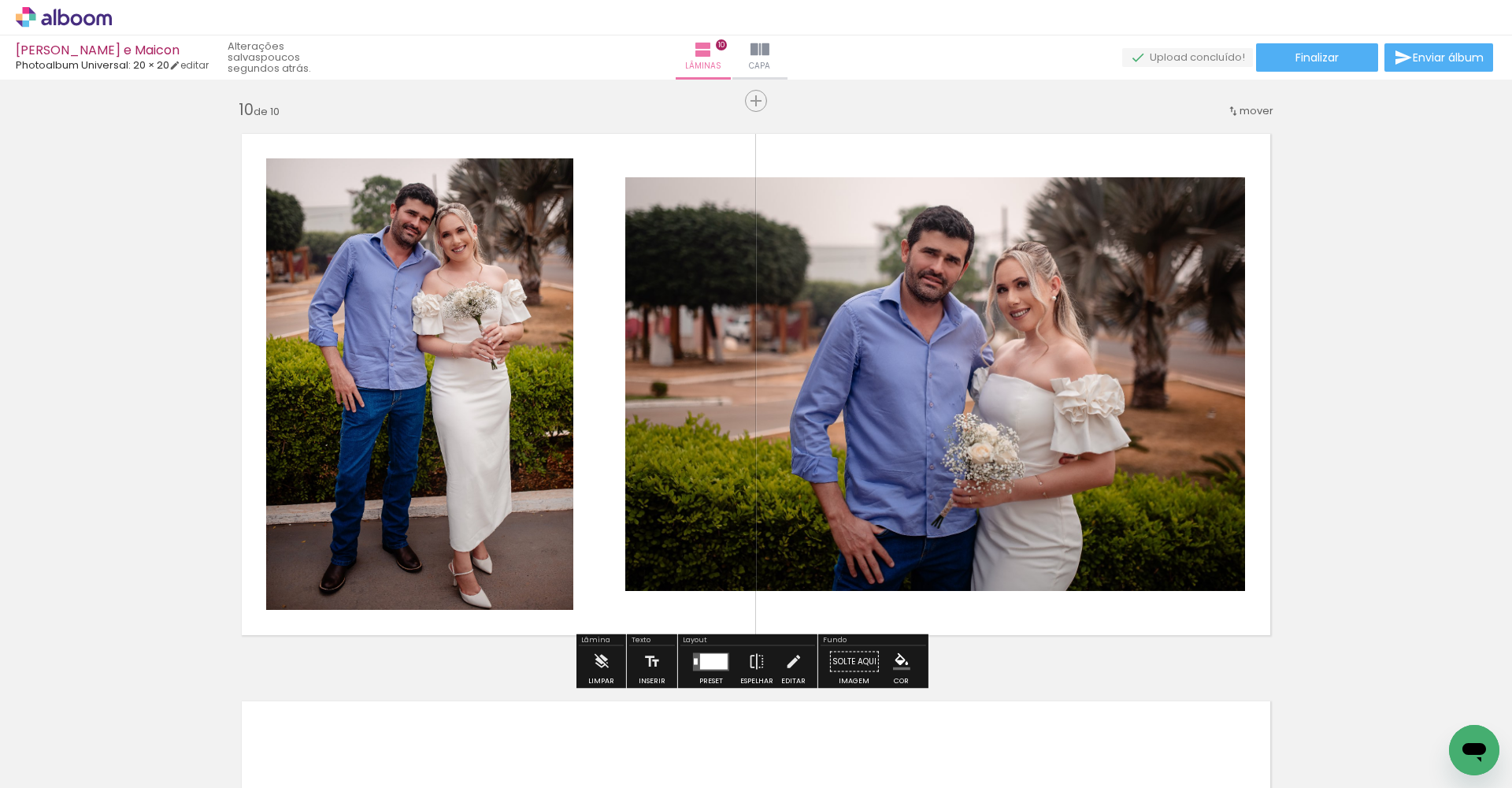 click at bounding box center [713, 661] 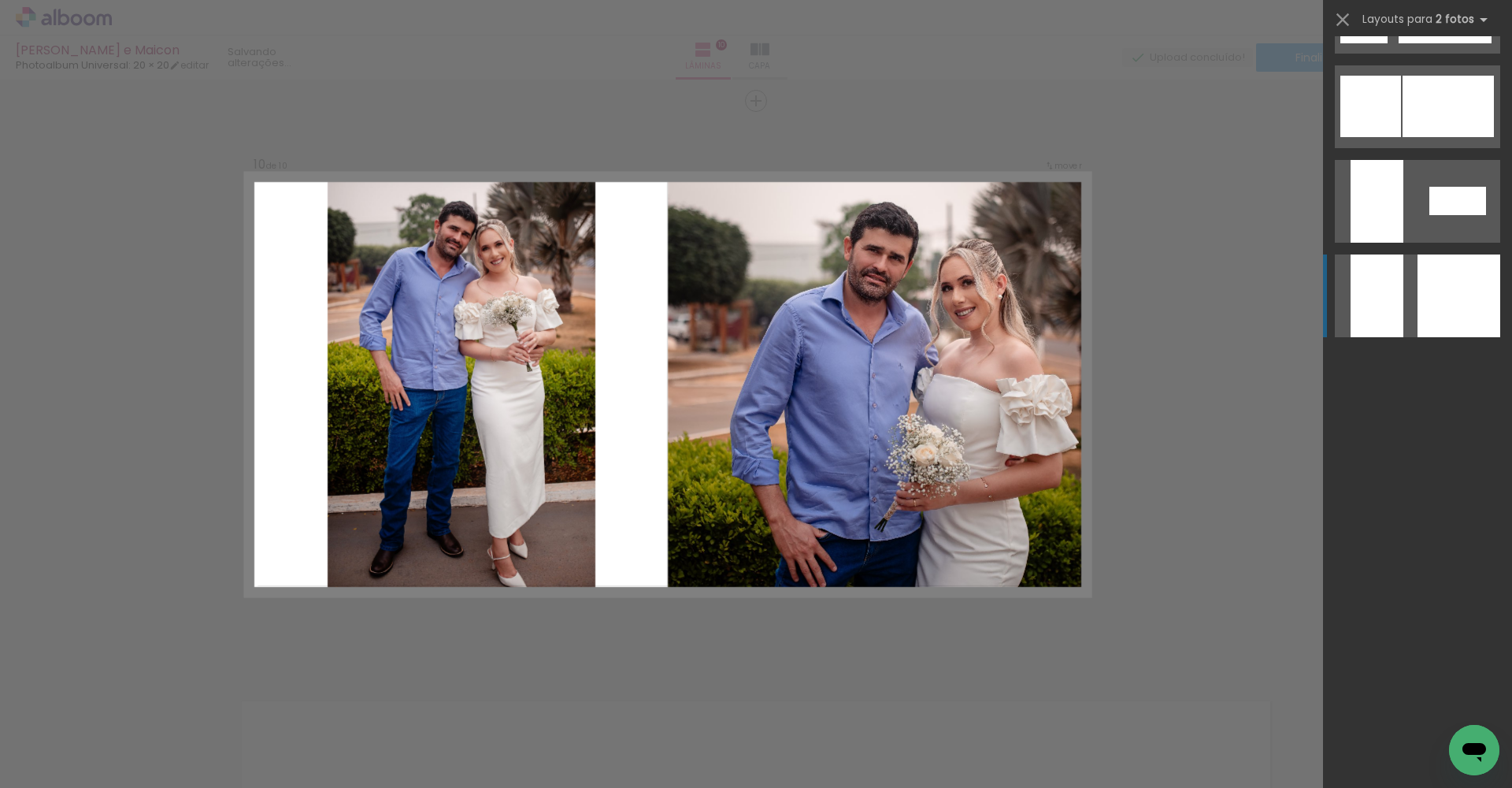 scroll, scrollTop: 0, scrollLeft: 0, axis: both 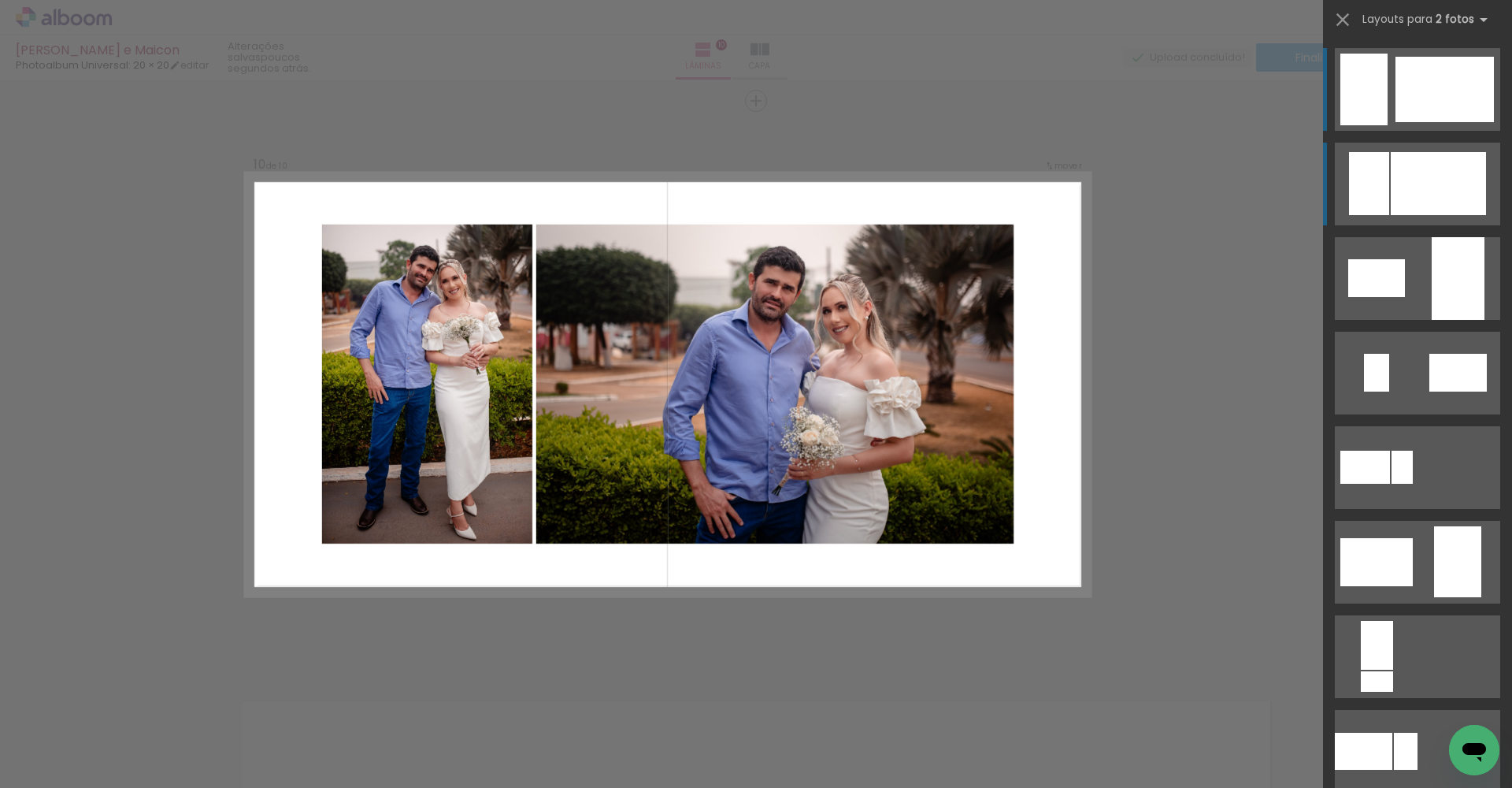 click at bounding box center [1438, 184] 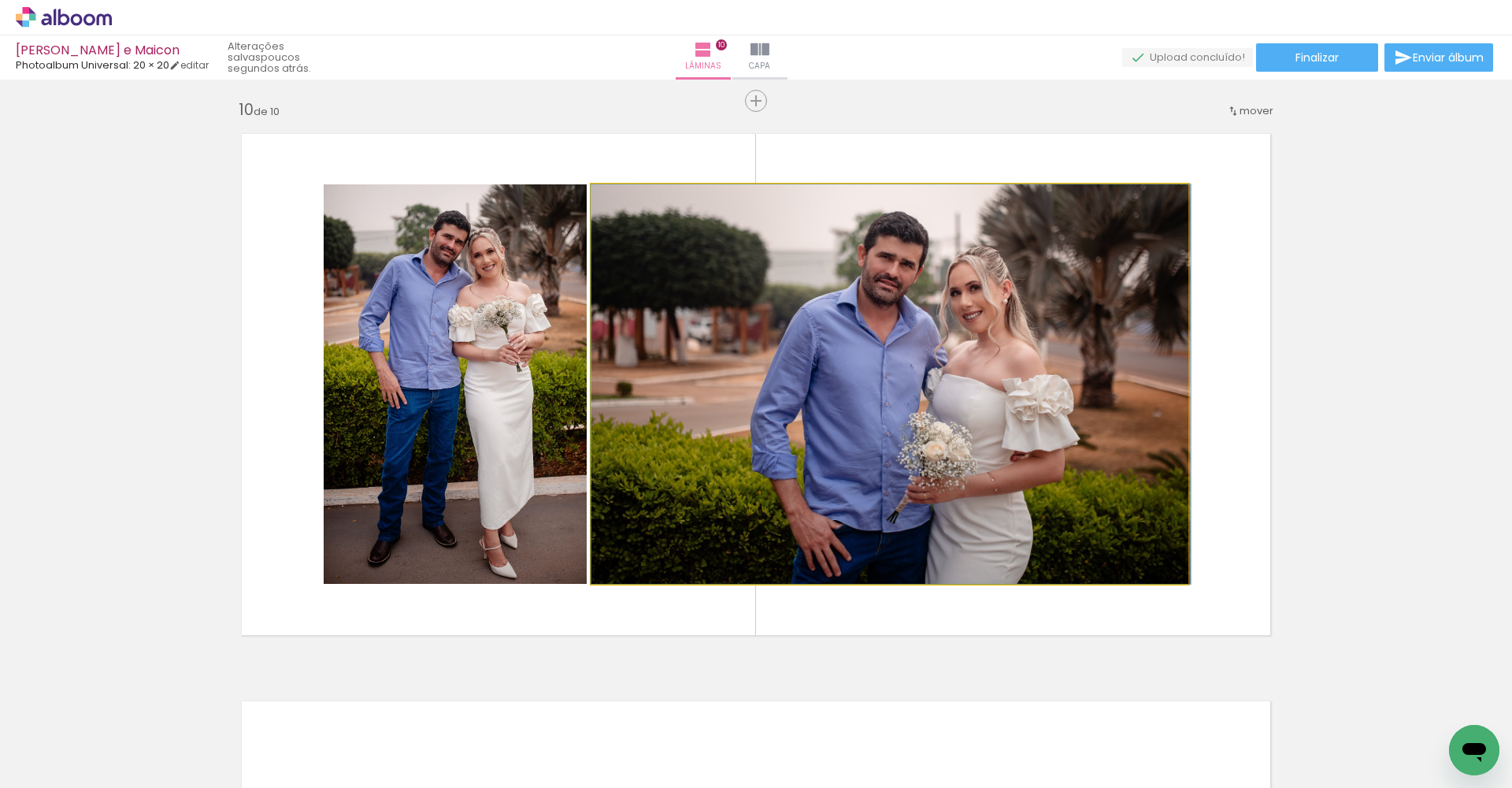 drag, startPoint x: 945, startPoint y: 308, endPoint x: 946, endPoint y: 295, distance: 13.038405 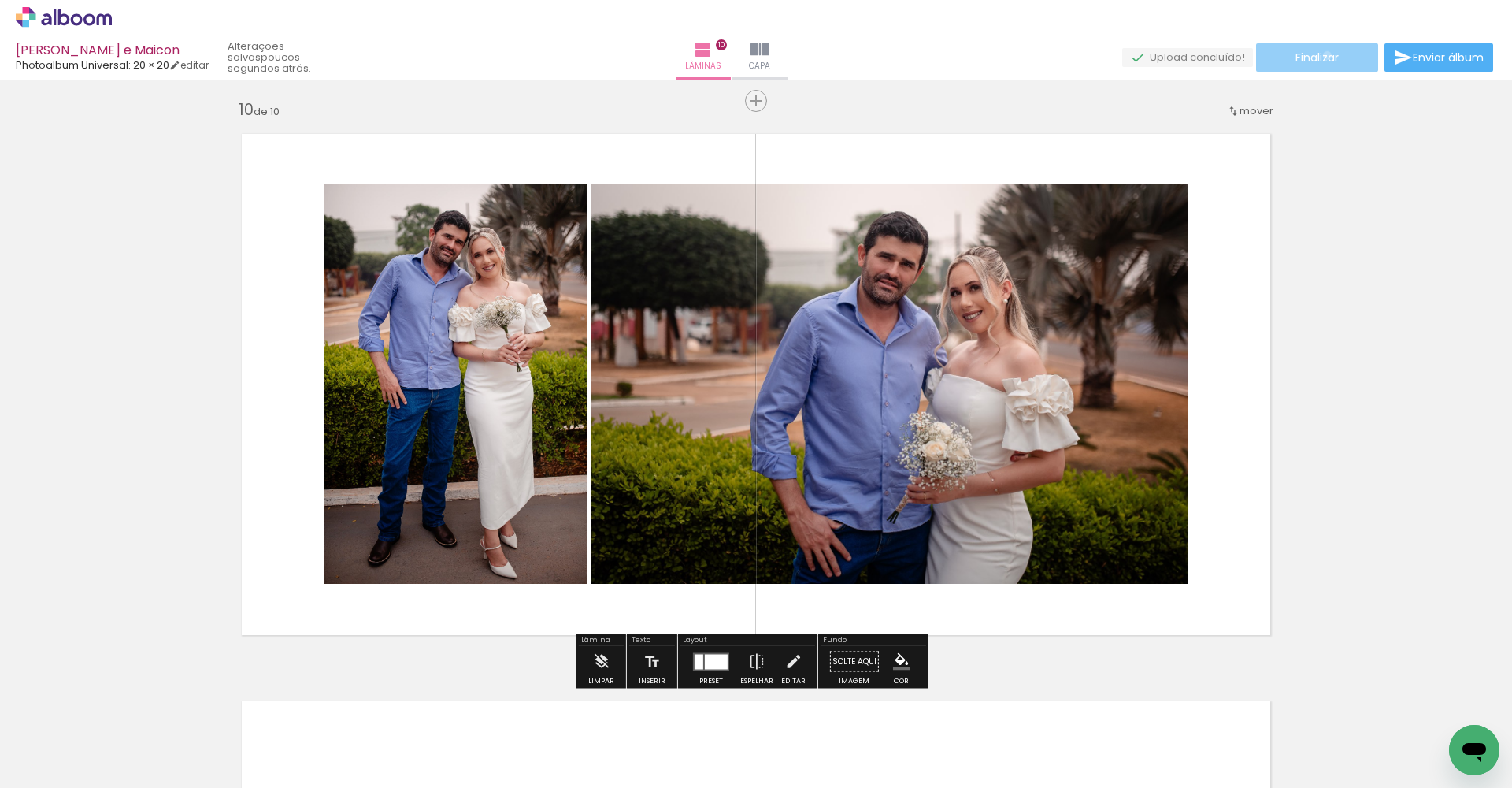 click on "Finalizar" 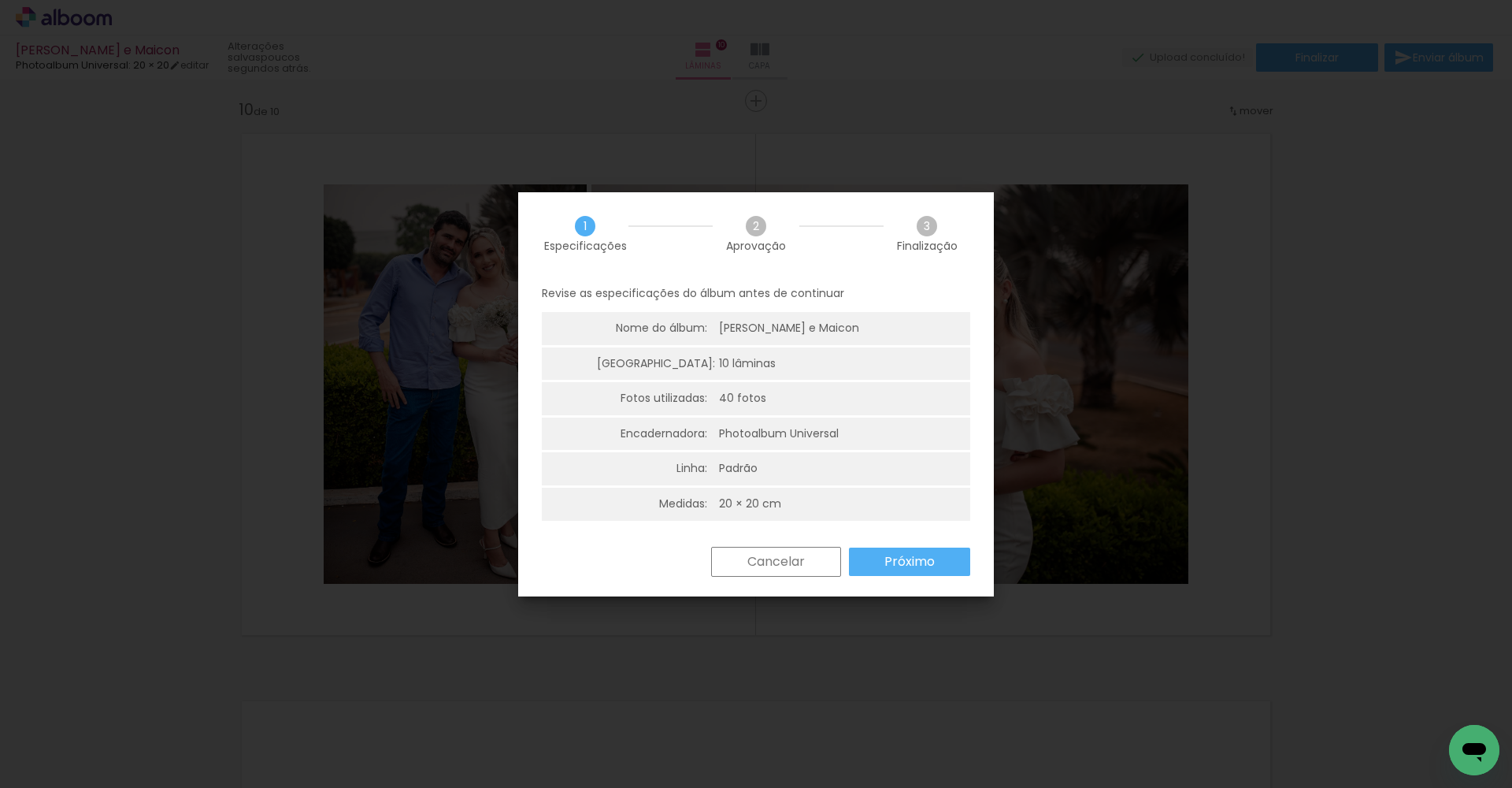 click on "Próximo" at bounding box center (0, 0) 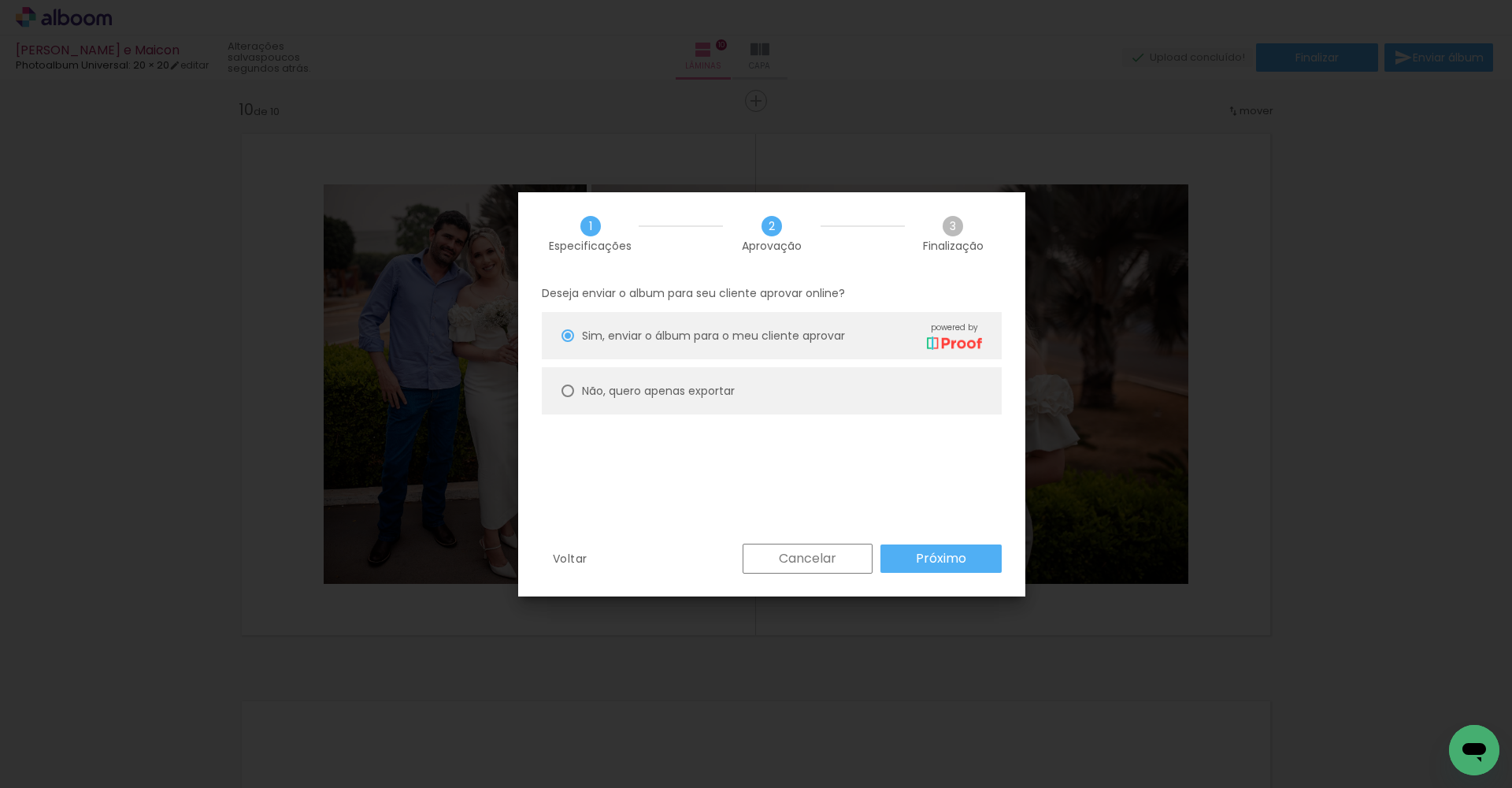 click on "Não, quero apenas exportar" at bounding box center [0, 0] 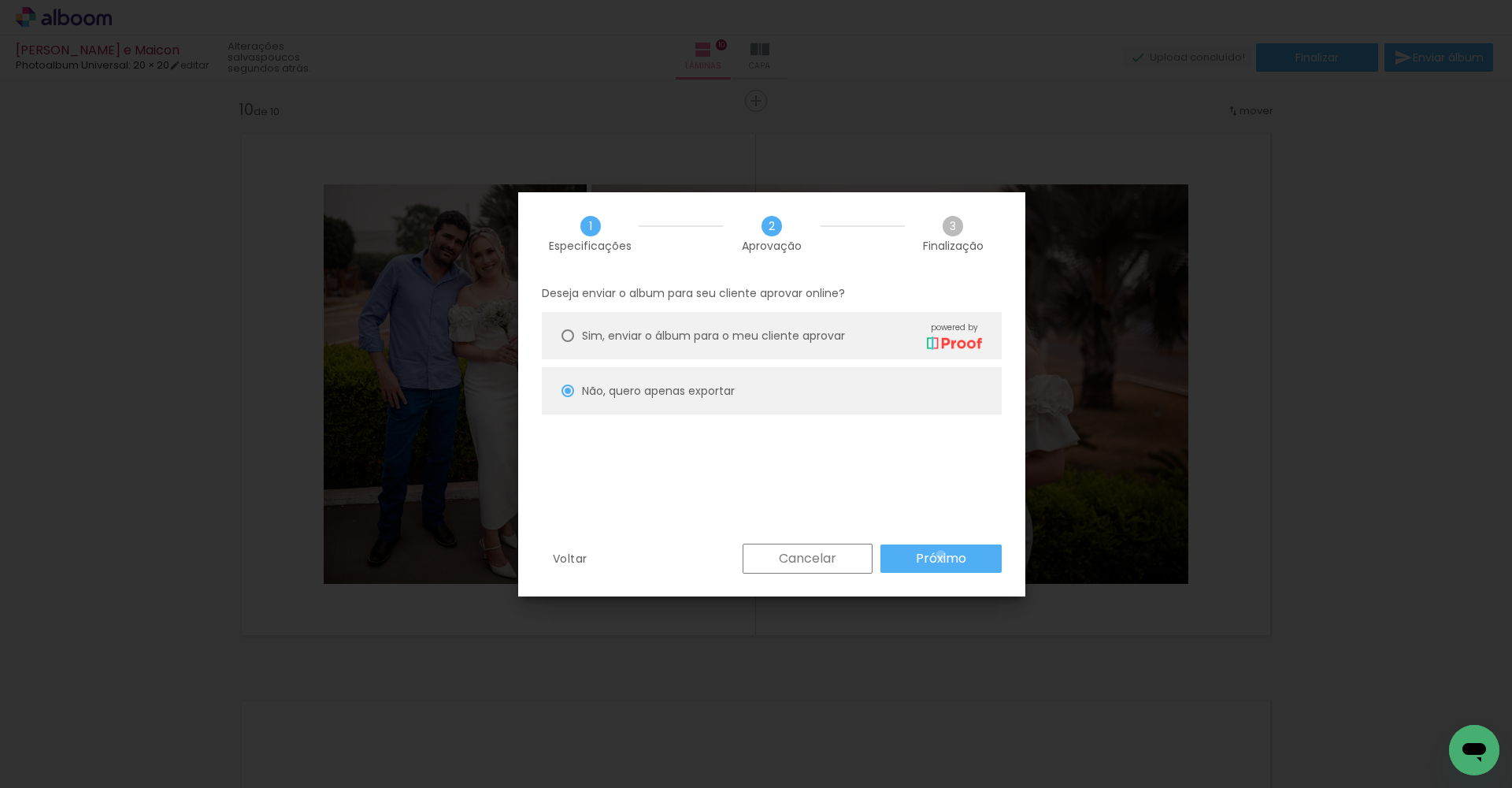 click on "Próximo" at bounding box center (0, 0) 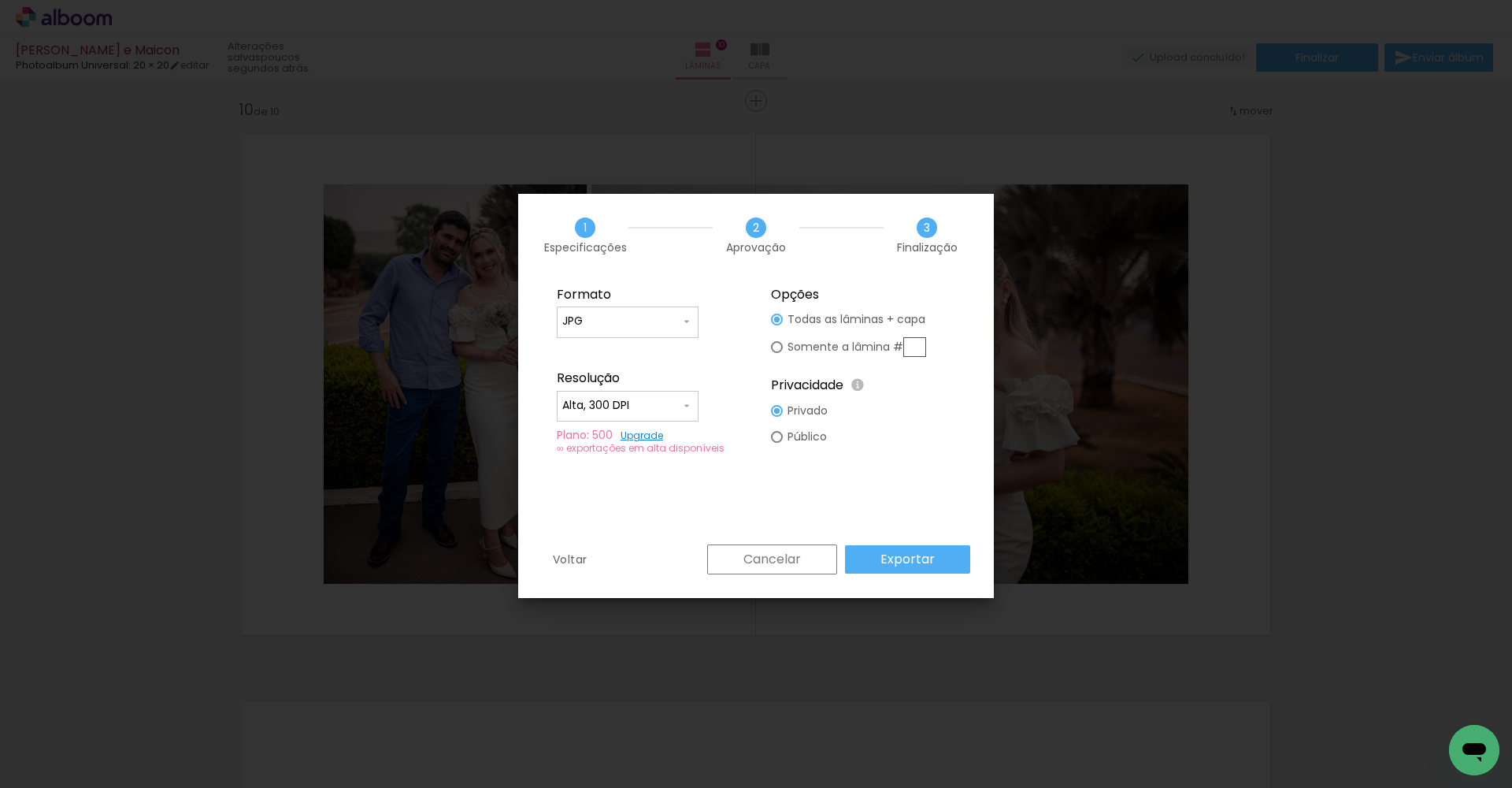 click on "Exportar" at bounding box center (907, 559) 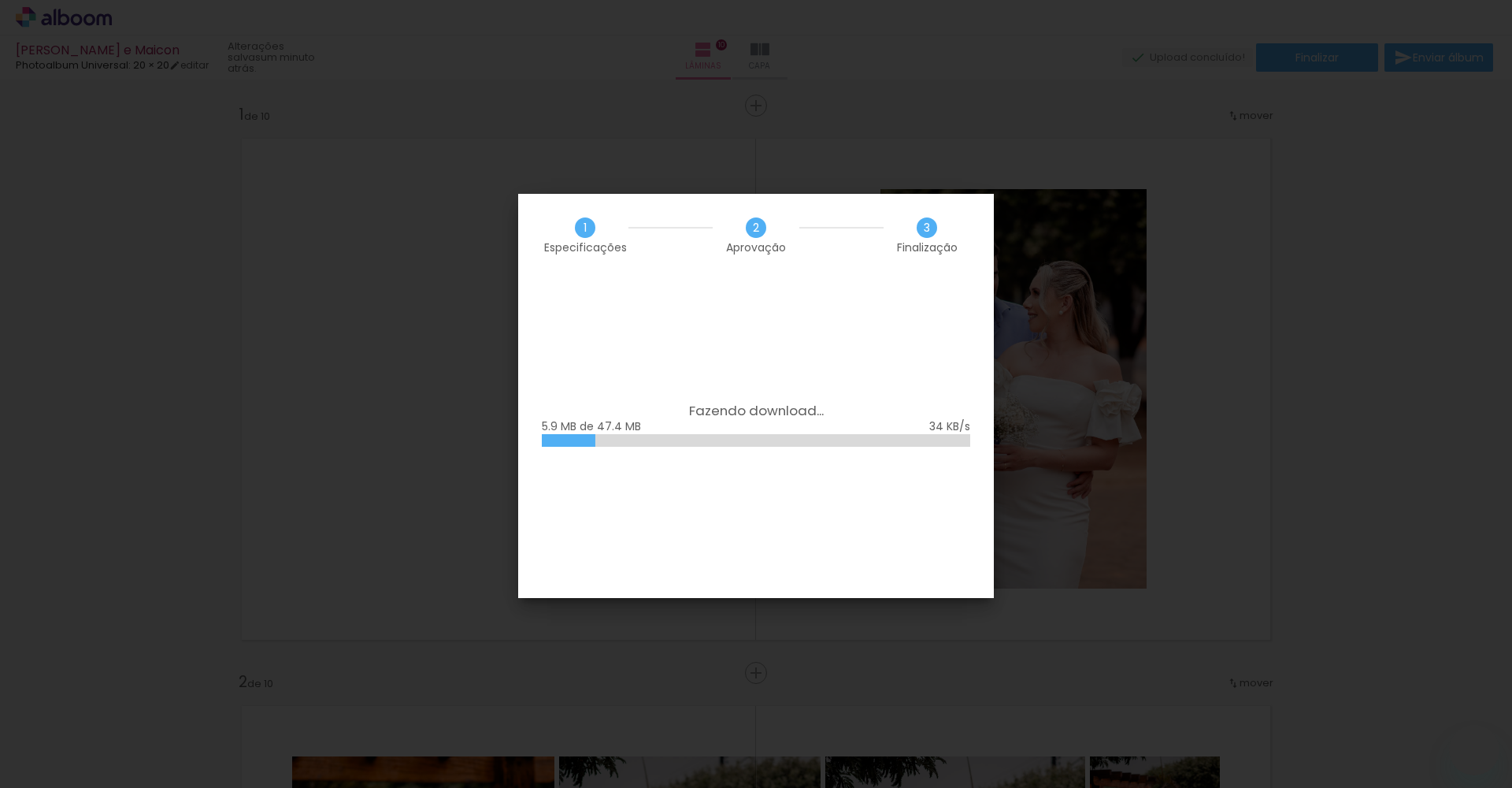 scroll, scrollTop: 0, scrollLeft: 0, axis: both 